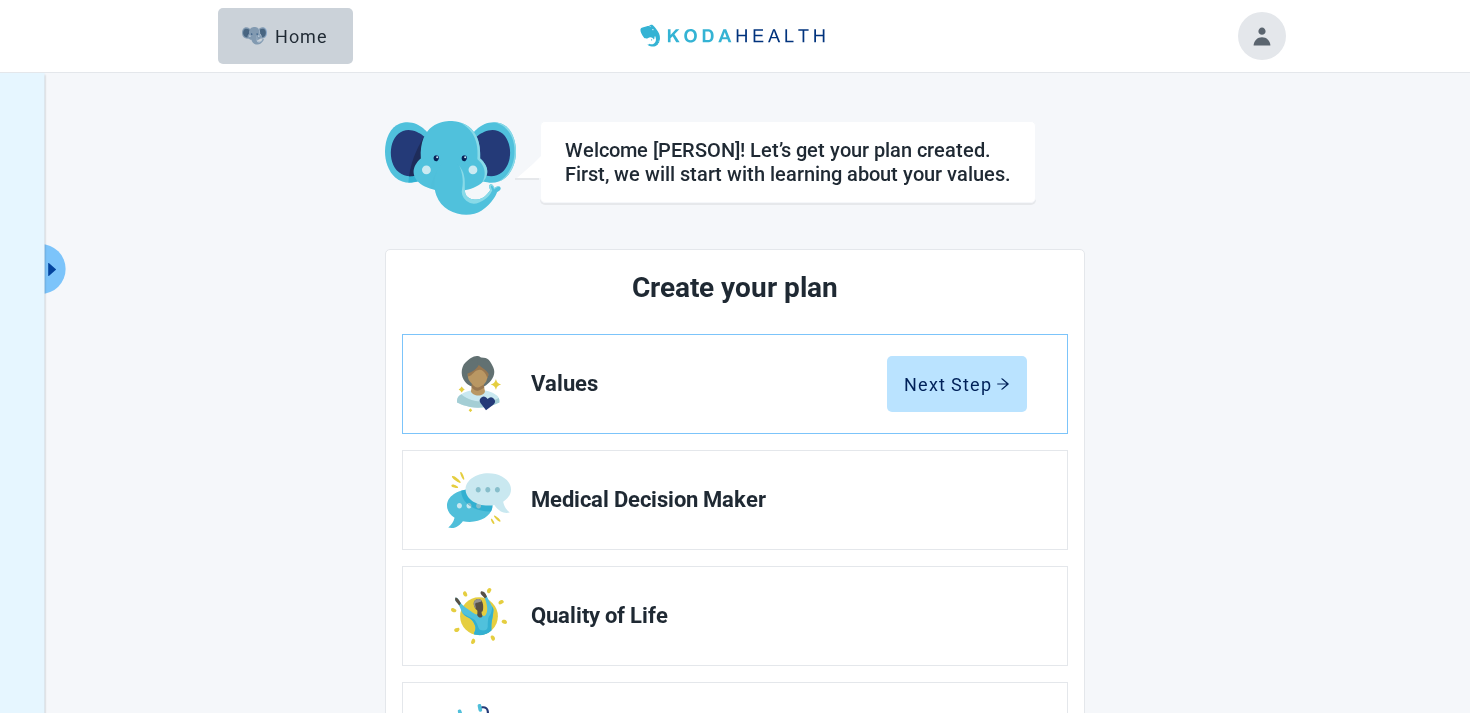 scroll, scrollTop: 0, scrollLeft: 0, axis: both 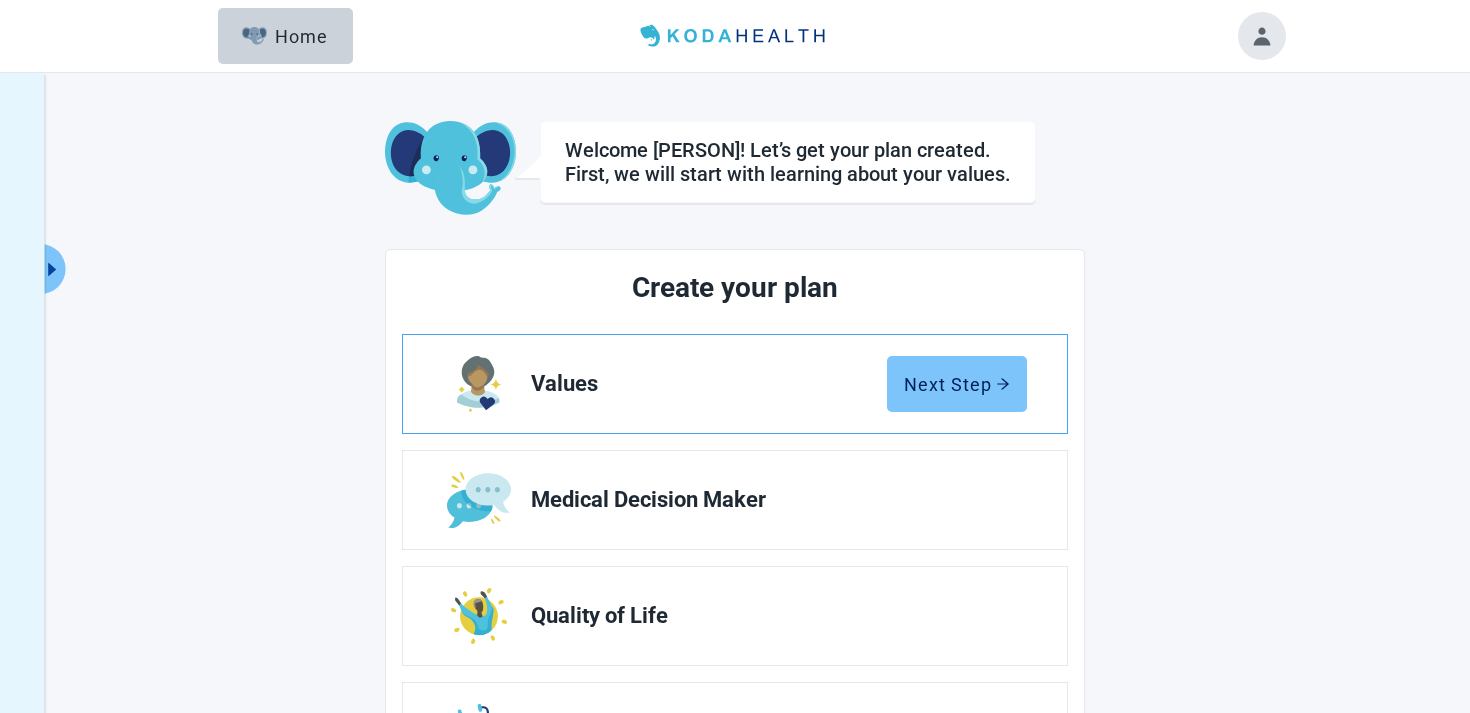 click on "Next Step" at bounding box center (957, 384) 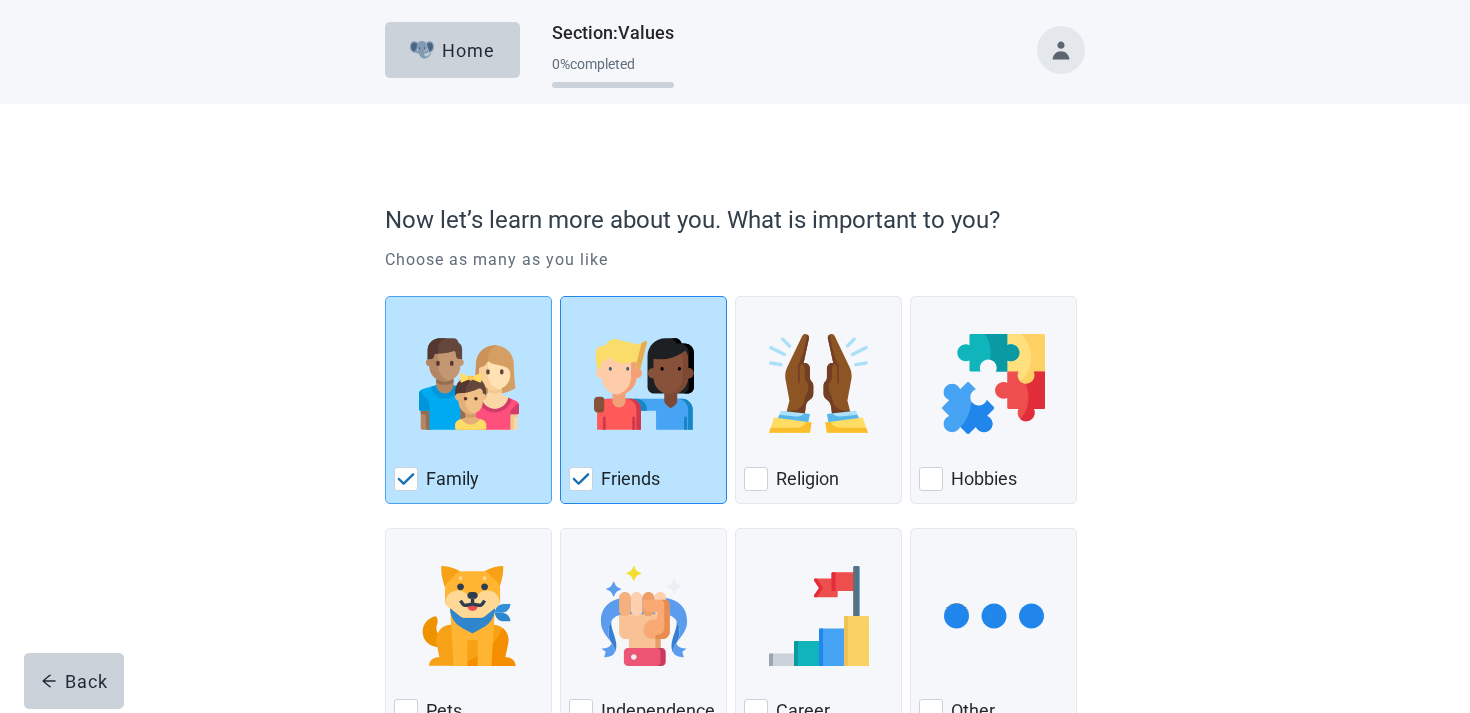 scroll, scrollTop: 147, scrollLeft: 0, axis: vertical 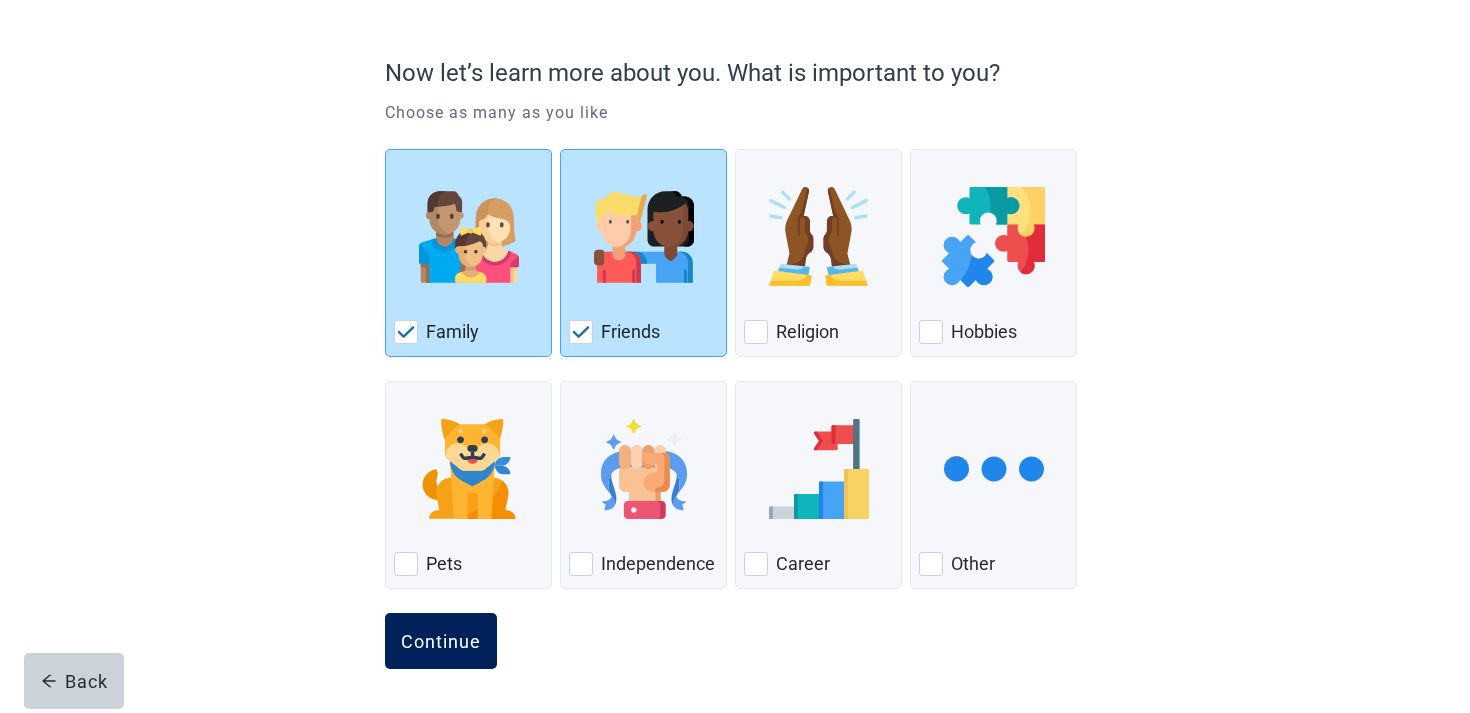 click on "Continue" at bounding box center (441, 641) 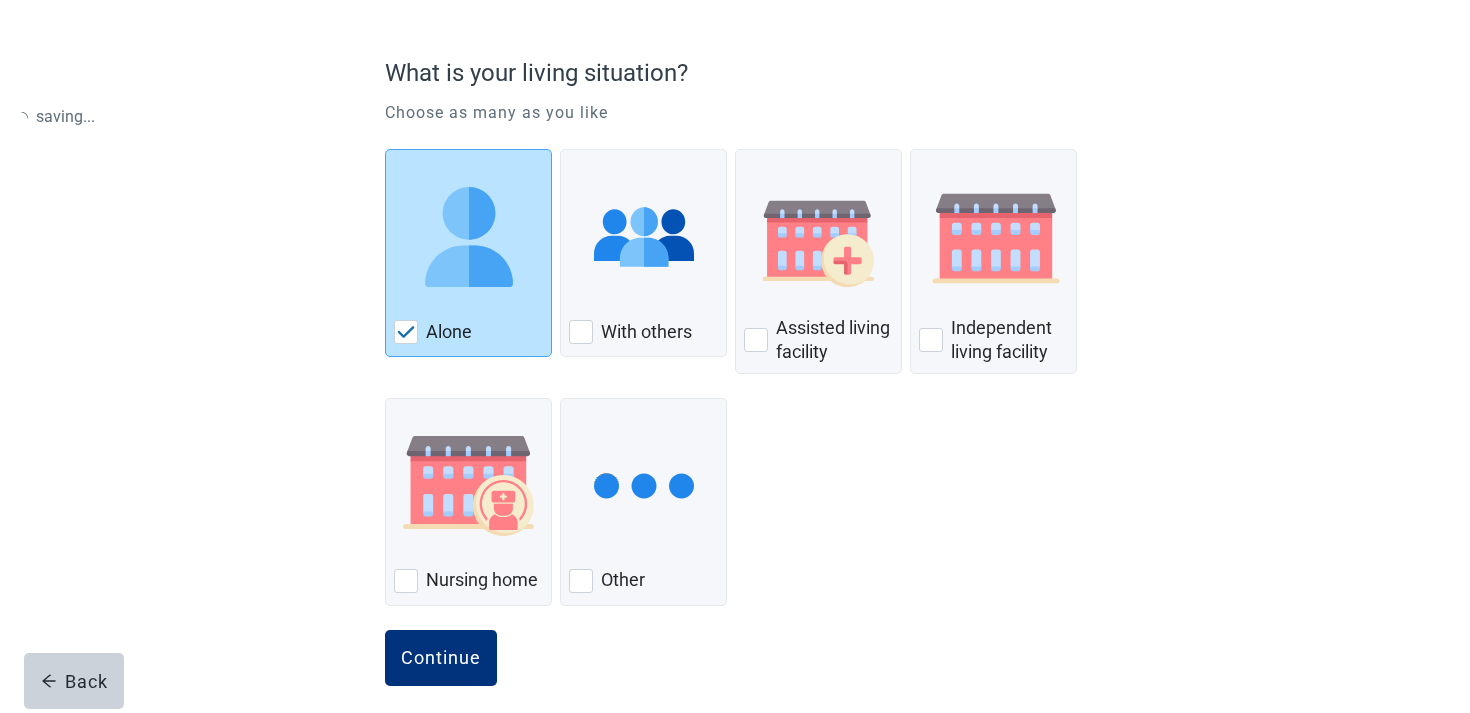scroll, scrollTop: 0, scrollLeft: 0, axis: both 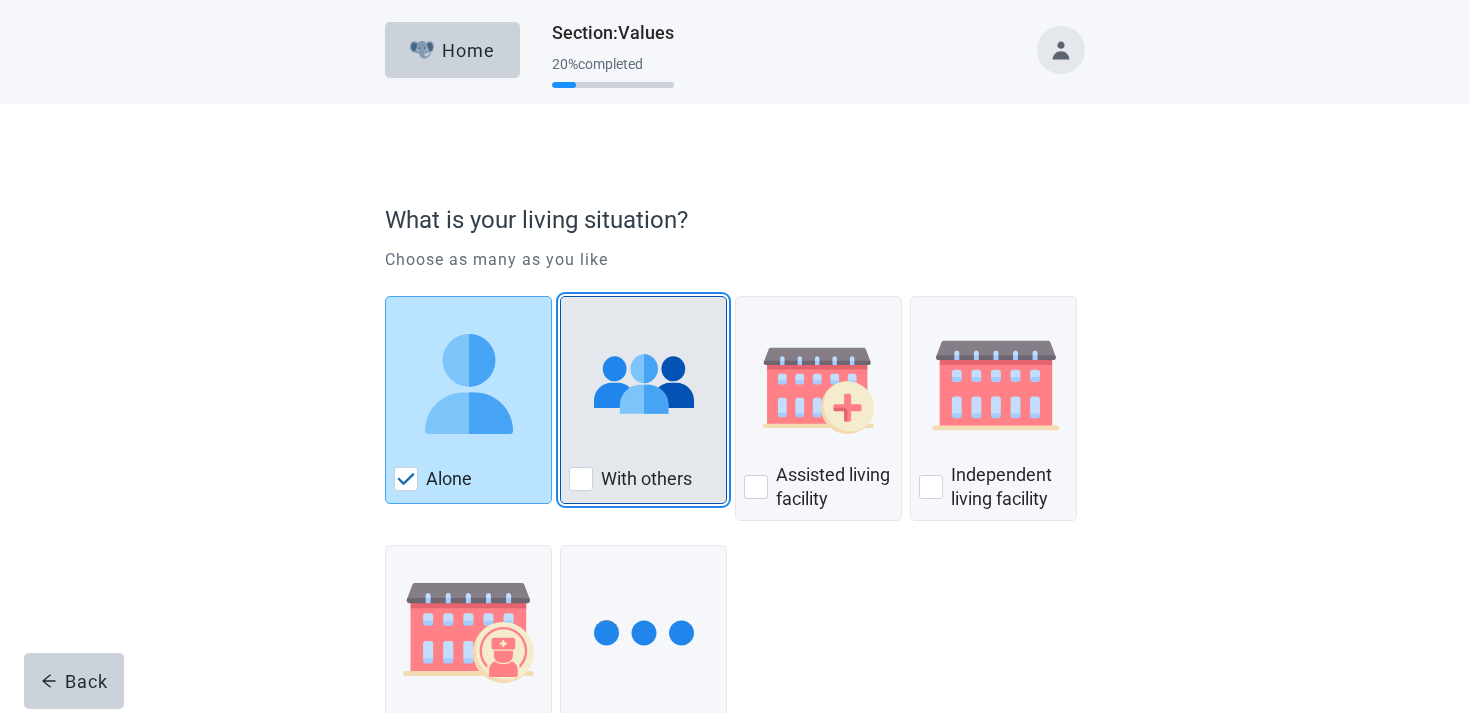 click at bounding box center (643, 384) 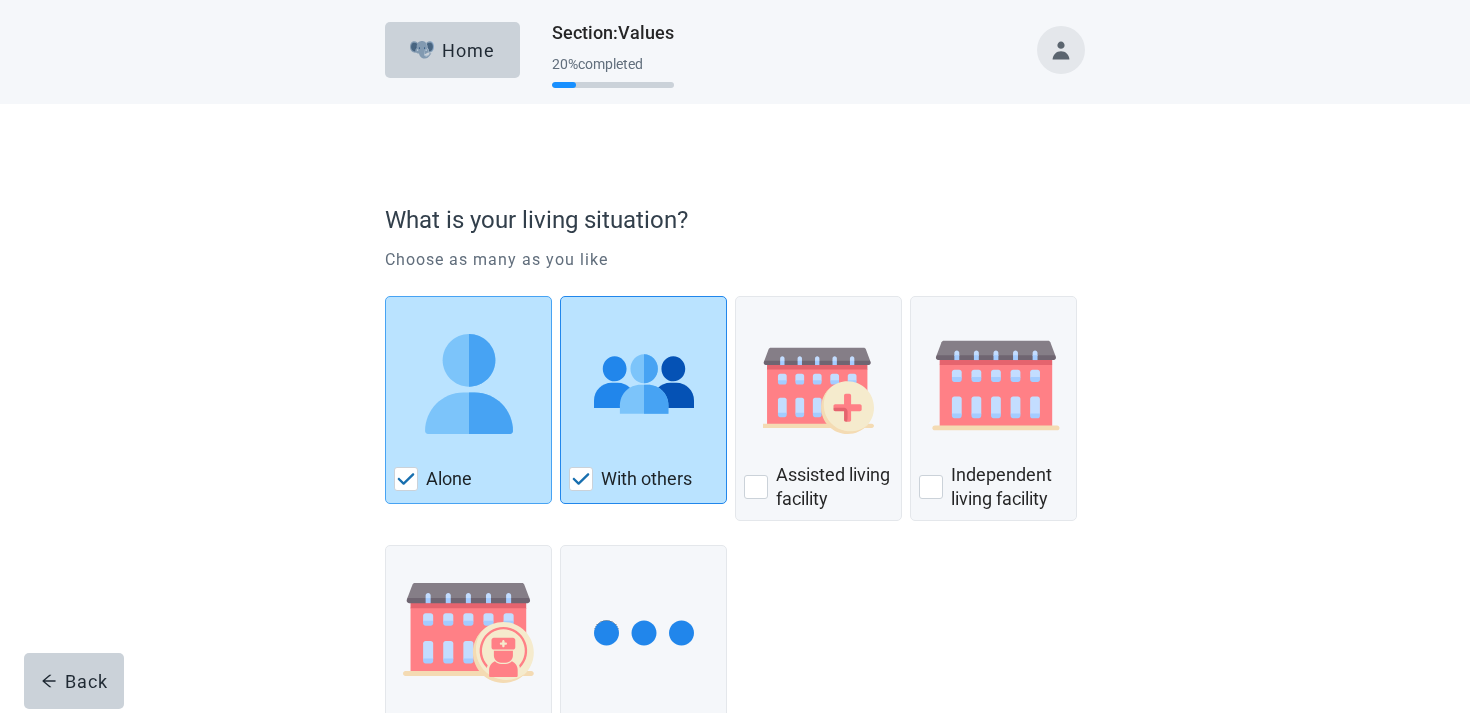 scroll, scrollTop: 163, scrollLeft: 0, axis: vertical 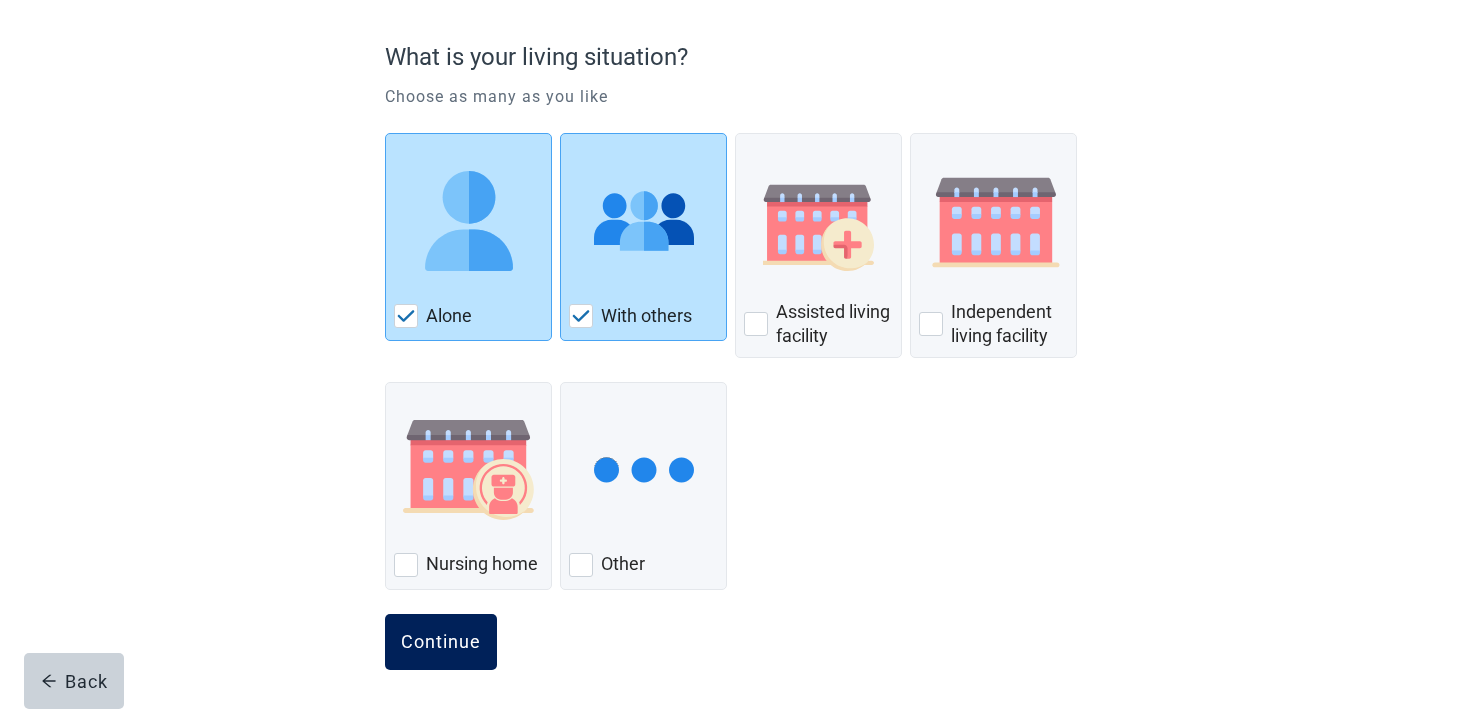 click on "Continue" at bounding box center [441, 642] 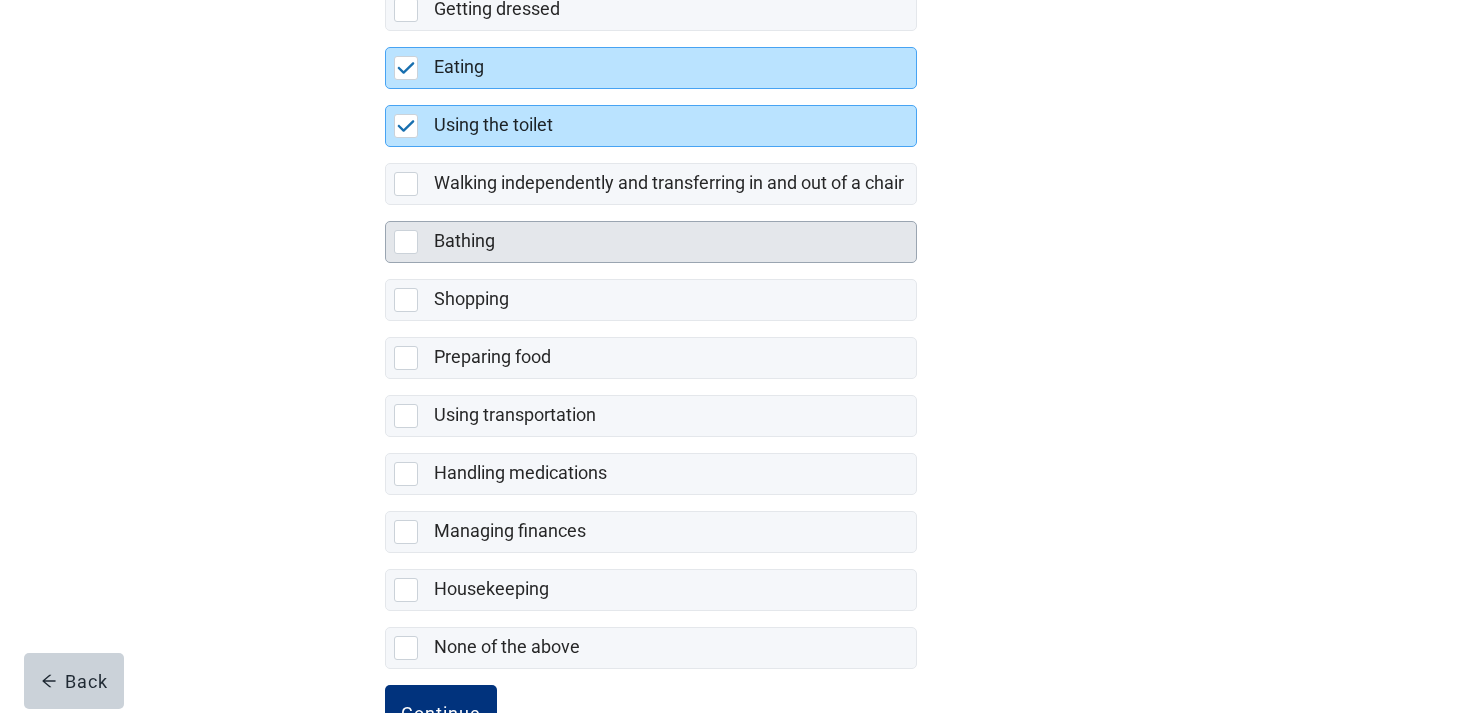 scroll, scrollTop: 393, scrollLeft: 0, axis: vertical 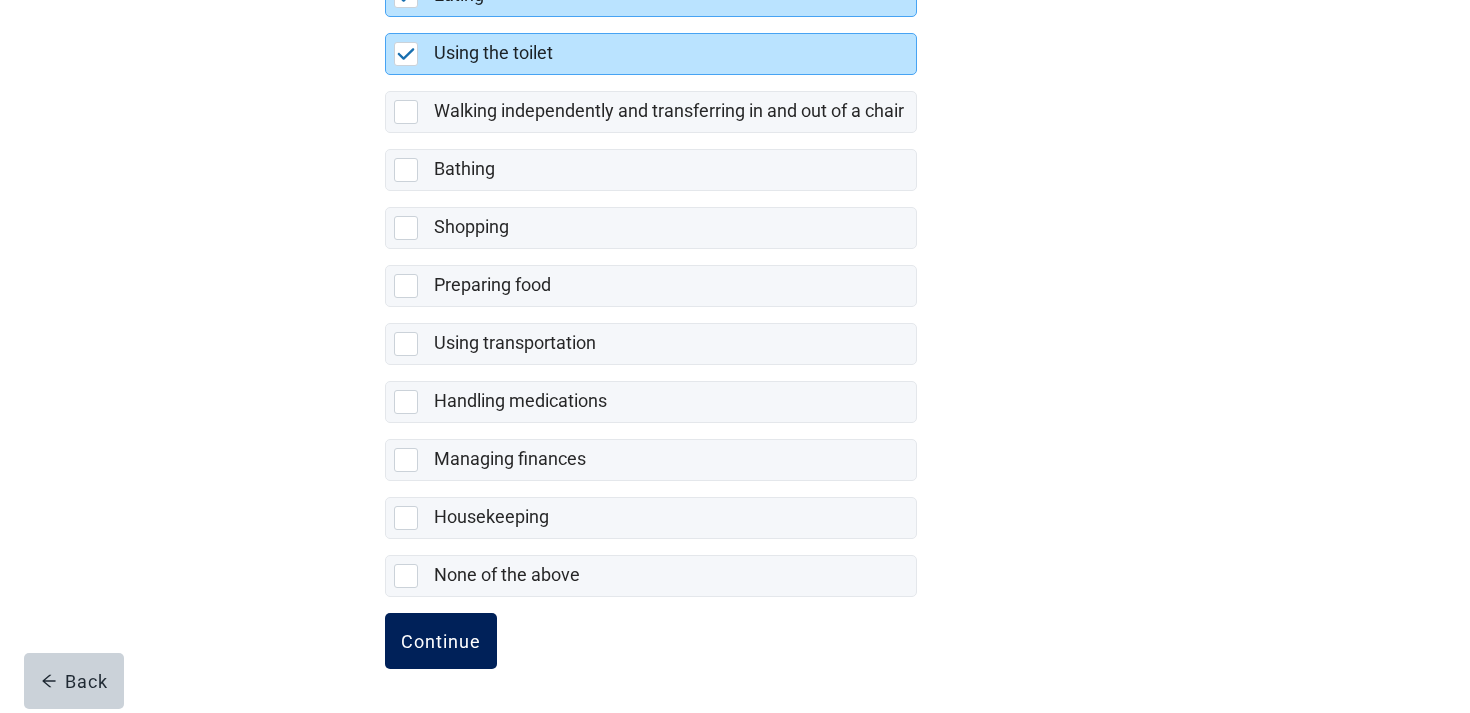 click on "Continue" at bounding box center (441, 641) 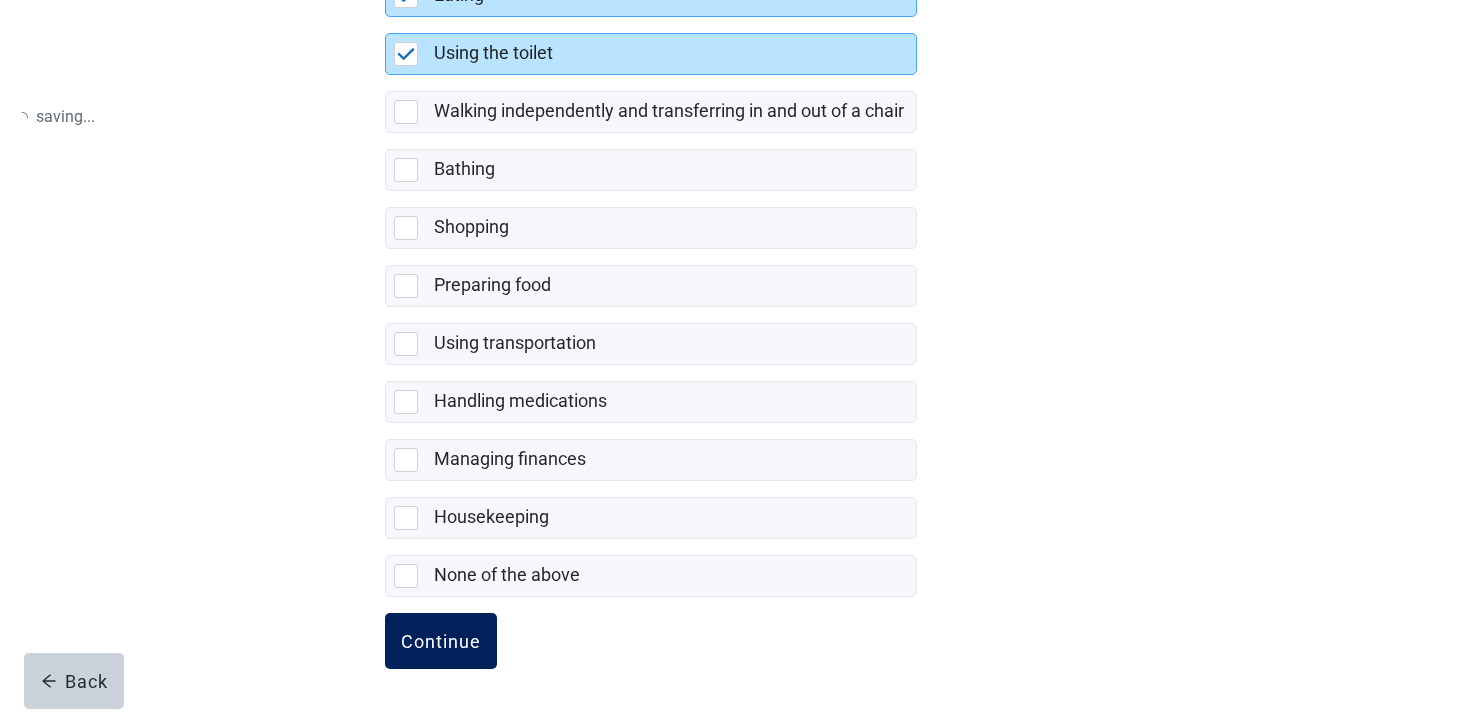 scroll, scrollTop: 0, scrollLeft: 0, axis: both 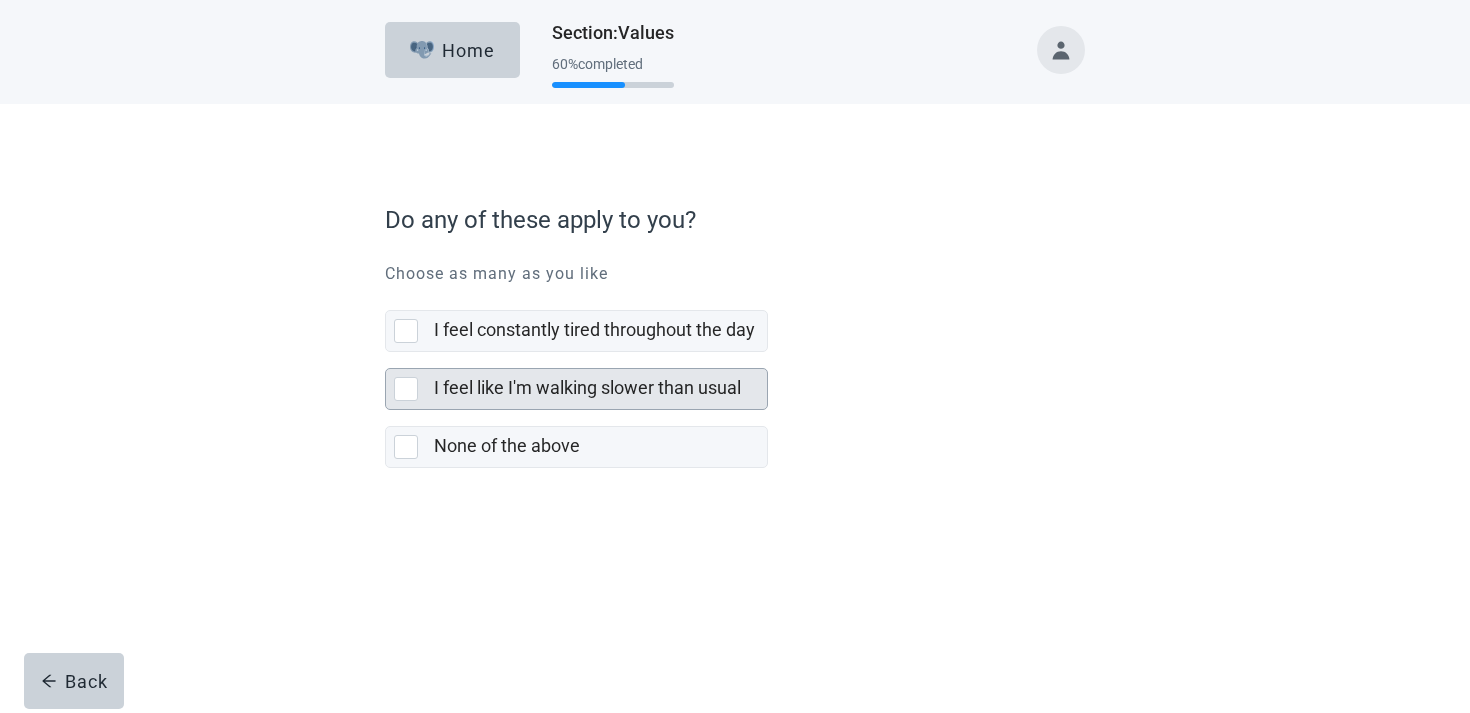 click on "I feel like I'm walking slower than usual" at bounding box center [587, 387] 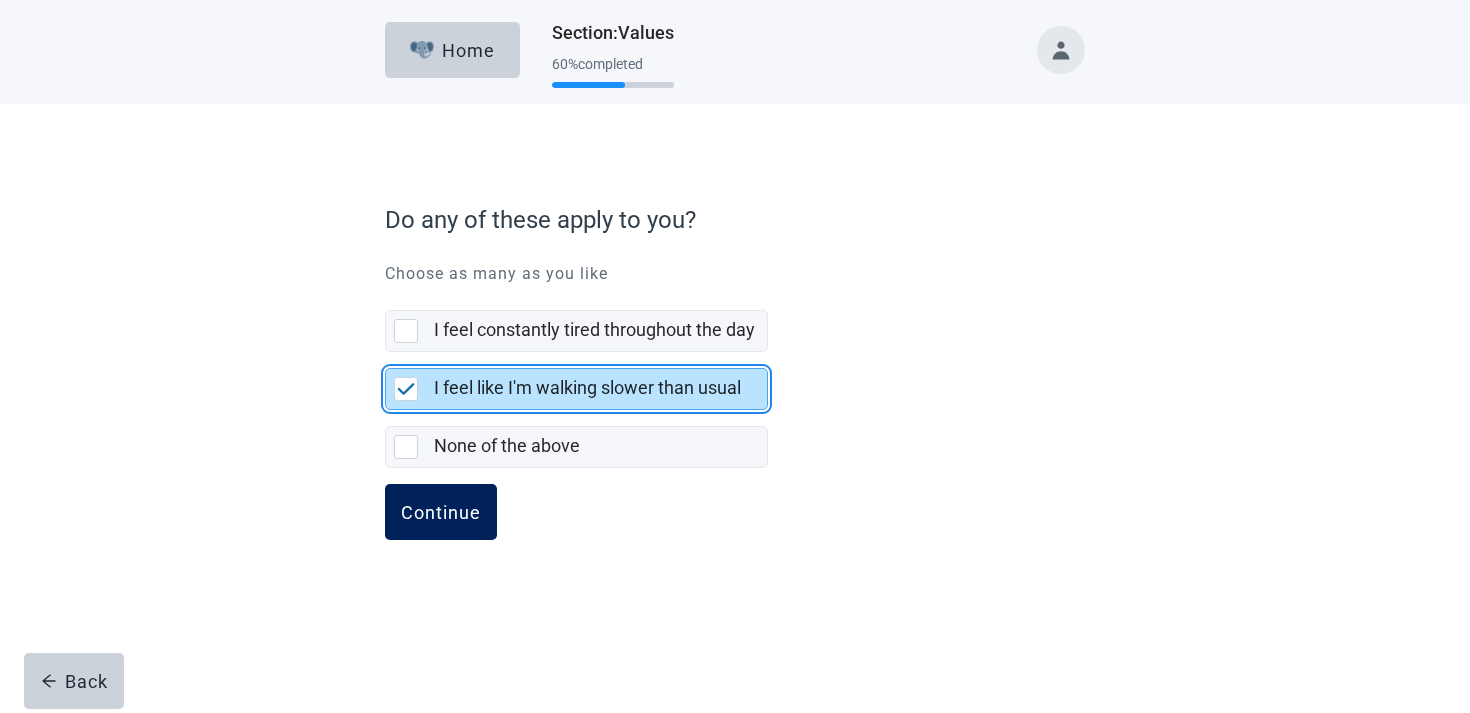 click on "Continue" at bounding box center (441, 512) 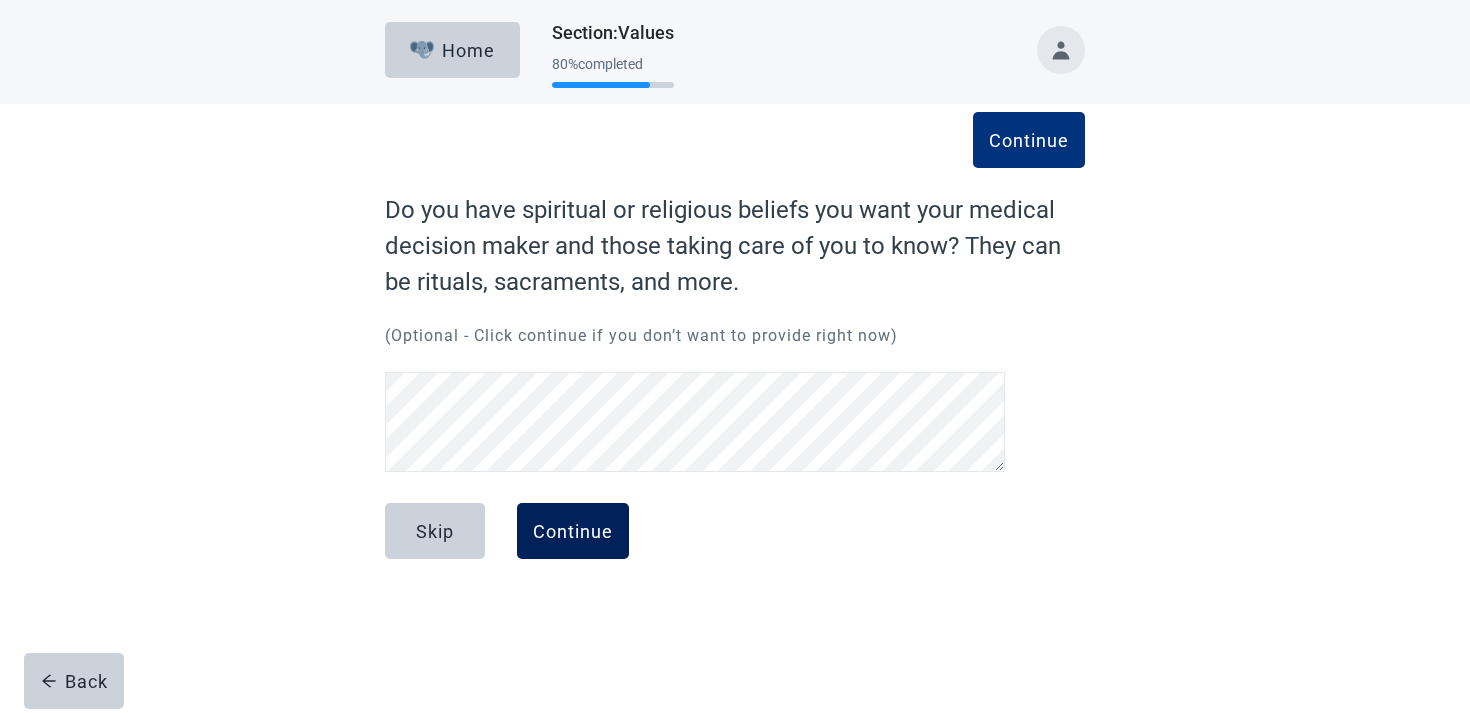 click on "Continue" at bounding box center (573, 531) 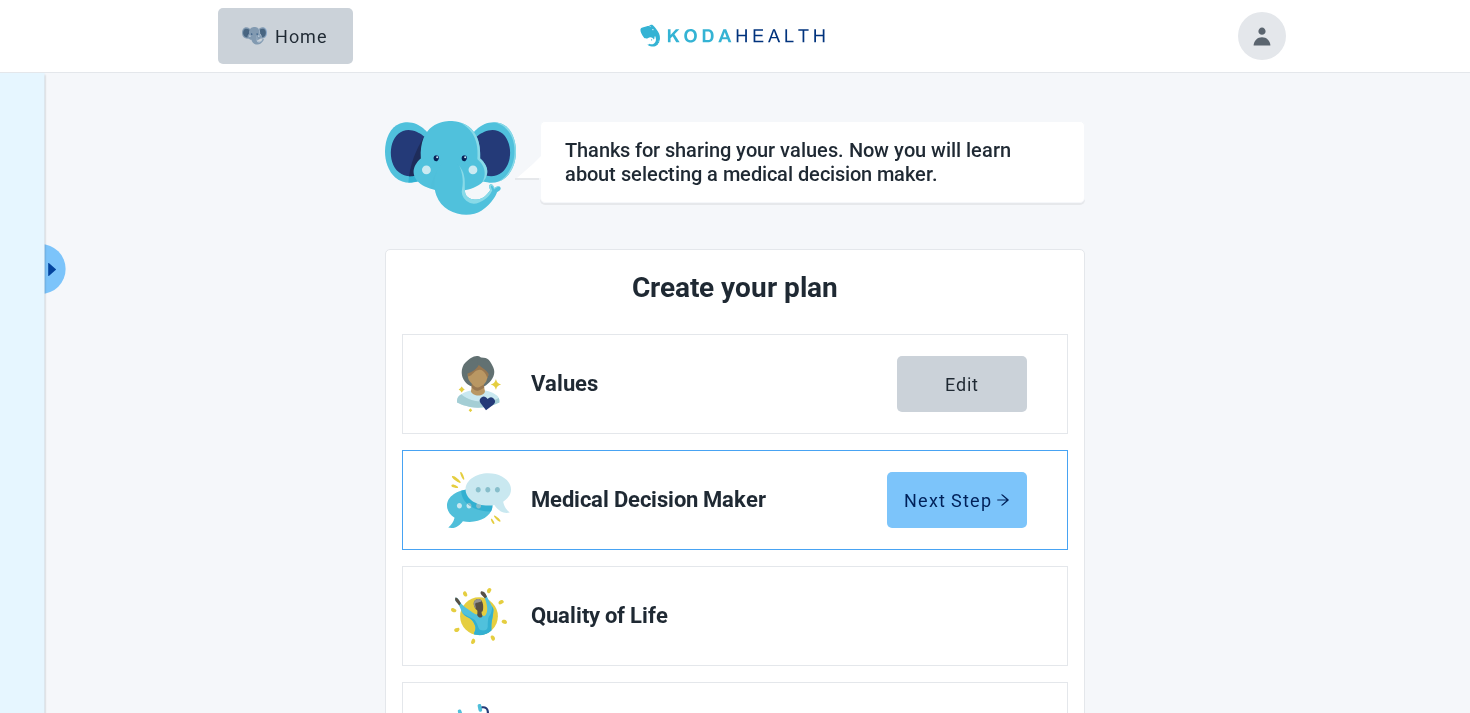 click on "Next Step" at bounding box center (957, 500) 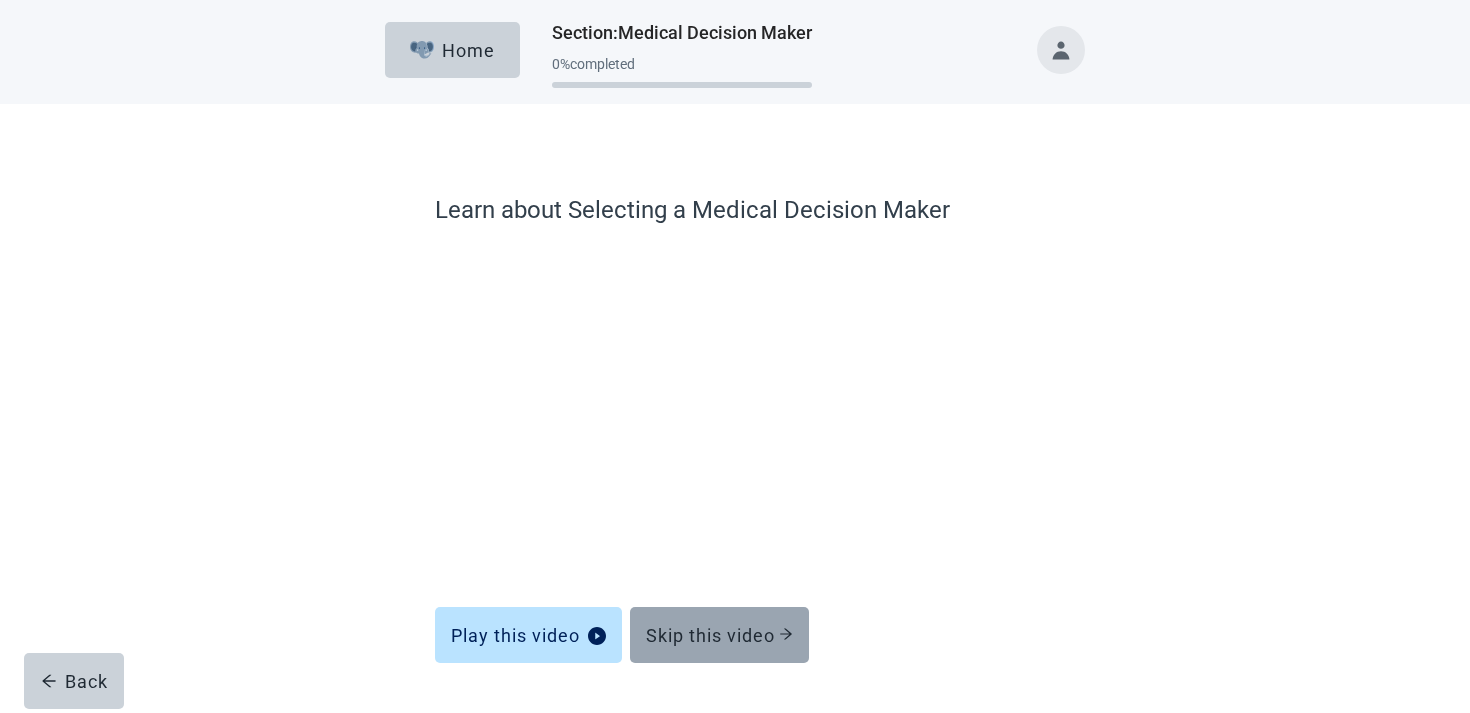 click on "Skip this video" at bounding box center (719, 635) 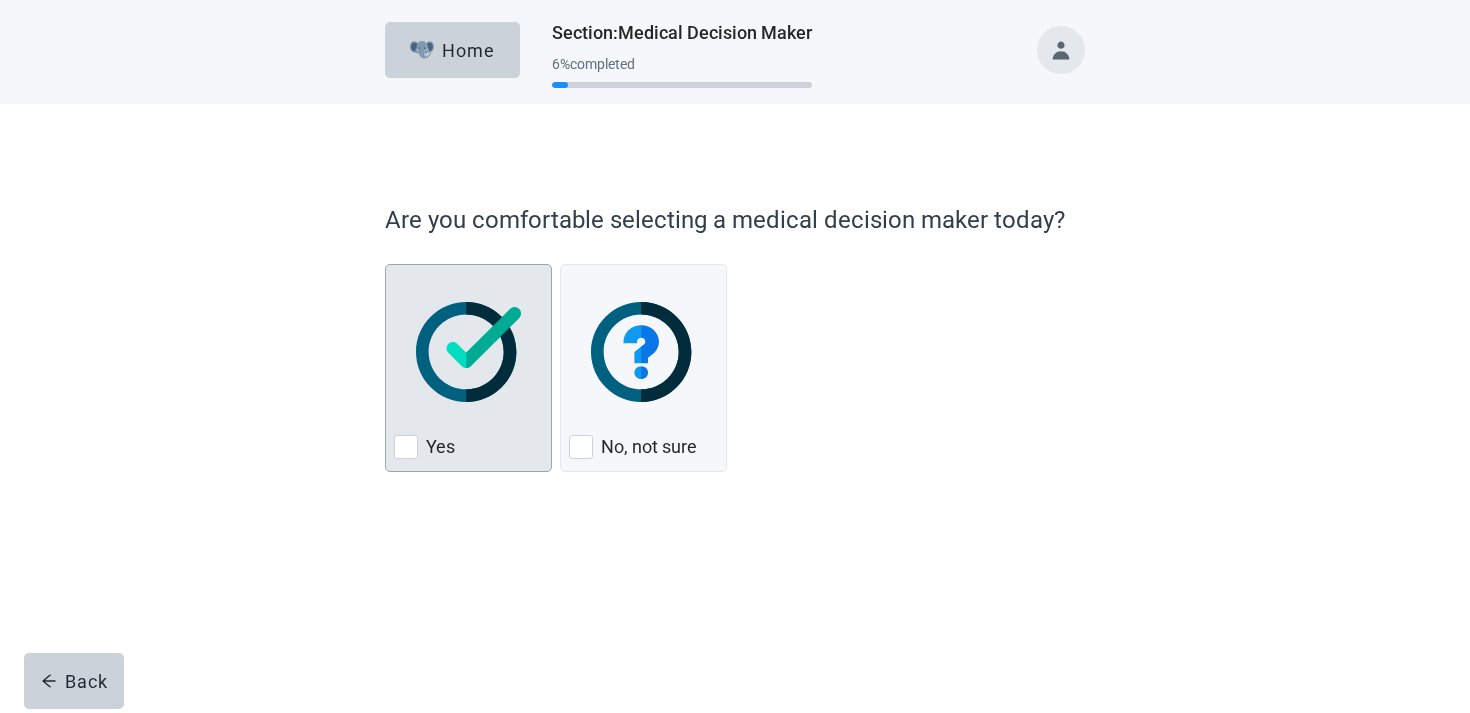 click at bounding box center [468, 352] 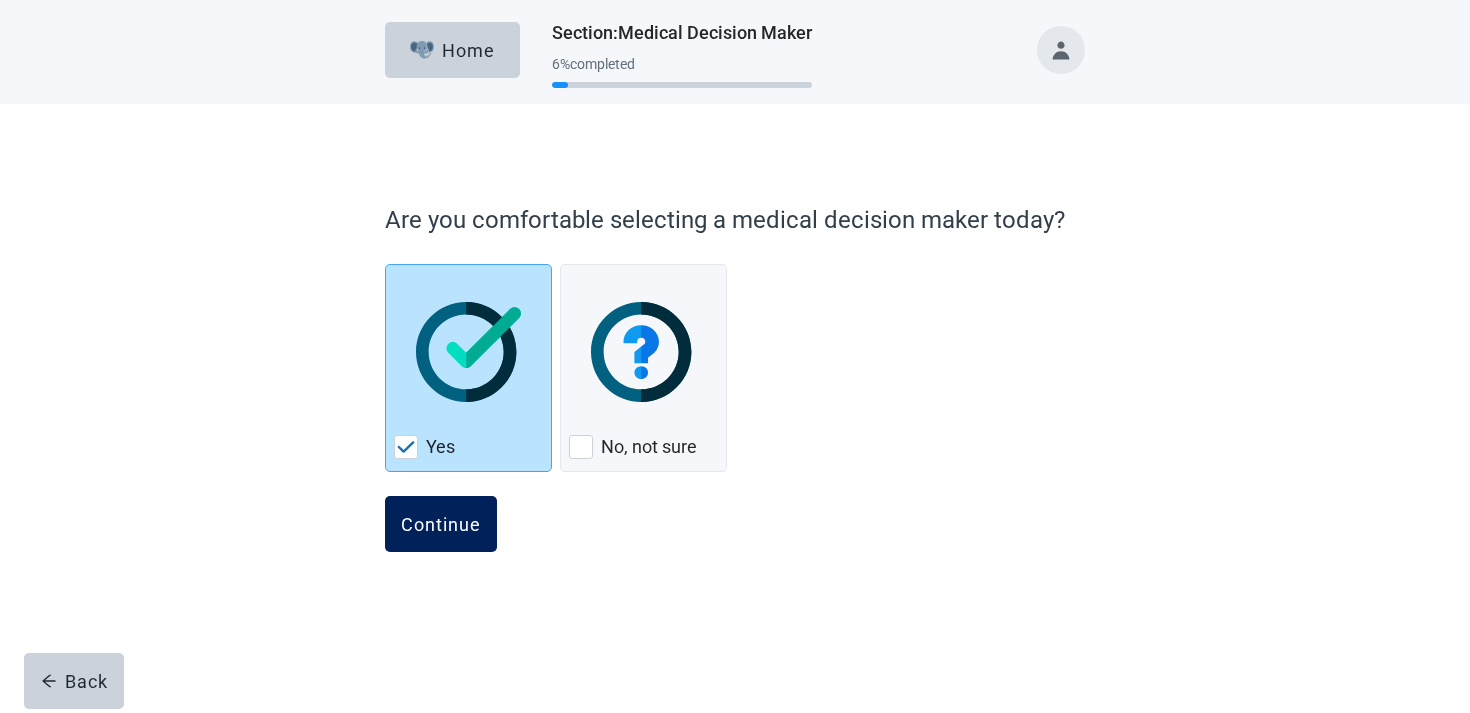 click on "Continue" at bounding box center [441, 524] 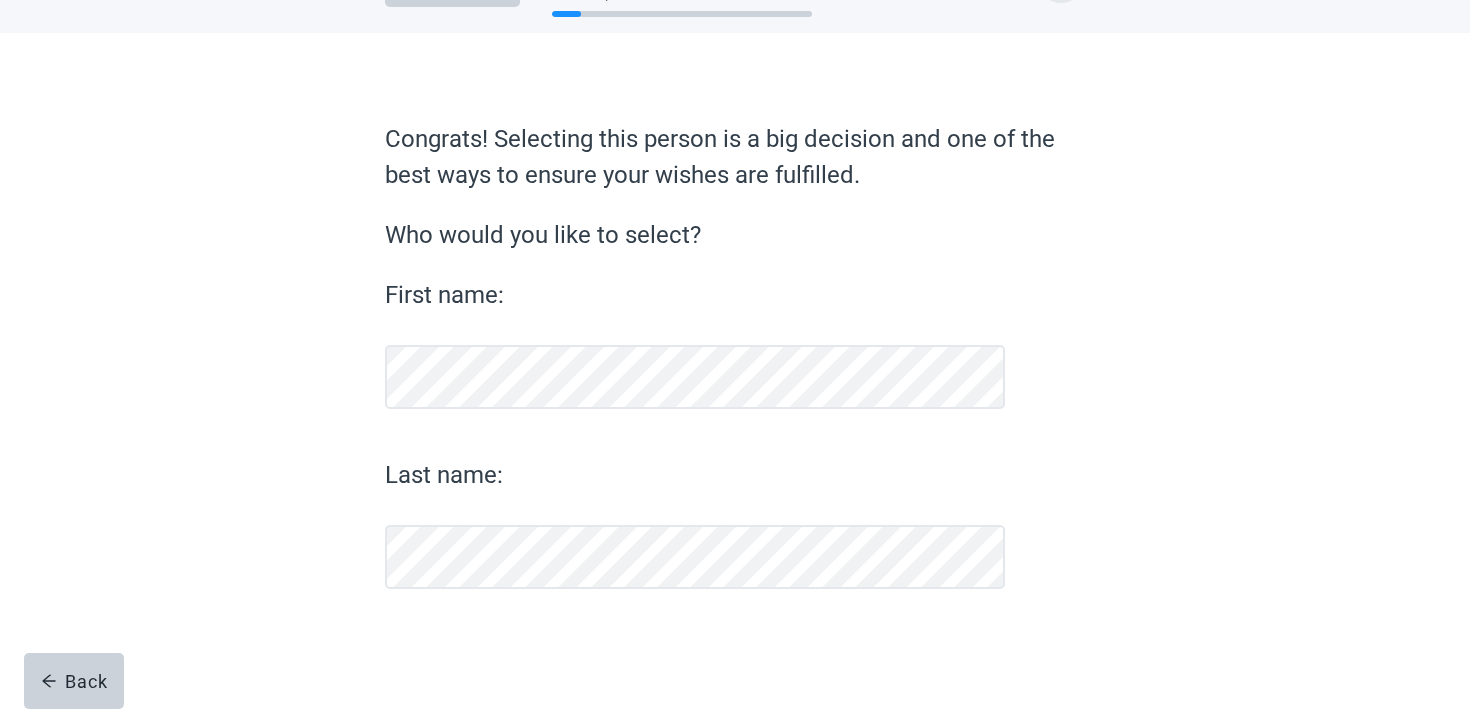 scroll, scrollTop: 71, scrollLeft: 0, axis: vertical 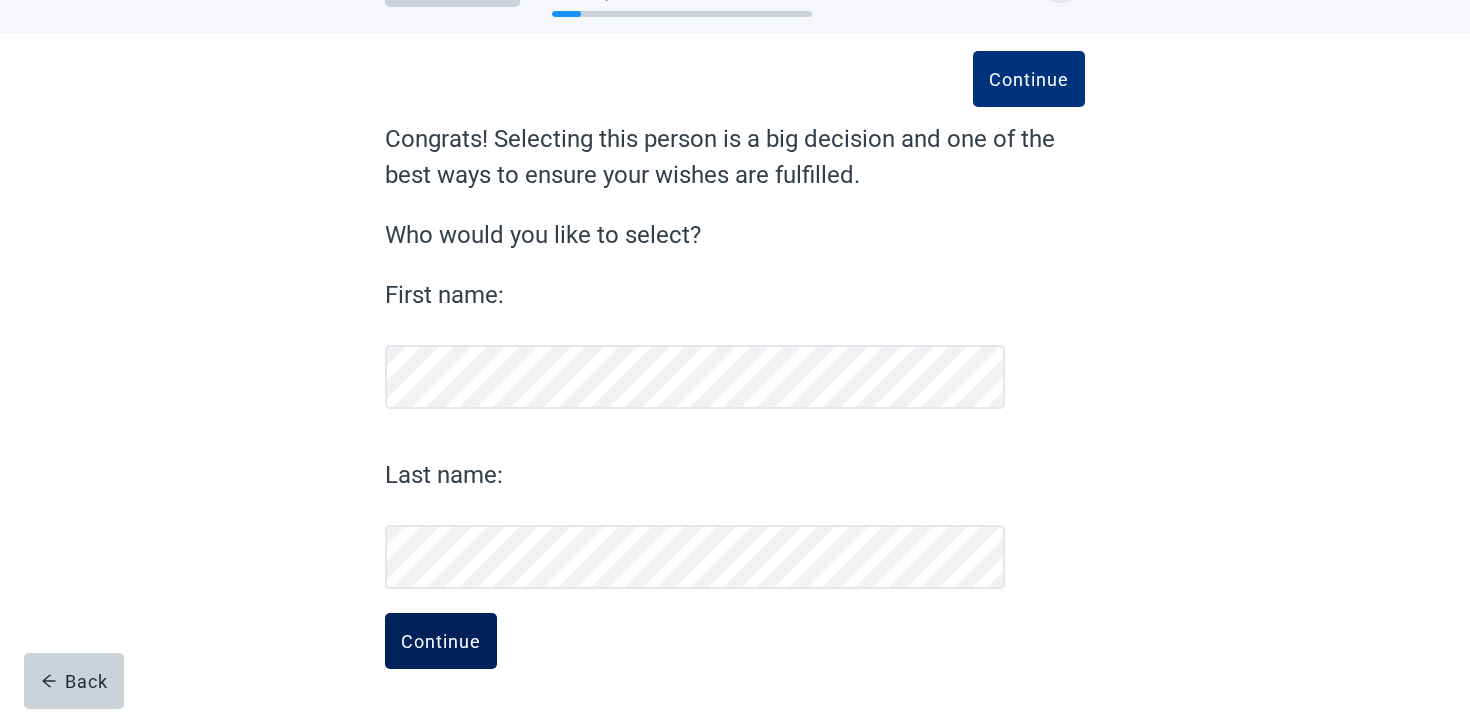 click on "Continue Congrats! Selecting this person is a big decision and one of the best ways to ensure your wishes are fulfilled. Who would you like to select? First name: Last name: Continue Back" at bounding box center [735, 417] 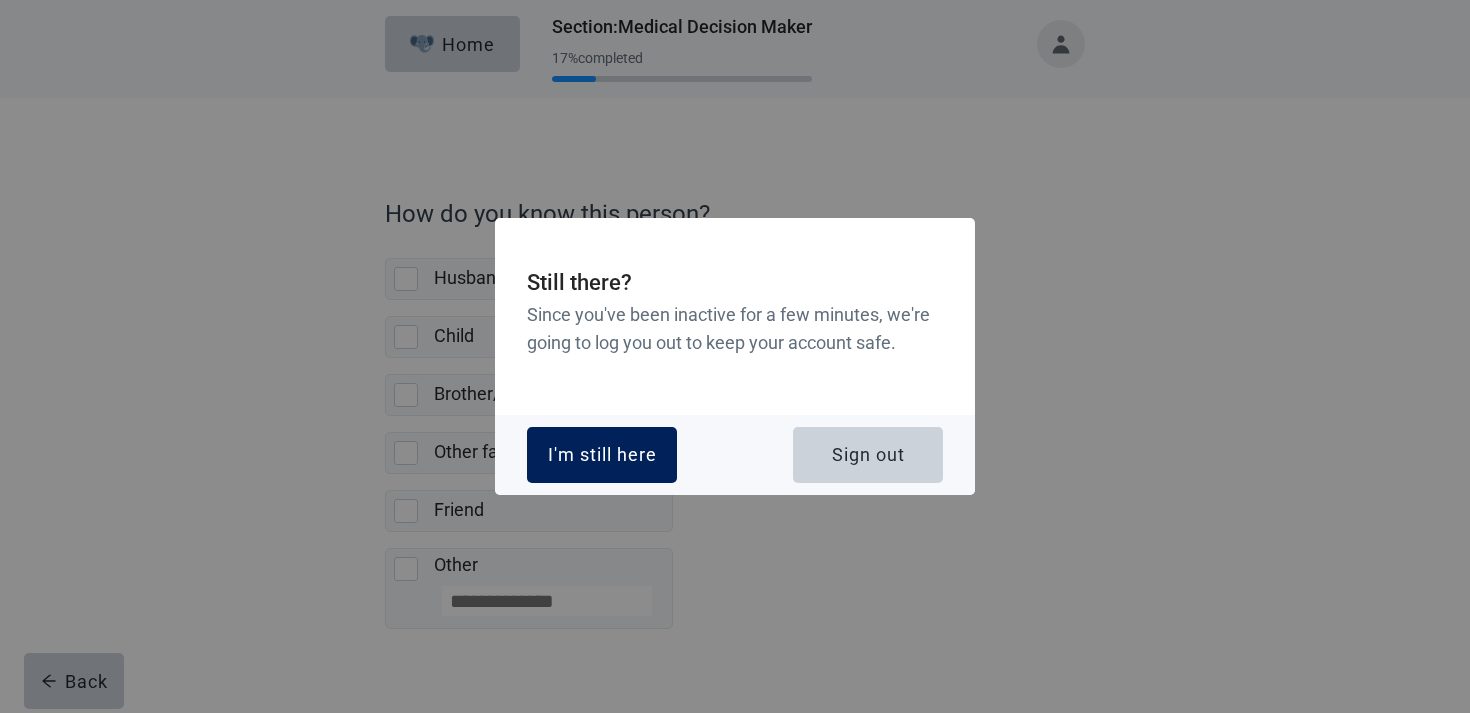 scroll, scrollTop: 38, scrollLeft: 0, axis: vertical 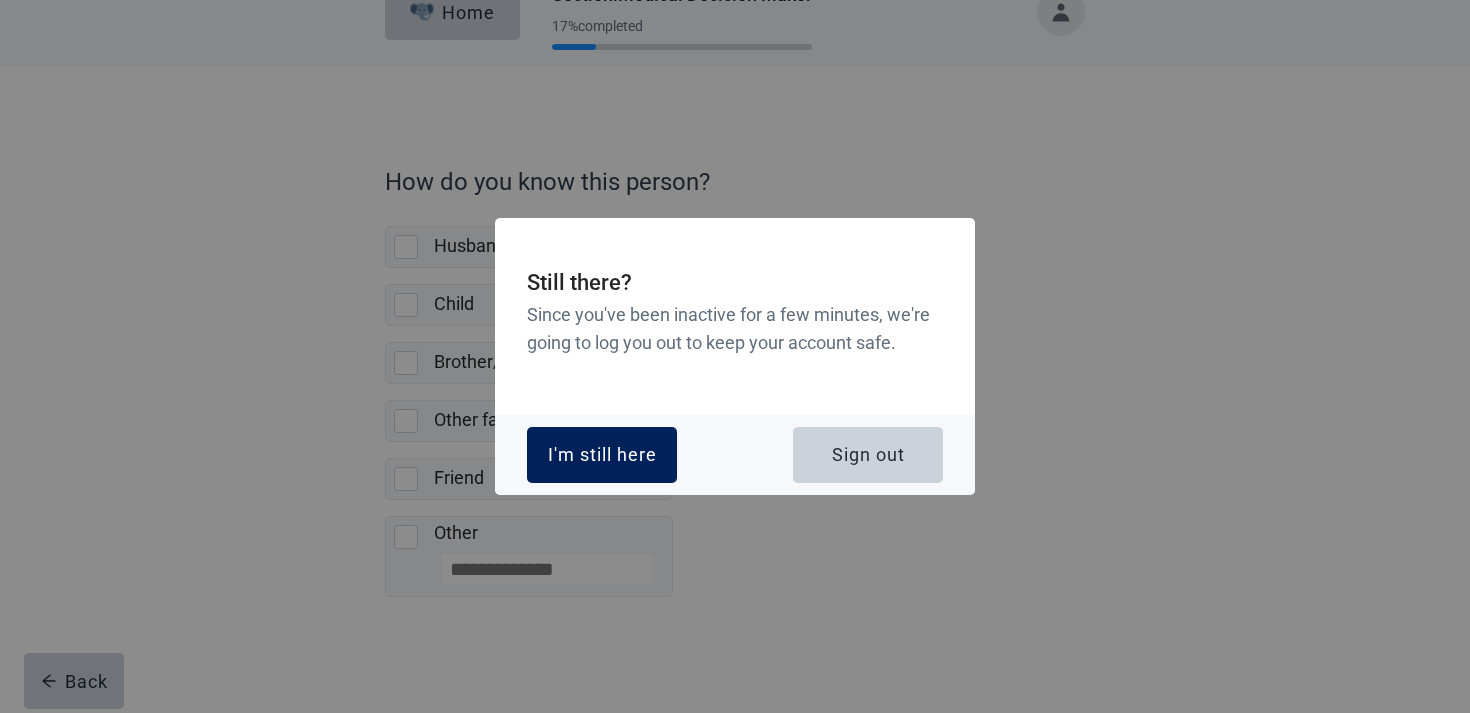 click on "I'm still here" at bounding box center [602, 455] 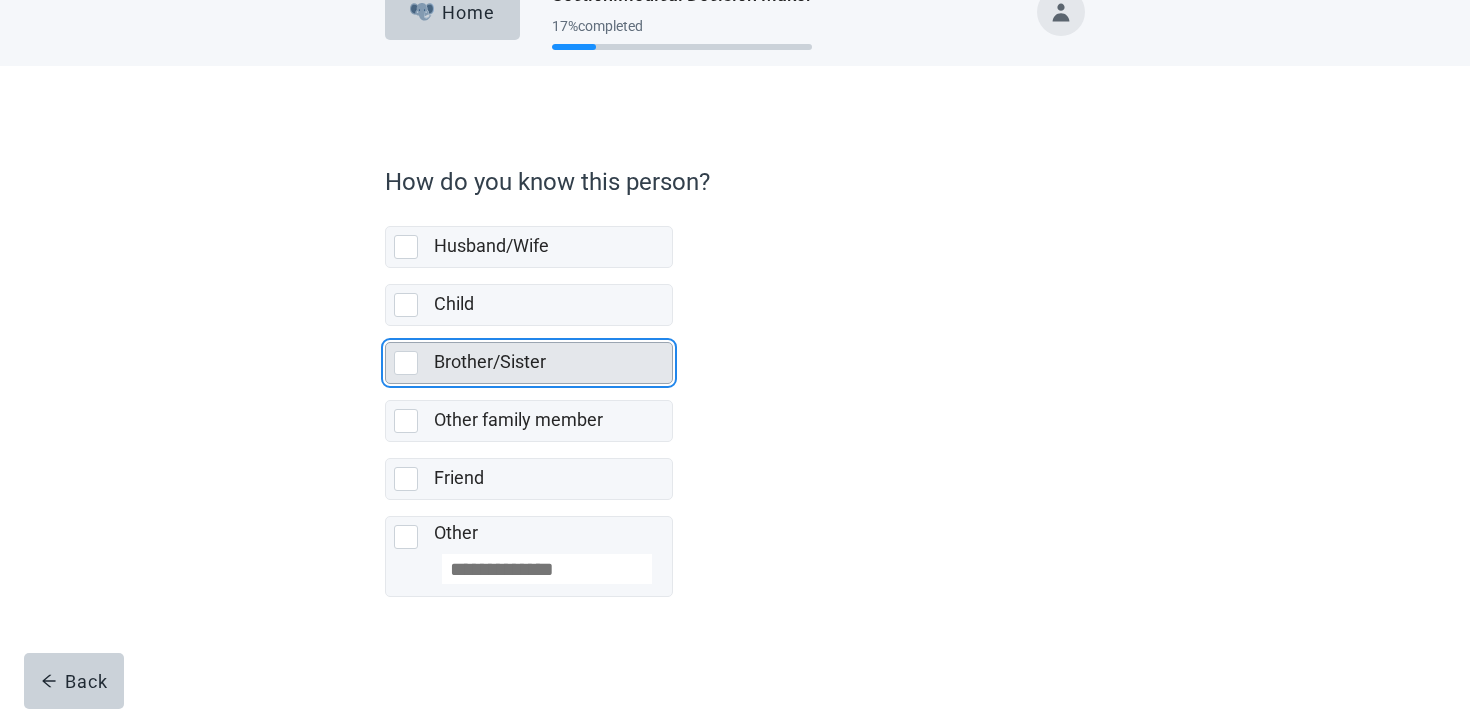click on "Brother/Sister" at bounding box center (547, 362) 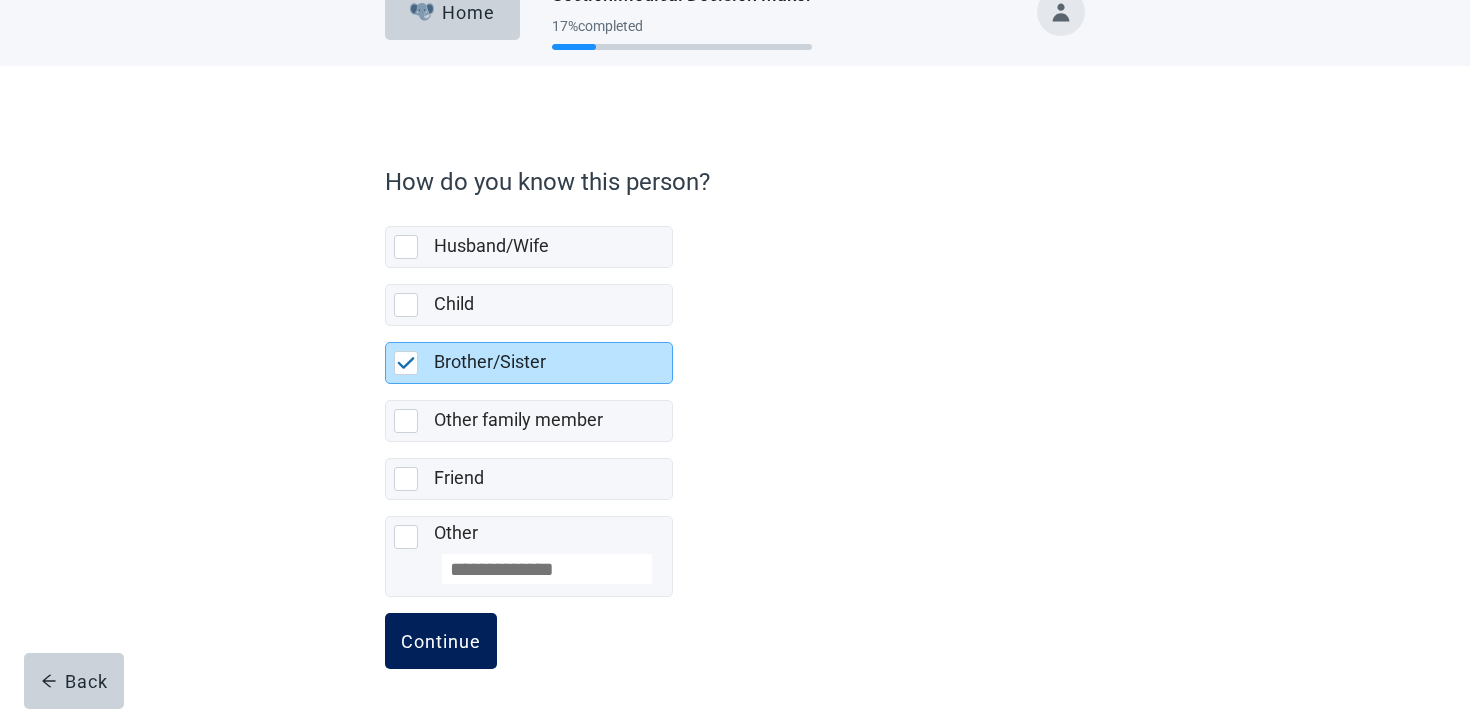 click on "Continue" at bounding box center [441, 641] 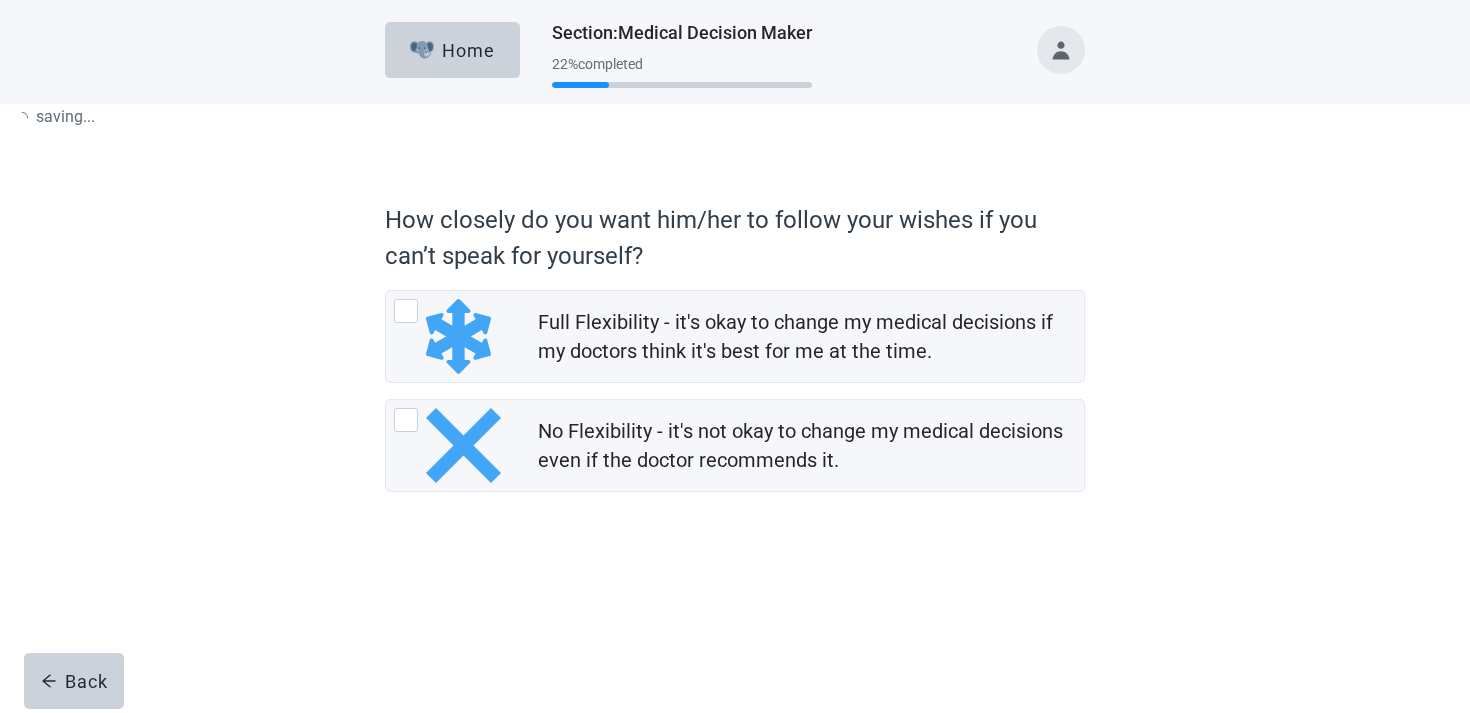 scroll, scrollTop: 0, scrollLeft: 0, axis: both 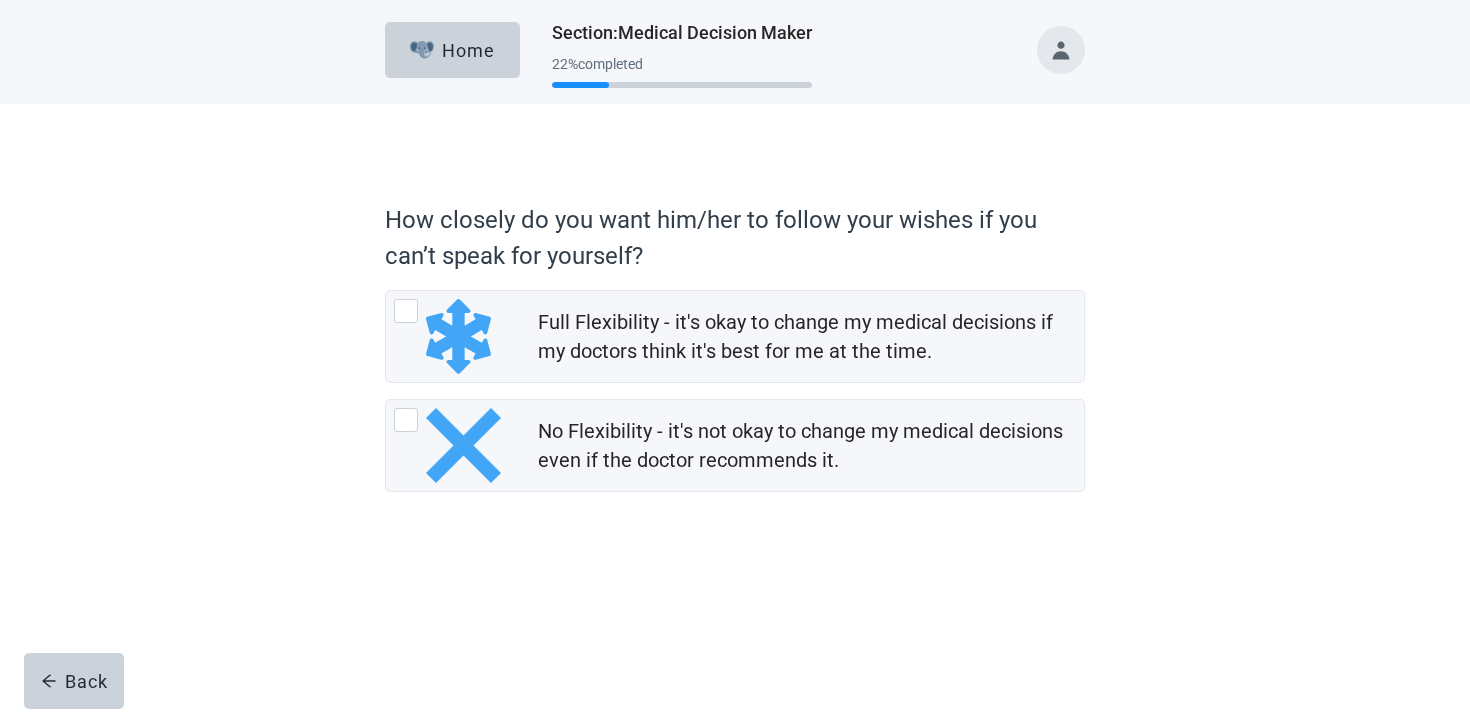 click on "Full Flexibility - it's okay to change my medical decisions if my doctors think it's best for me at the time. No Flexibility - it's not okay to change my medical decisions even if the doctor recommends it." at bounding box center (735, 391) 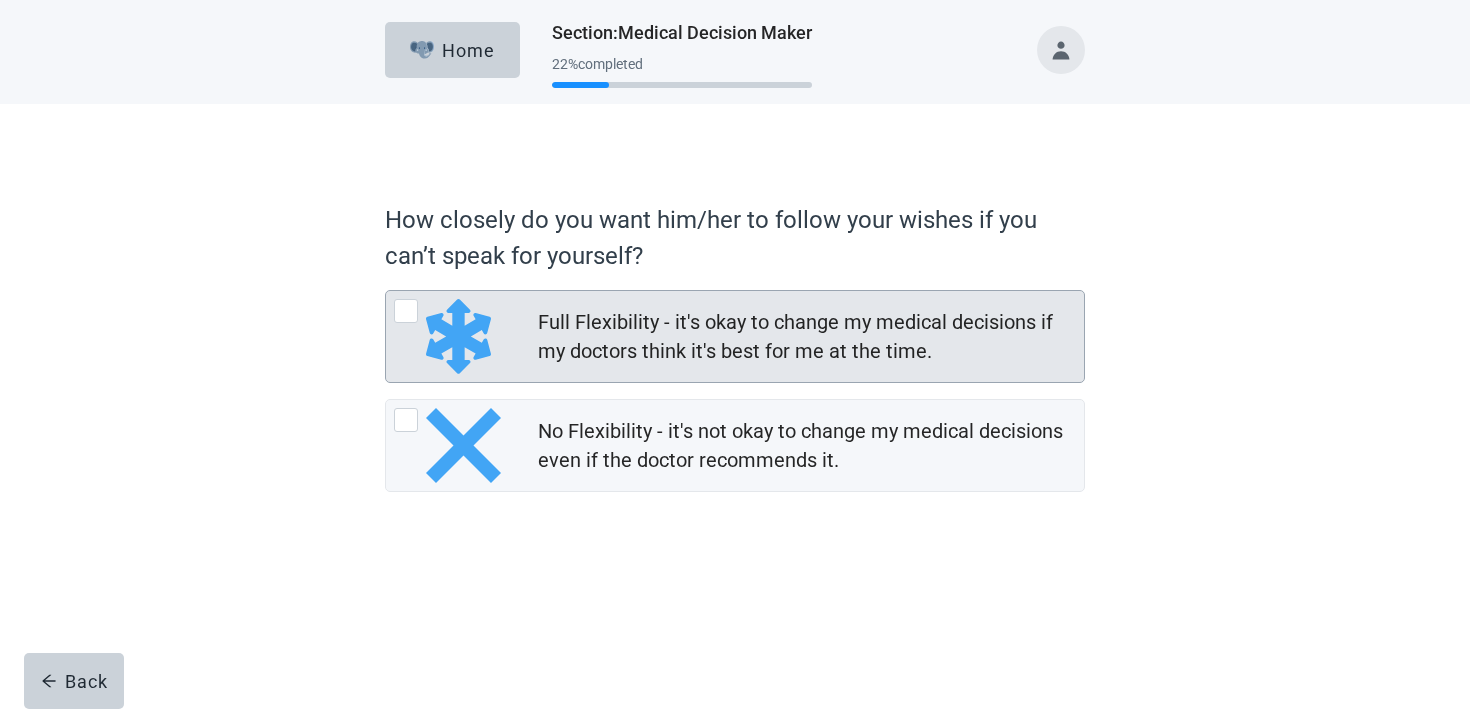 click on "Full Flexibility - it's okay to change my medical decisions if my doctors think it's best for me at the time." at bounding box center [811, 337] 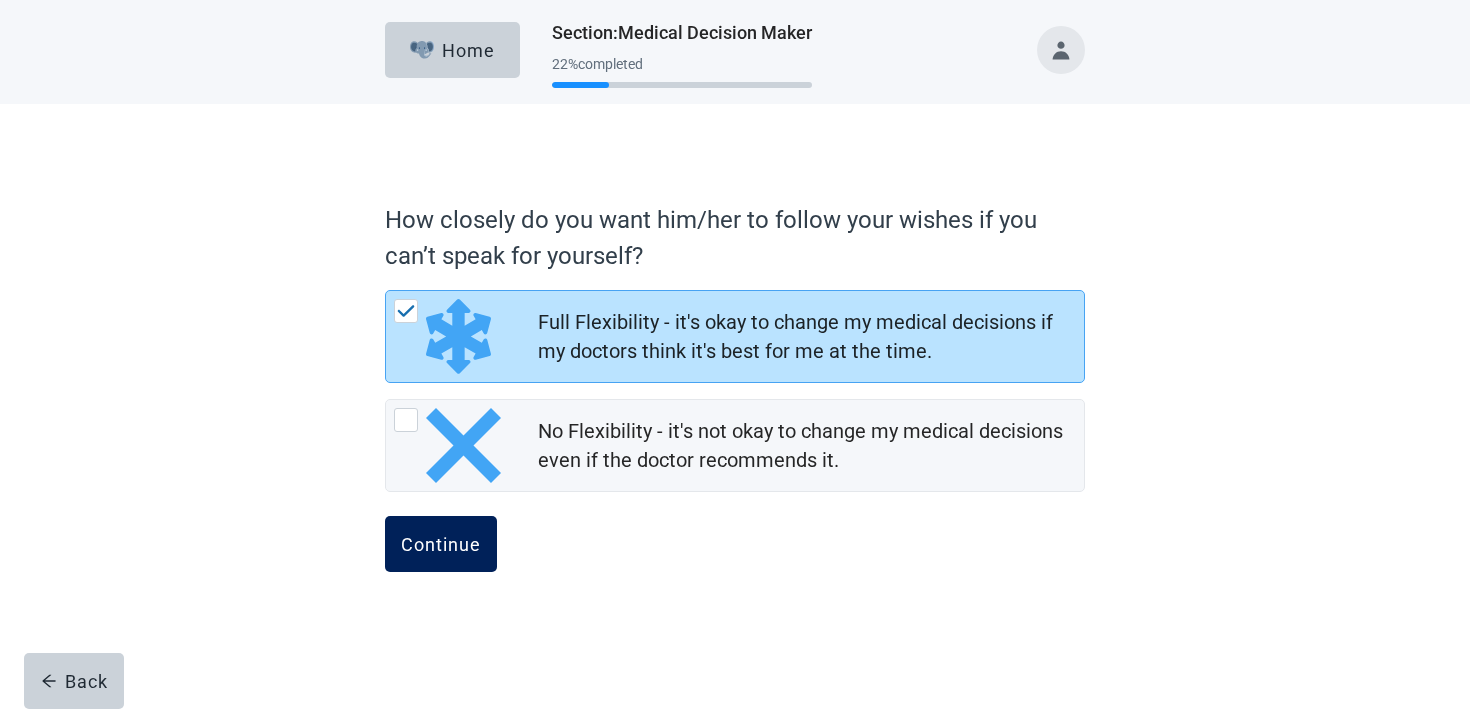click on "Continue" at bounding box center (441, 544) 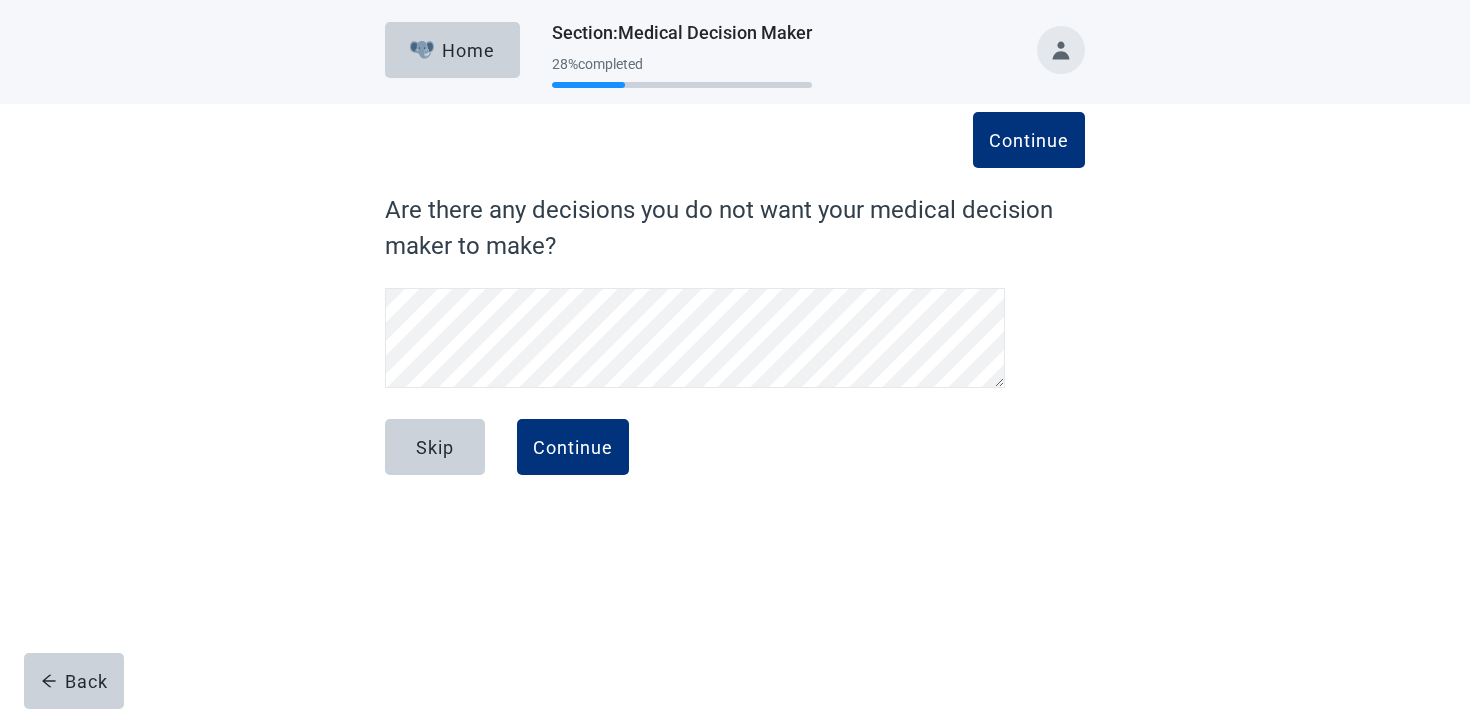 click on "Skip Continue" at bounding box center (735, 469) 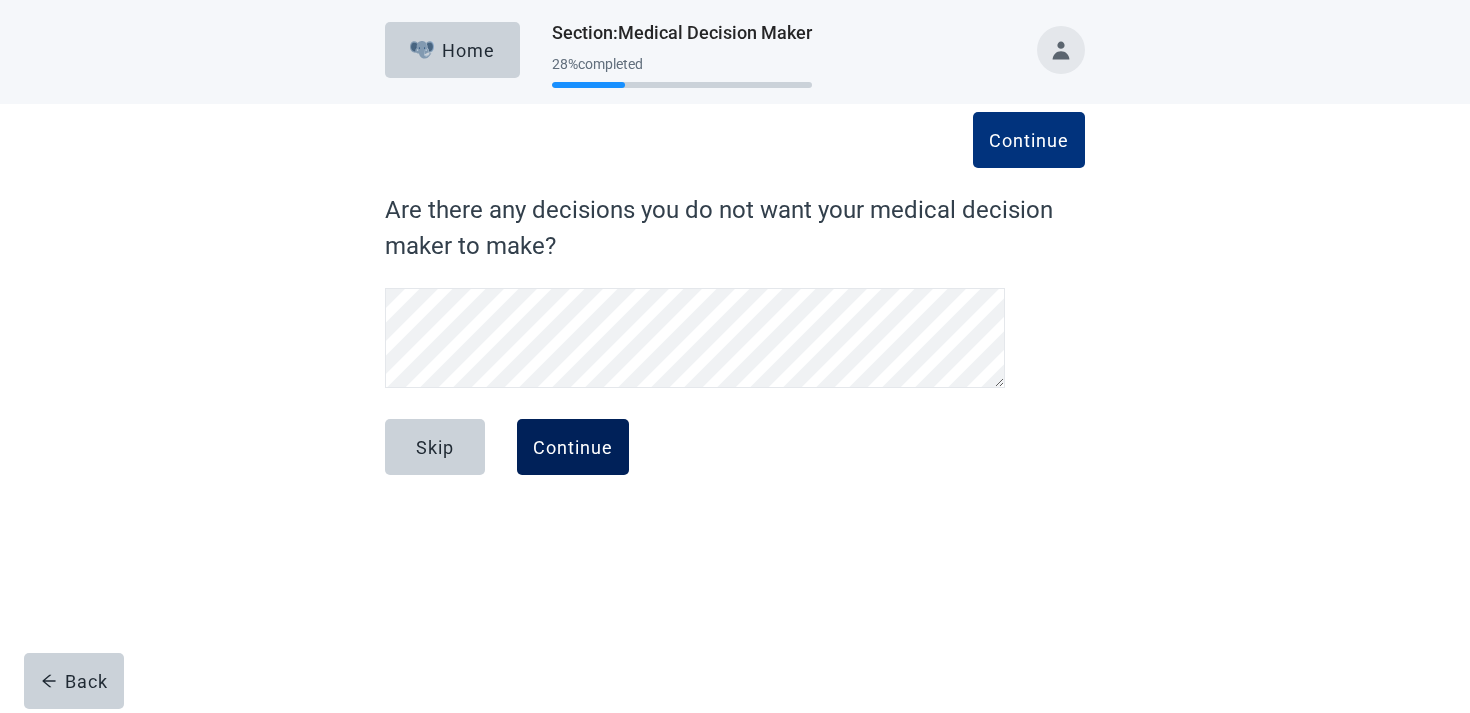 click on "Continue" at bounding box center [573, 447] 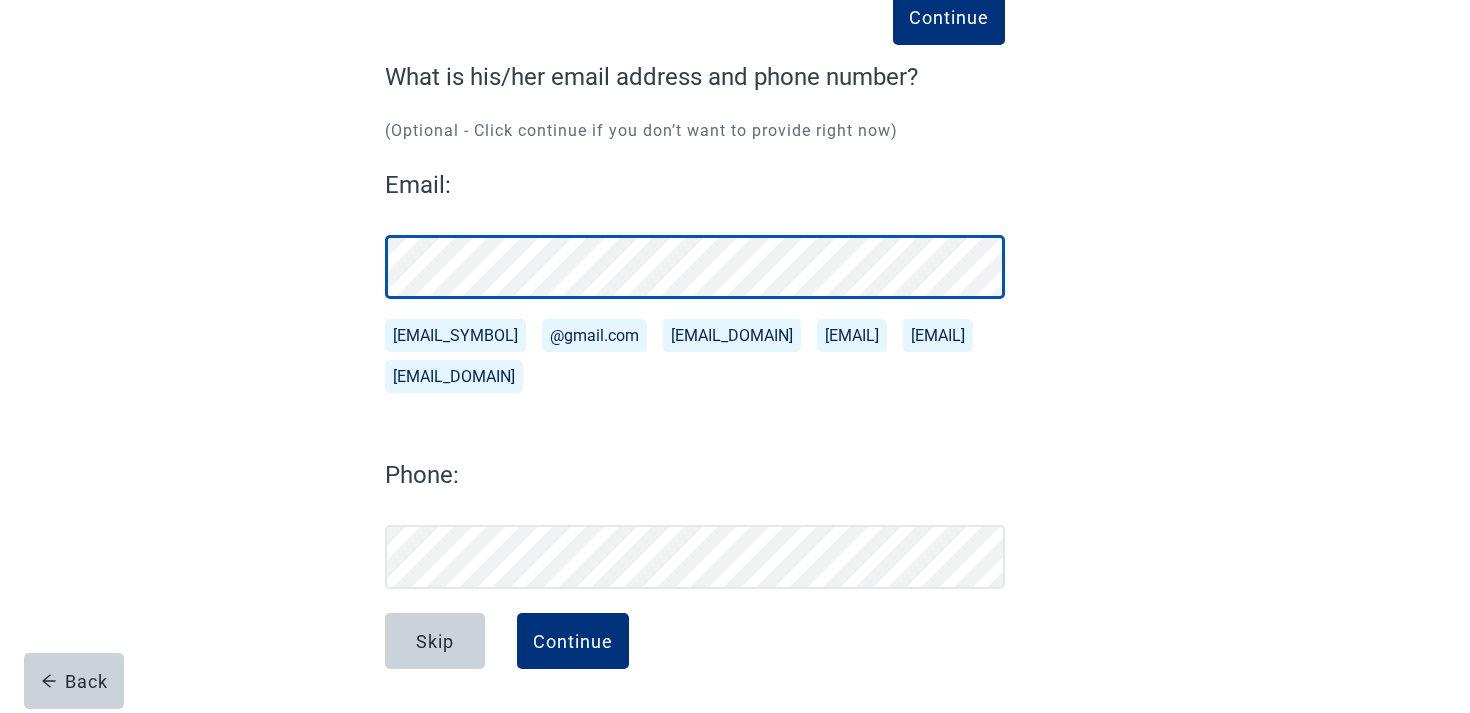 scroll, scrollTop: 133, scrollLeft: 0, axis: vertical 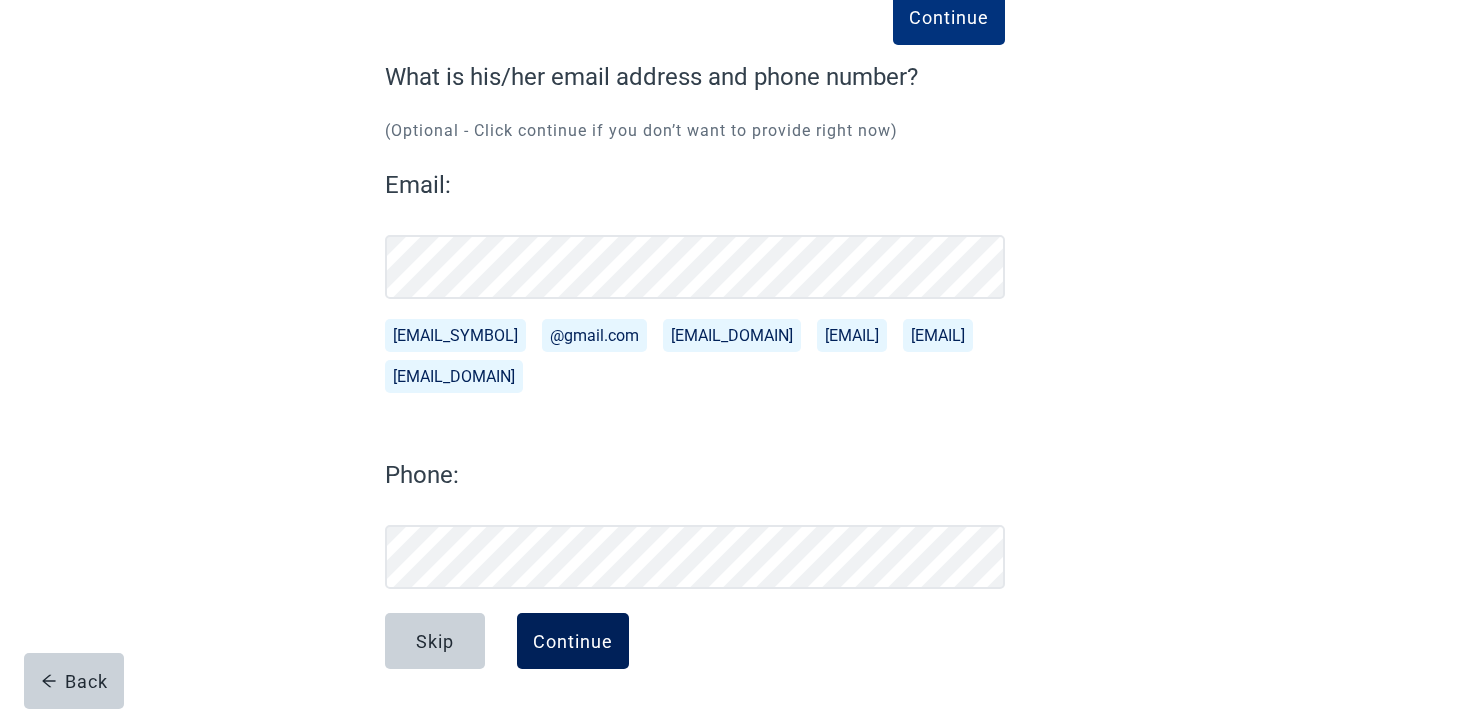 click on "Continue" at bounding box center (573, 641) 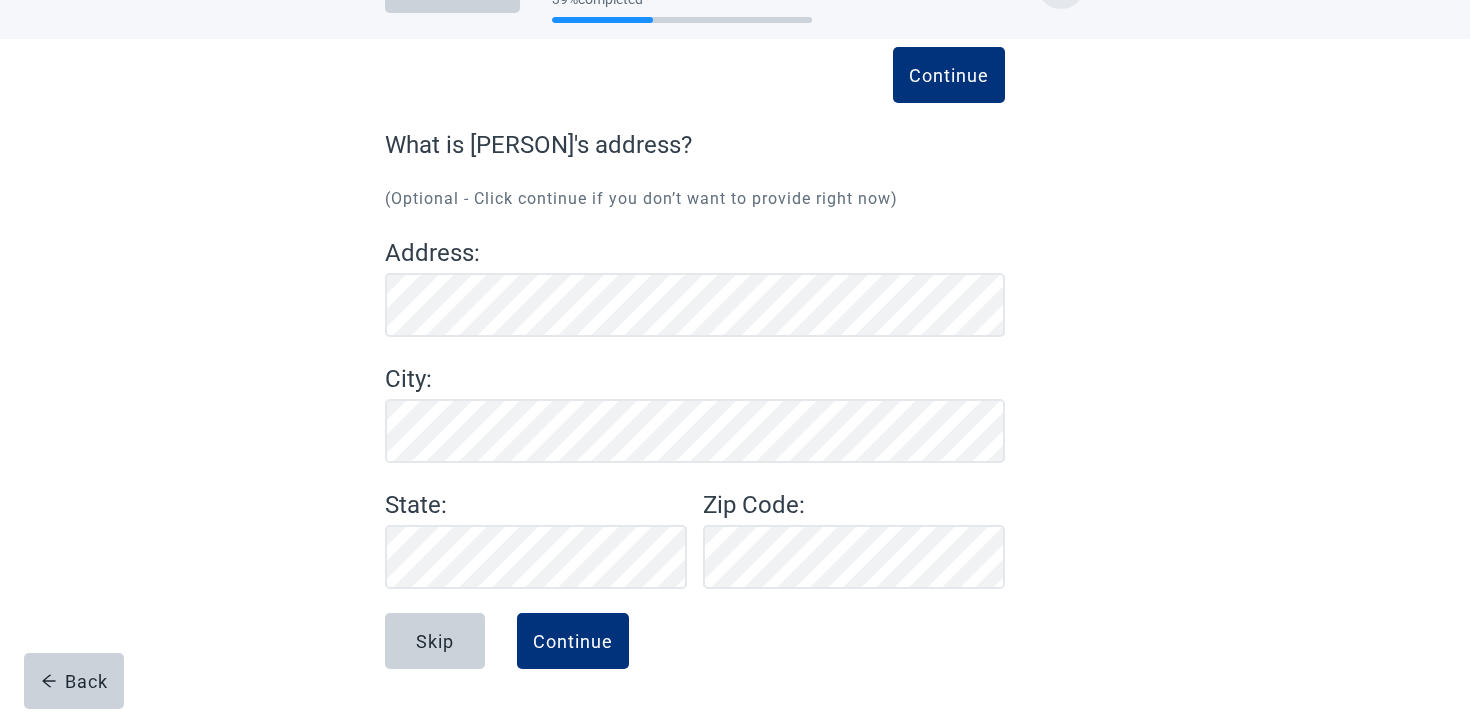 scroll, scrollTop: 65, scrollLeft: 0, axis: vertical 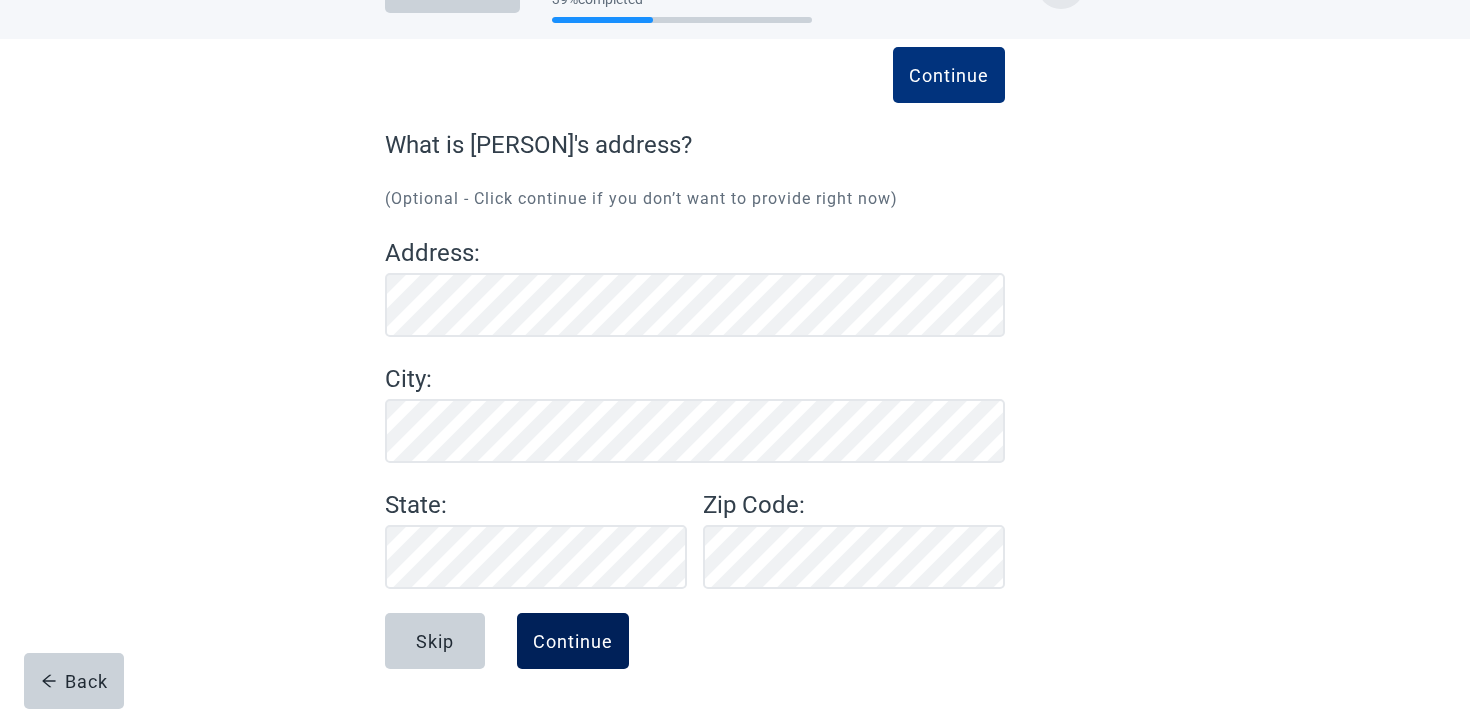 click on "Continue" at bounding box center (573, 641) 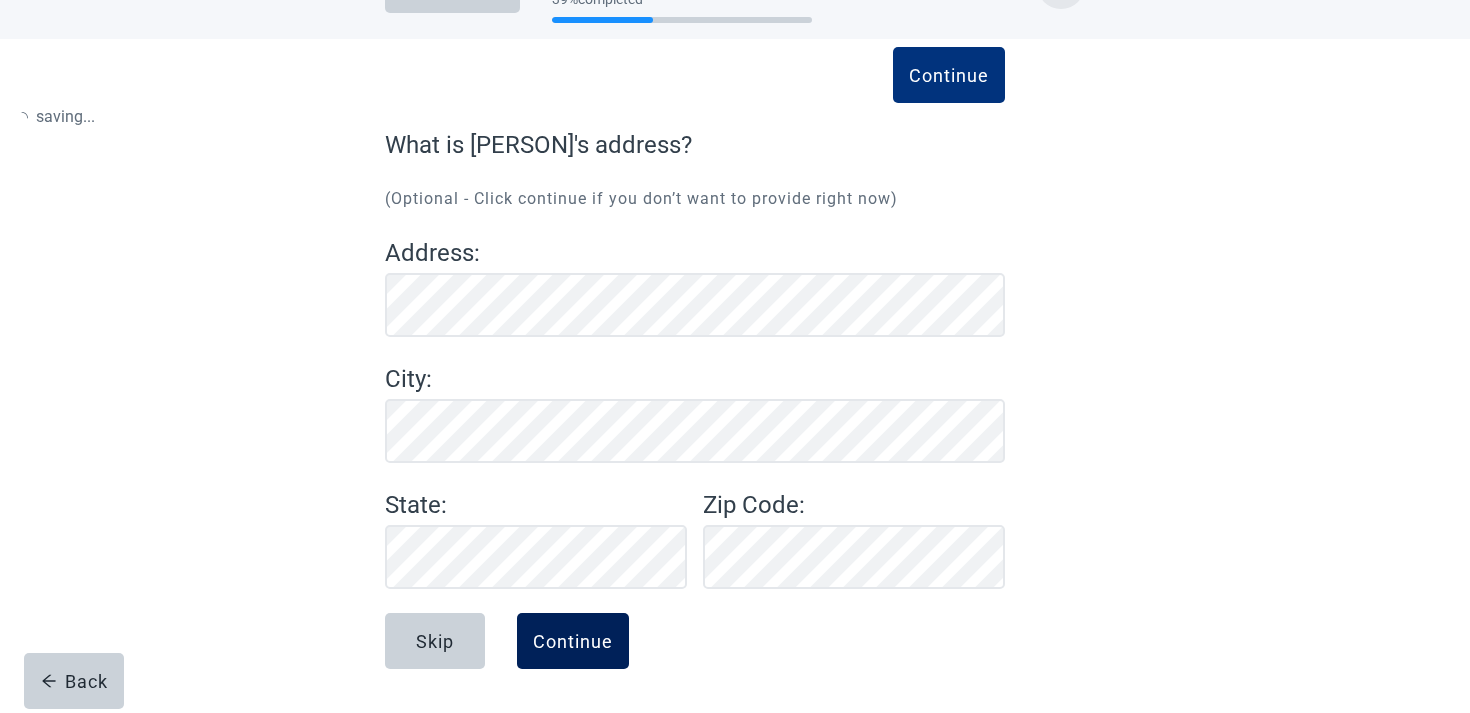 scroll, scrollTop: 0, scrollLeft: 0, axis: both 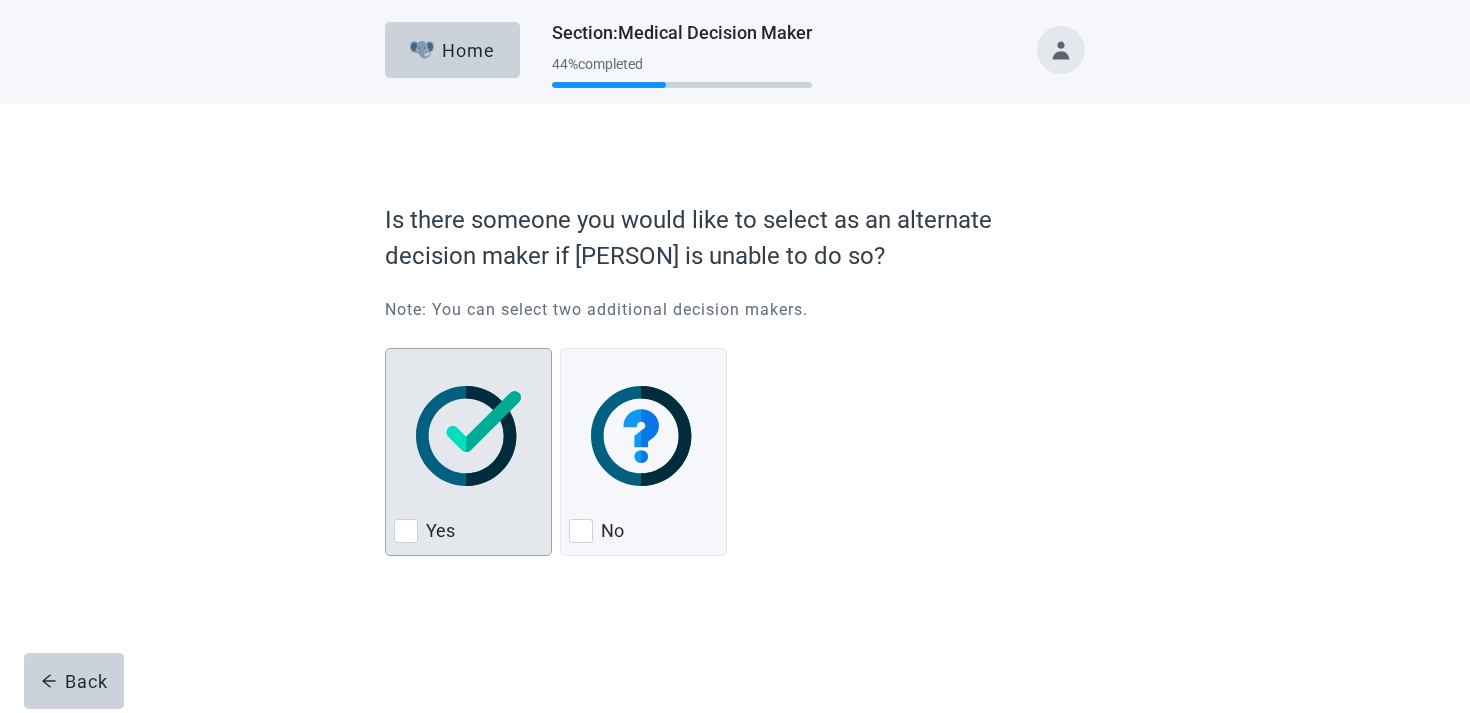 click at bounding box center [468, 436] 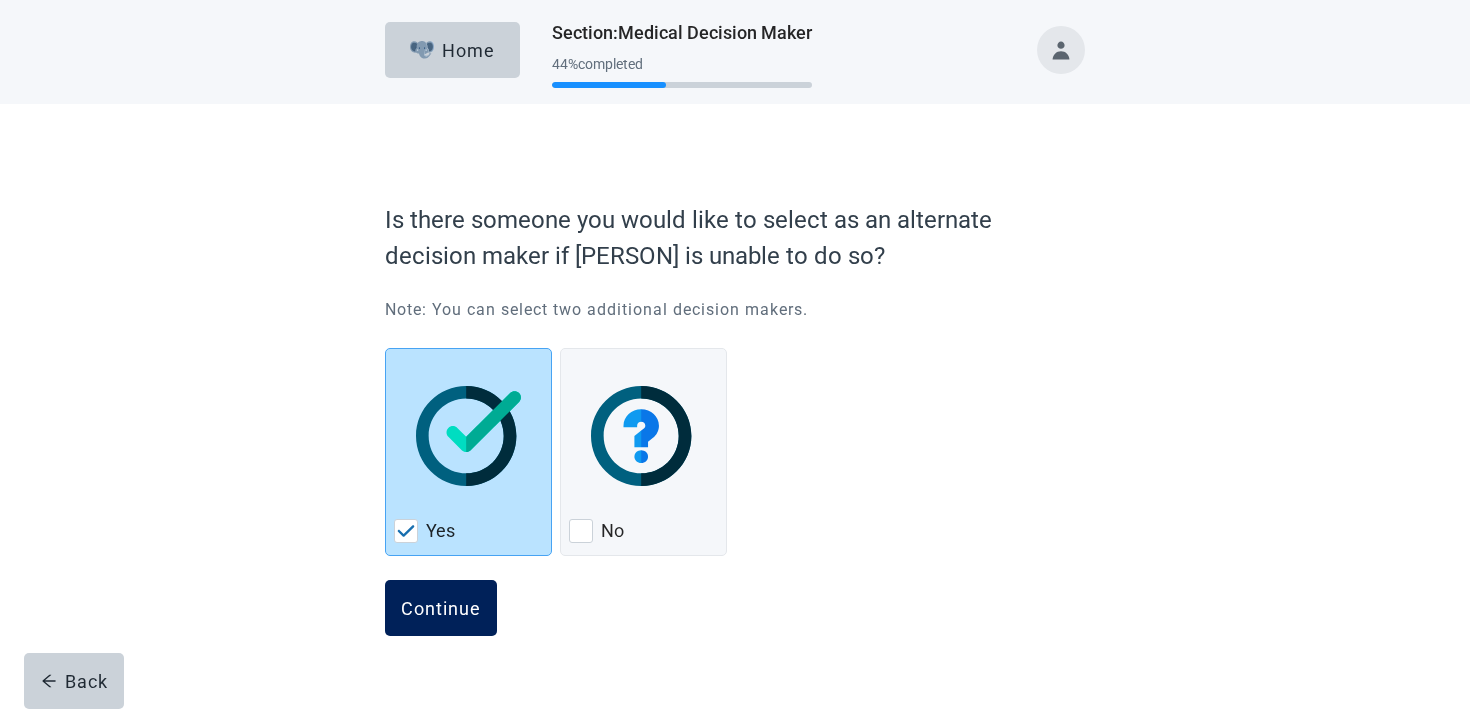 click on "Continue" at bounding box center (441, 608) 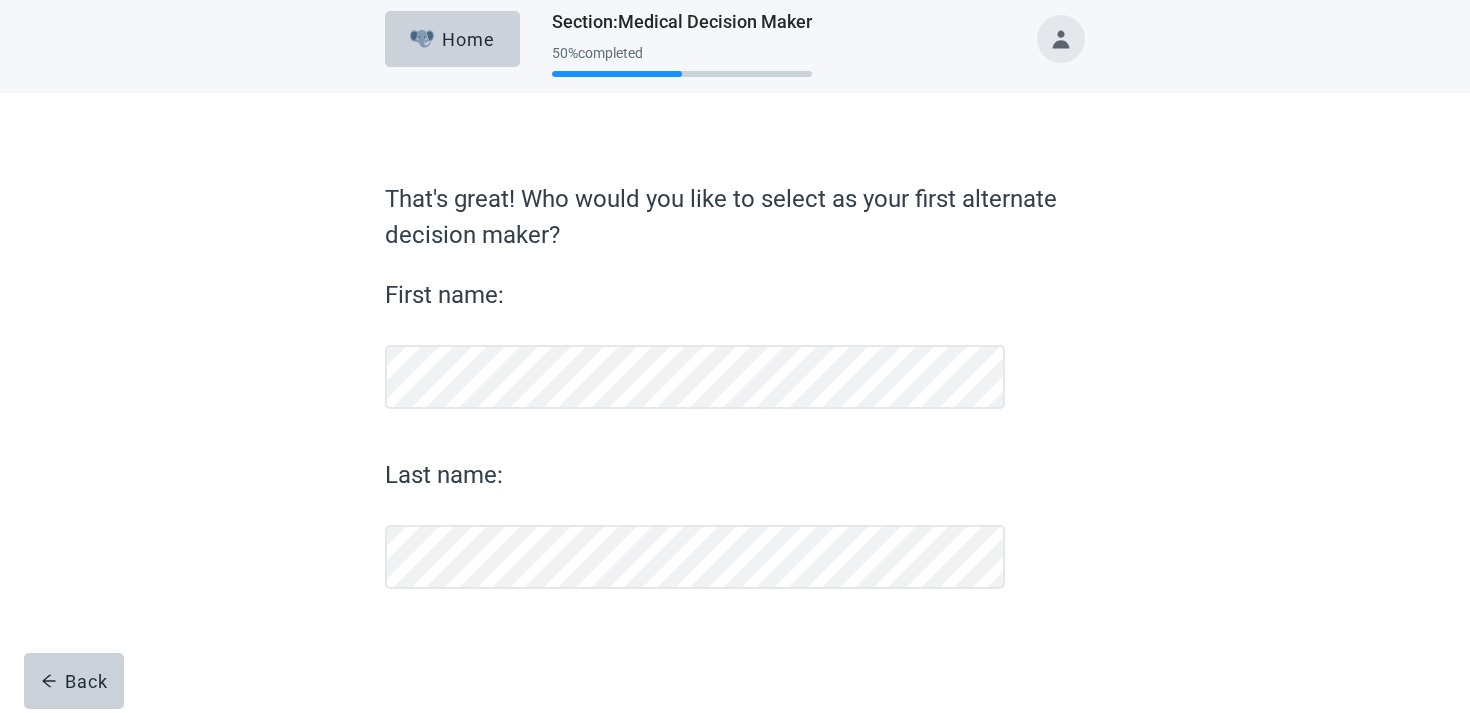 scroll, scrollTop: 11, scrollLeft: 0, axis: vertical 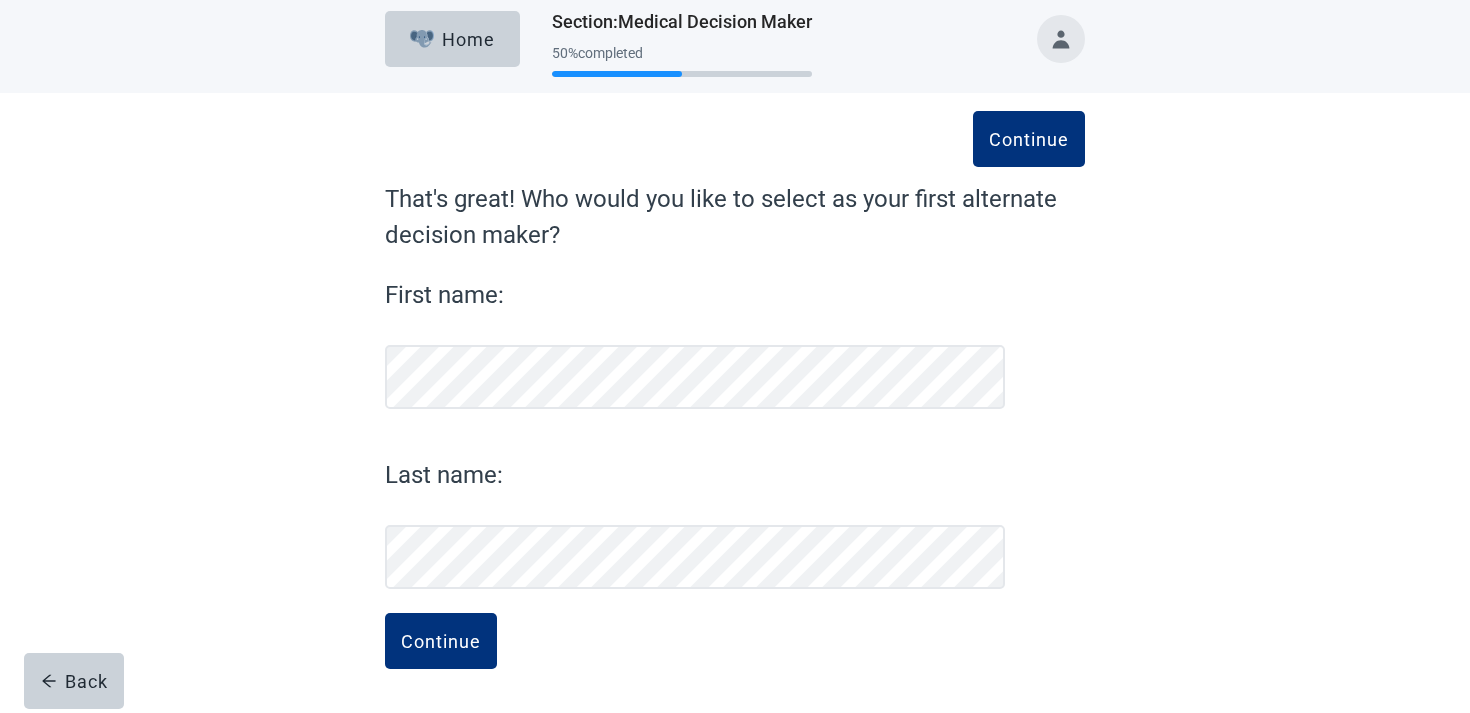type 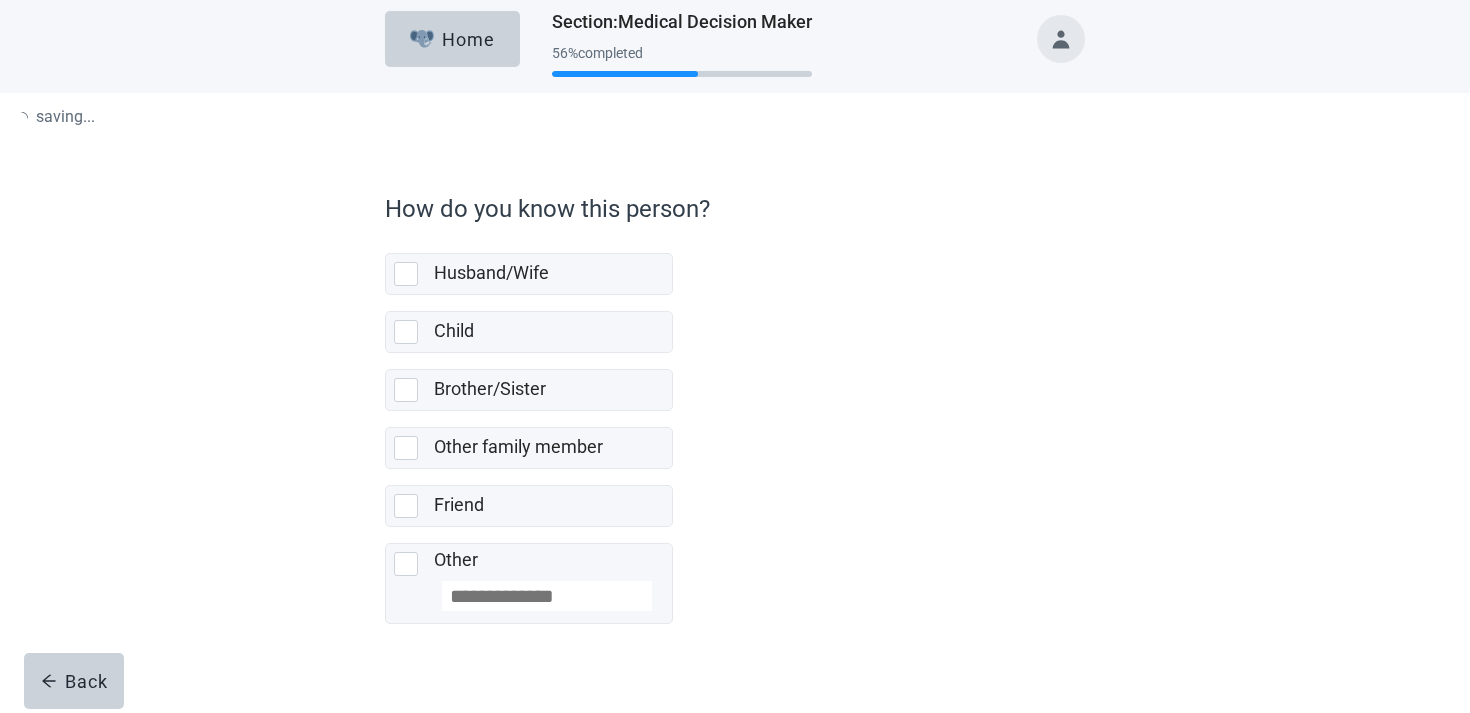 scroll, scrollTop: 0, scrollLeft: 0, axis: both 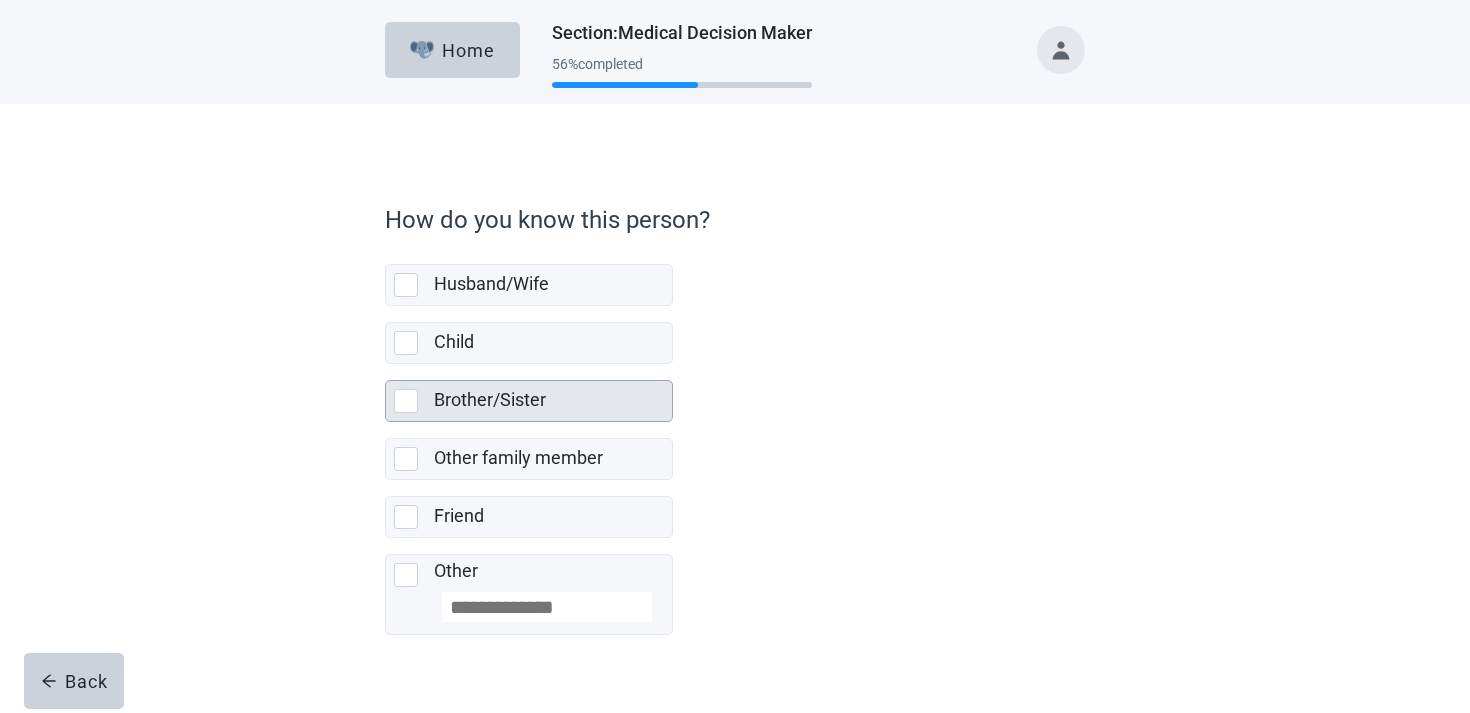 click on "Brother/Sister" at bounding box center (553, 401) 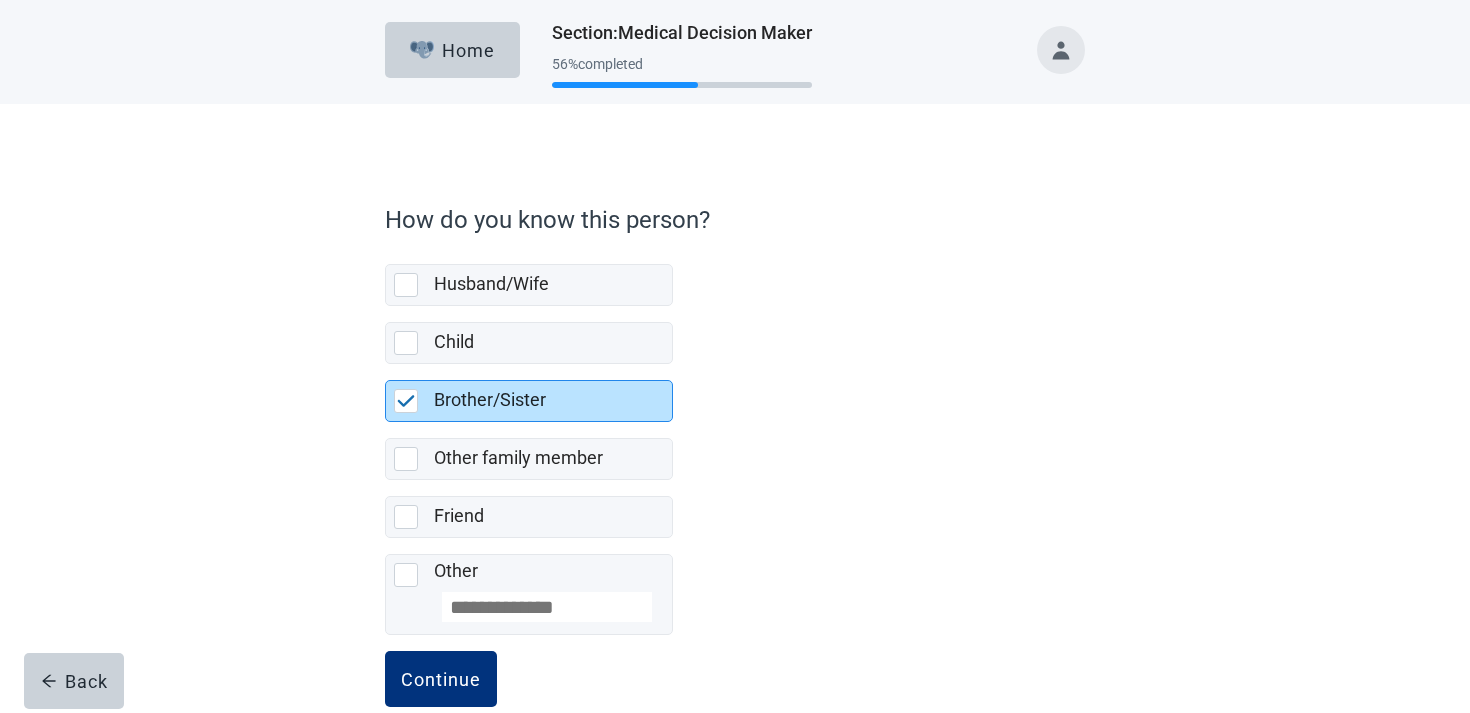 scroll, scrollTop: 38, scrollLeft: 0, axis: vertical 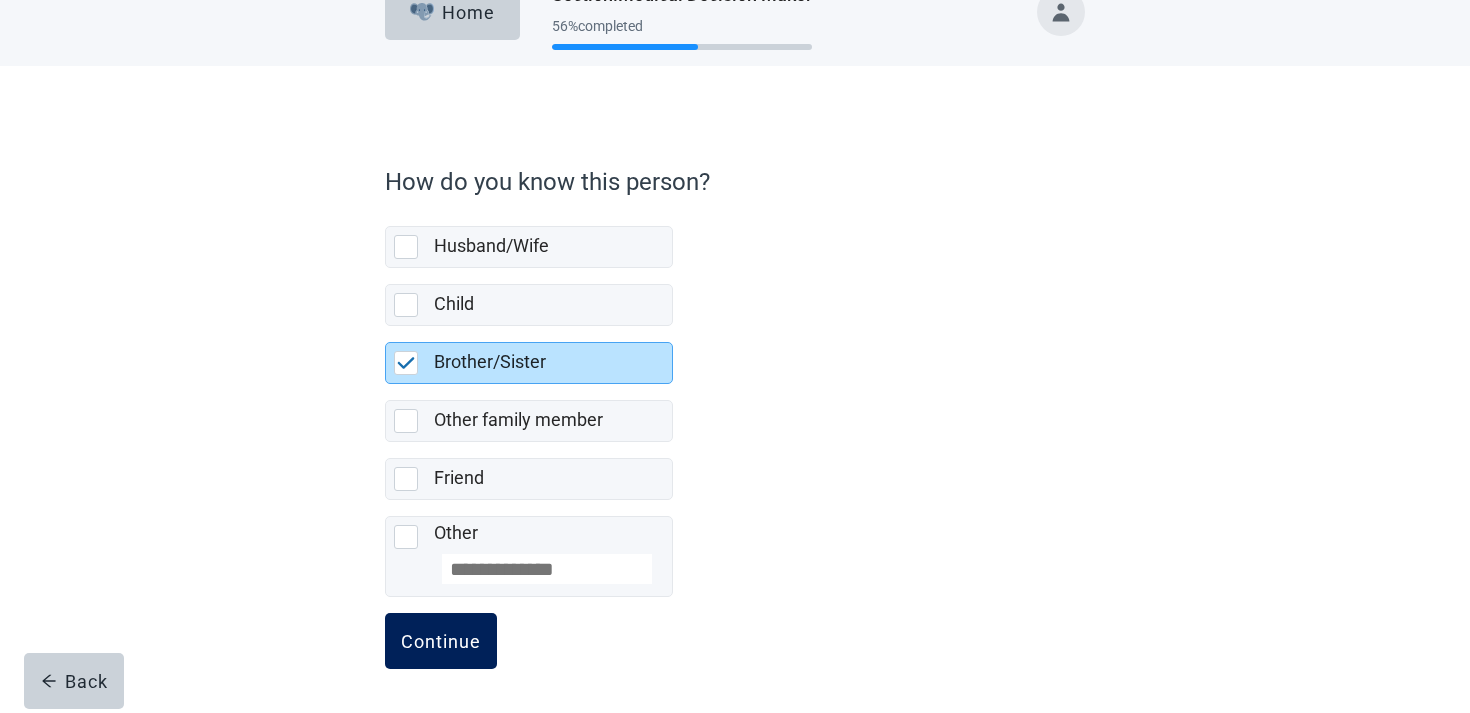 click on "Continue" at bounding box center (441, 641) 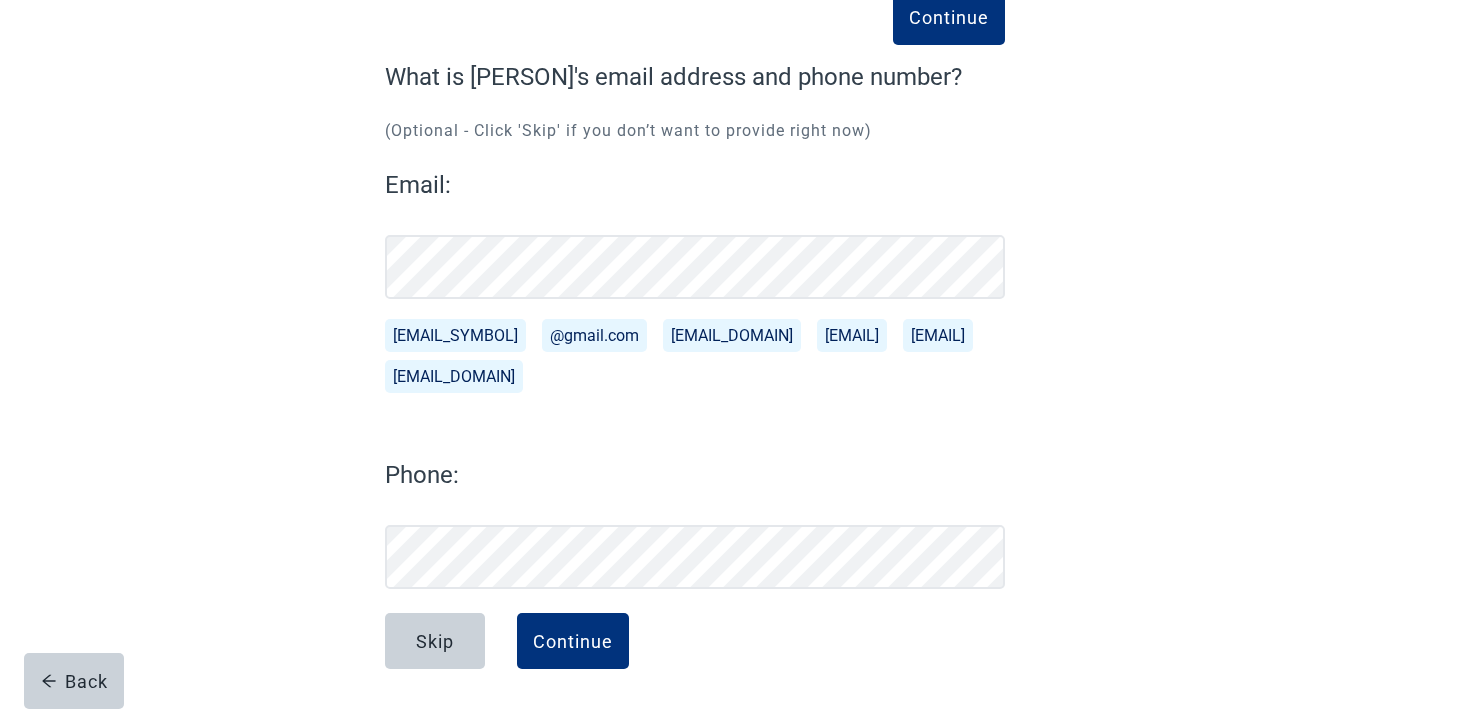 scroll, scrollTop: 133, scrollLeft: 0, axis: vertical 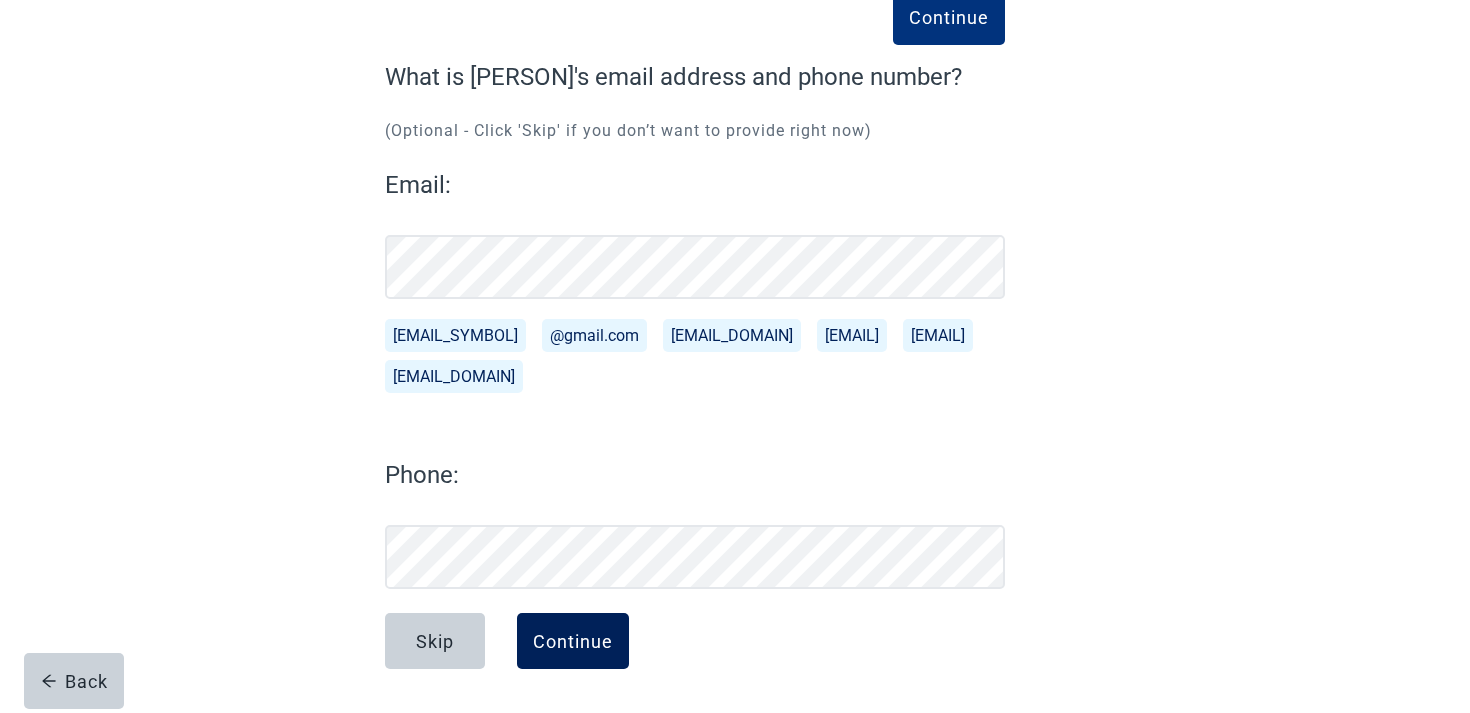 click on "Continue" at bounding box center (573, 641) 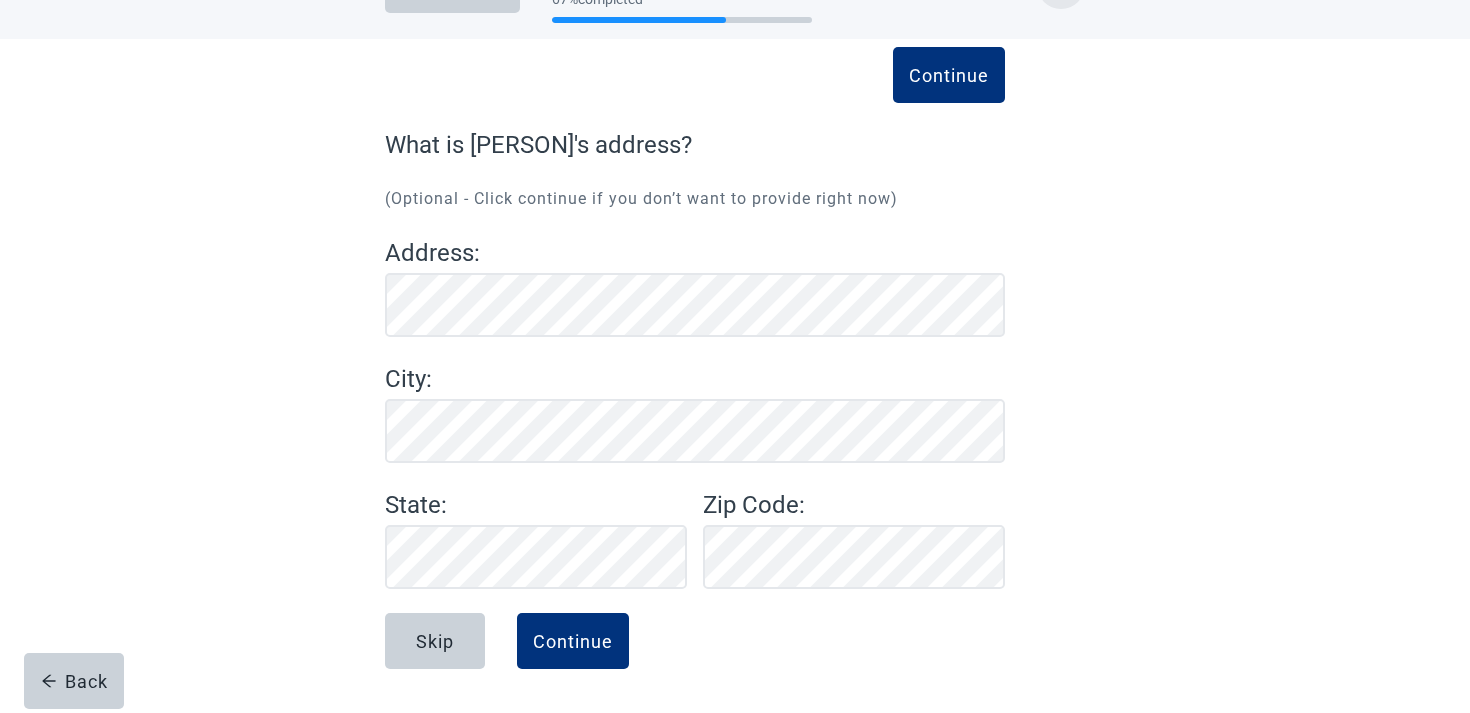 scroll, scrollTop: 65, scrollLeft: 0, axis: vertical 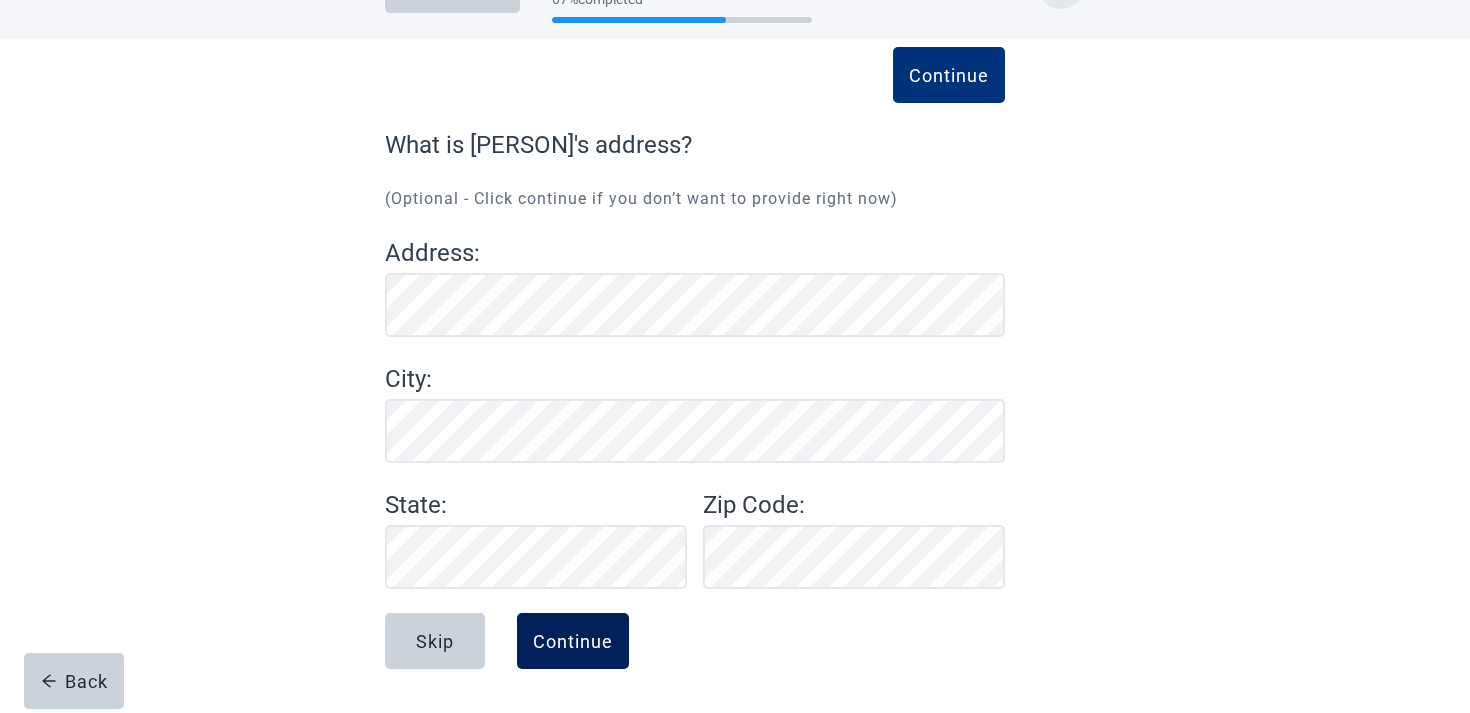click on "Continue" at bounding box center (573, 641) 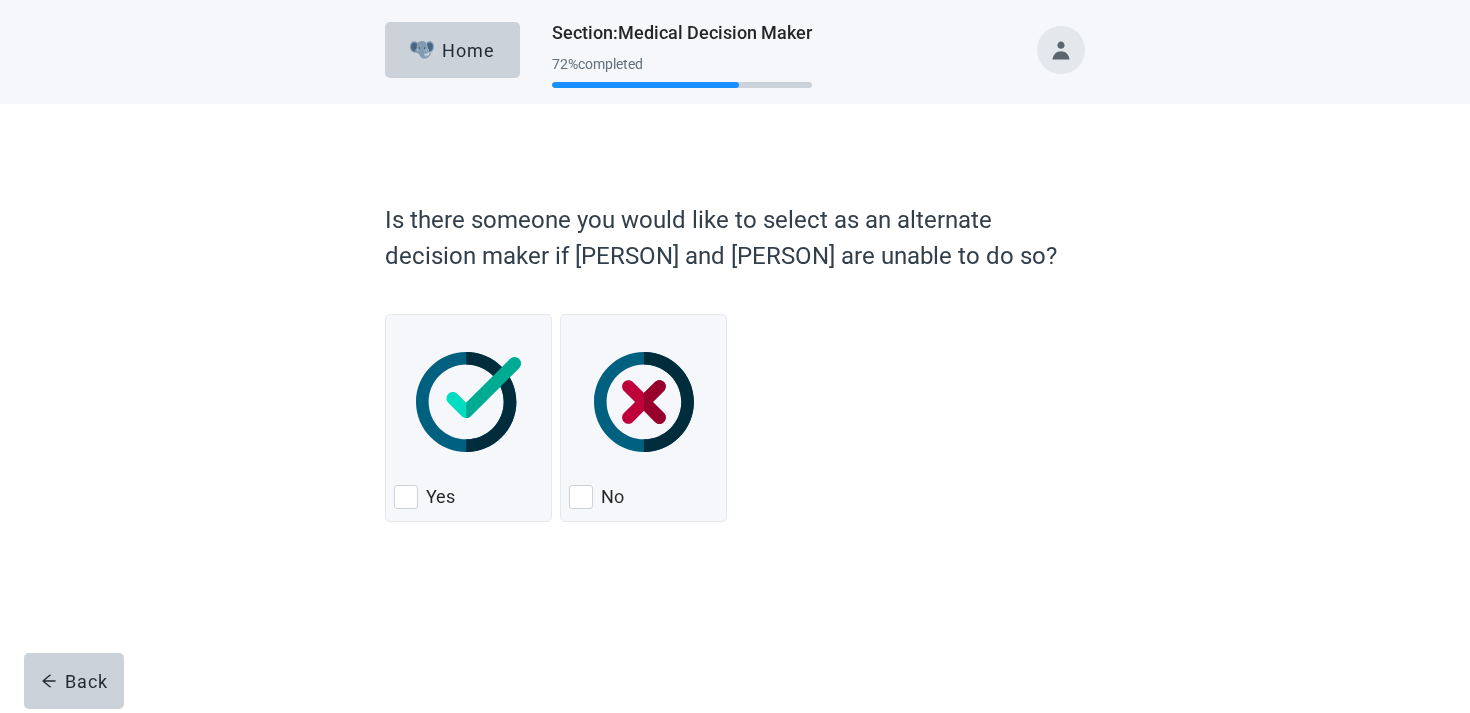 scroll, scrollTop: 0, scrollLeft: 0, axis: both 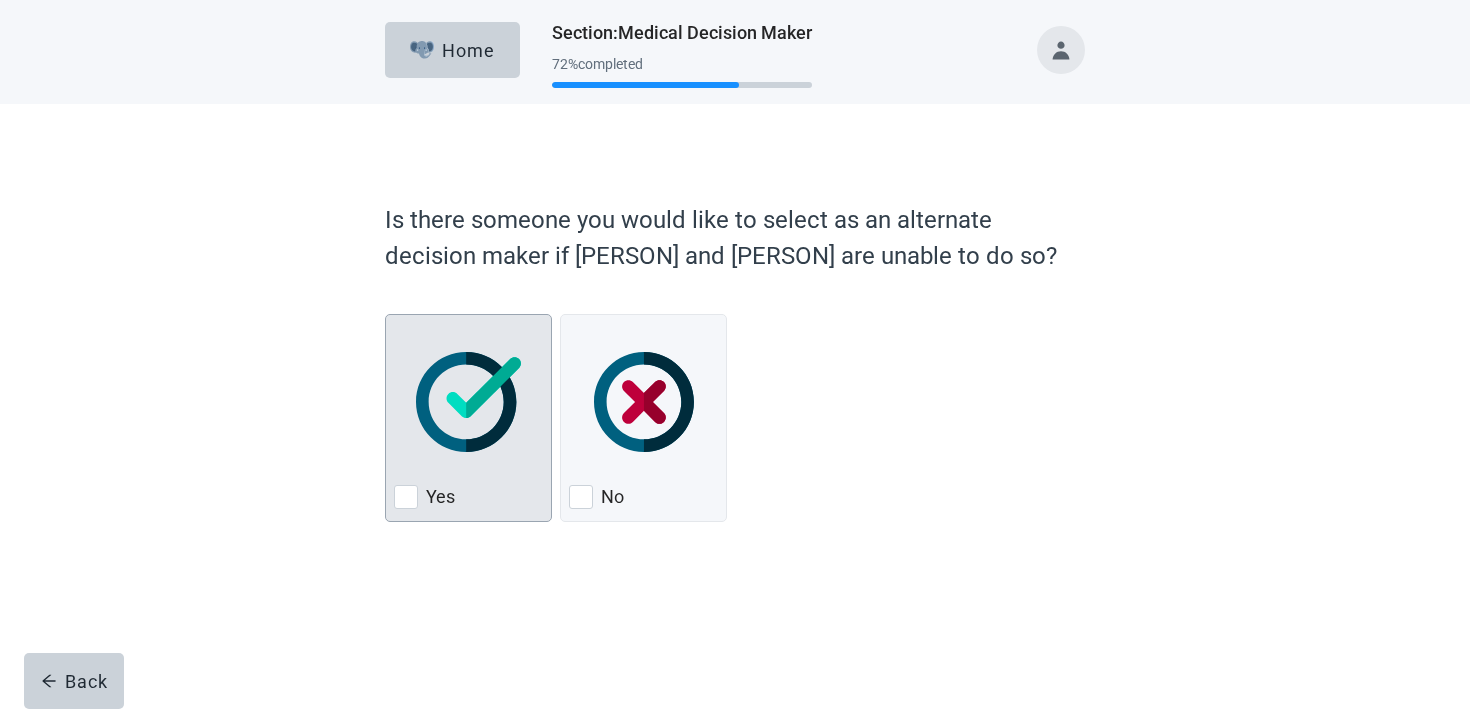 click at bounding box center [468, 402] 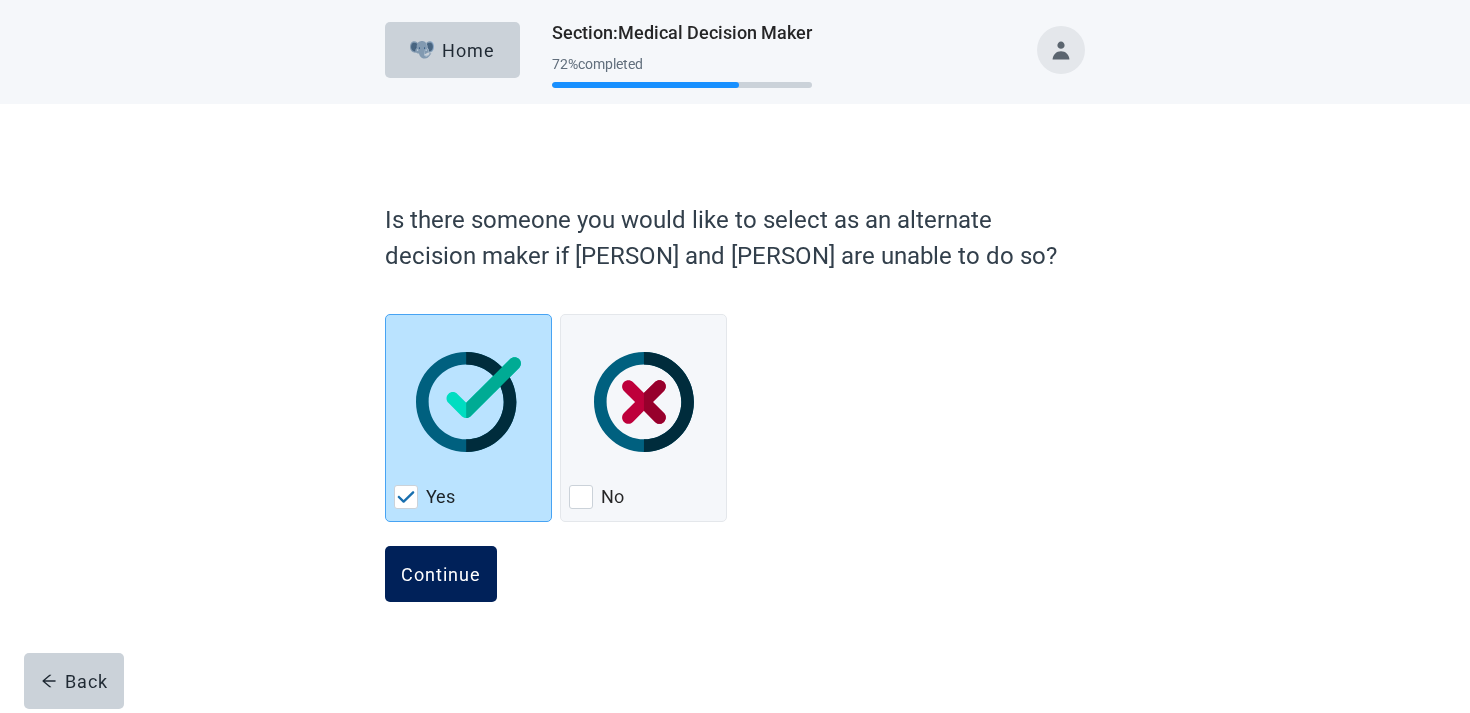 click on "Continue" at bounding box center (441, 574) 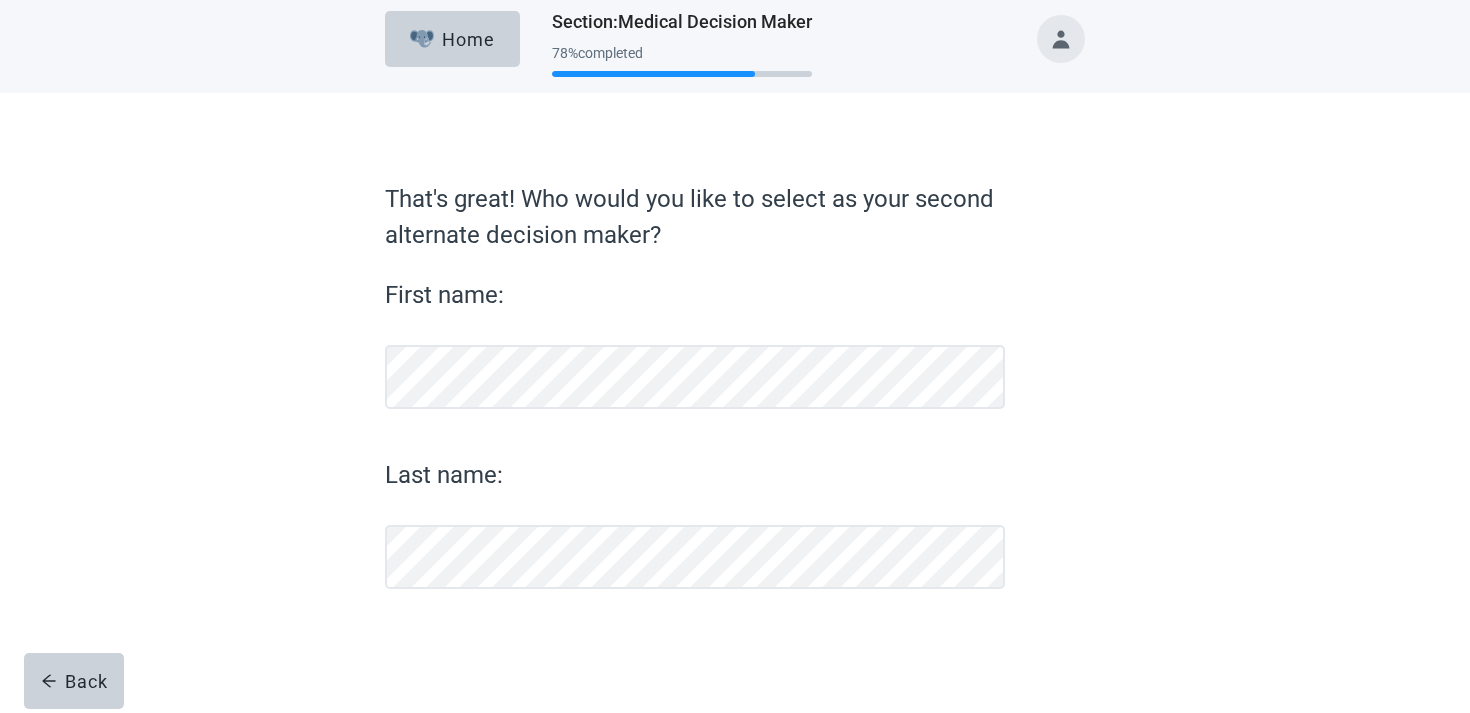 scroll, scrollTop: 11, scrollLeft: 0, axis: vertical 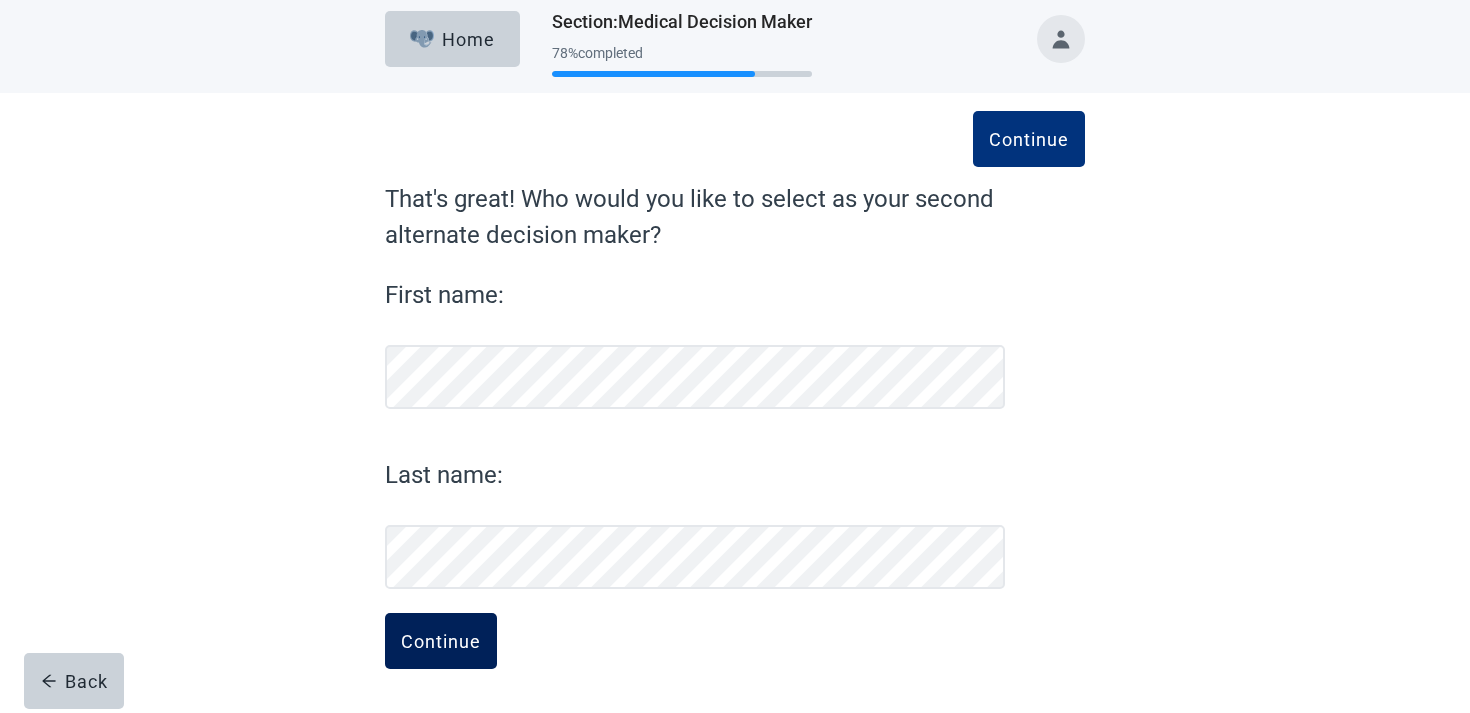 click on "Continue" at bounding box center (441, 641) 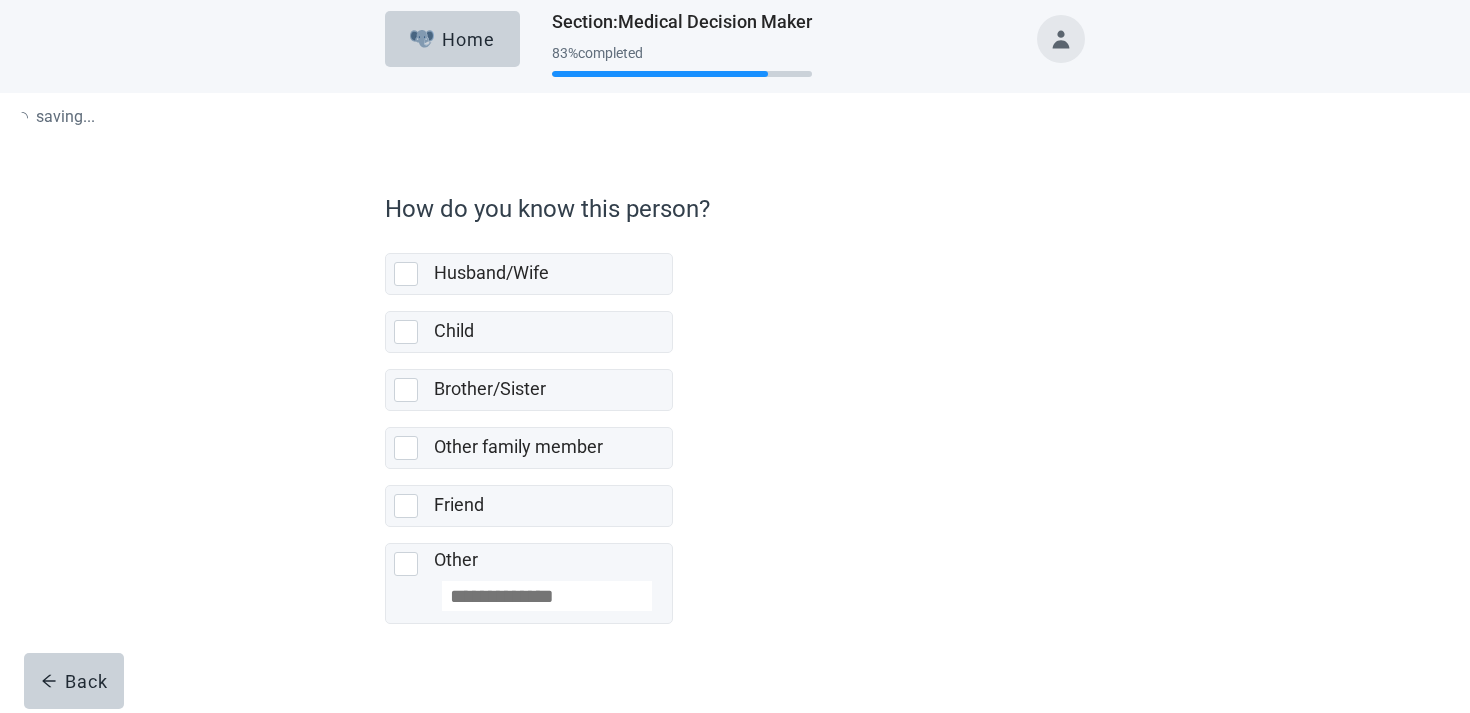 scroll, scrollTop: 0, scrollLeft: 0, axis: both 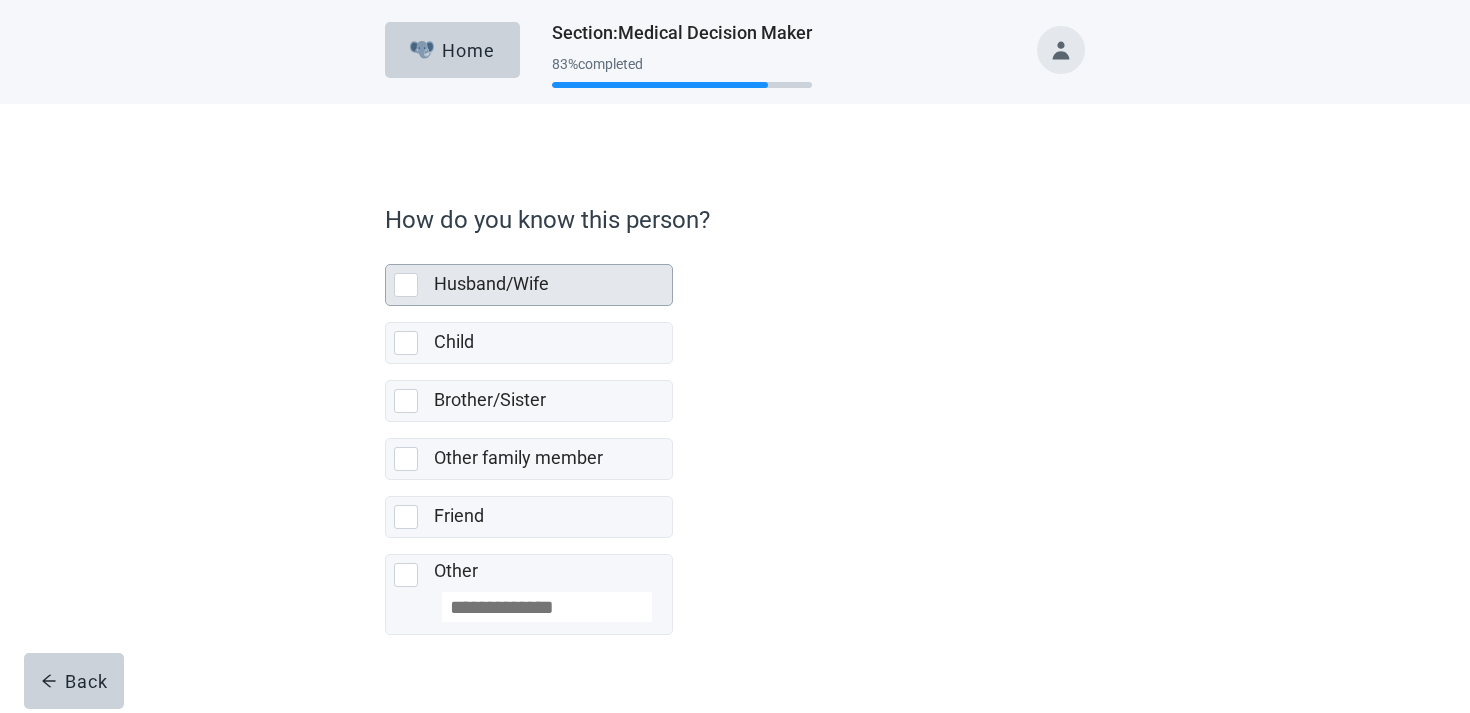 click on "Husband/Wife" at bounding box center [491, 283] 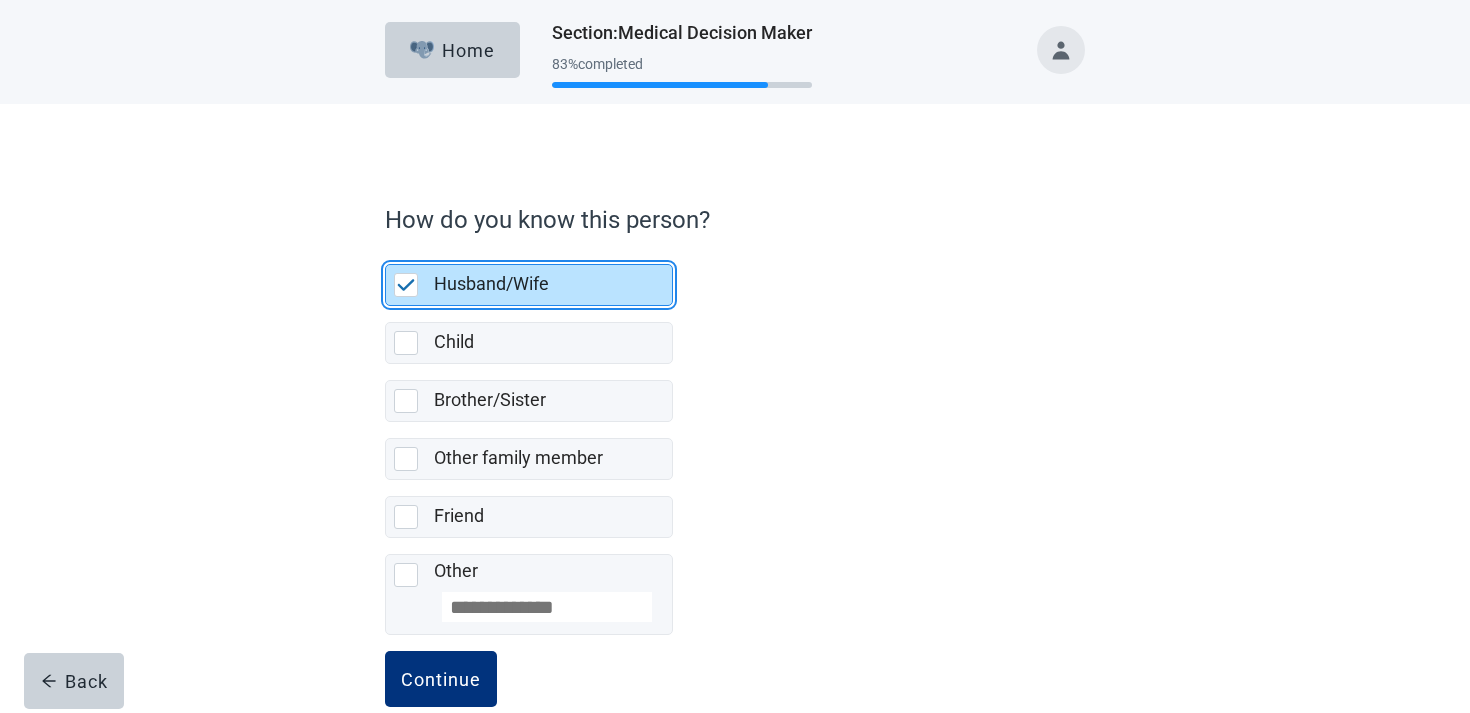 scroll, scrollTop: 38, scrollLeft: 0, axis: vertical 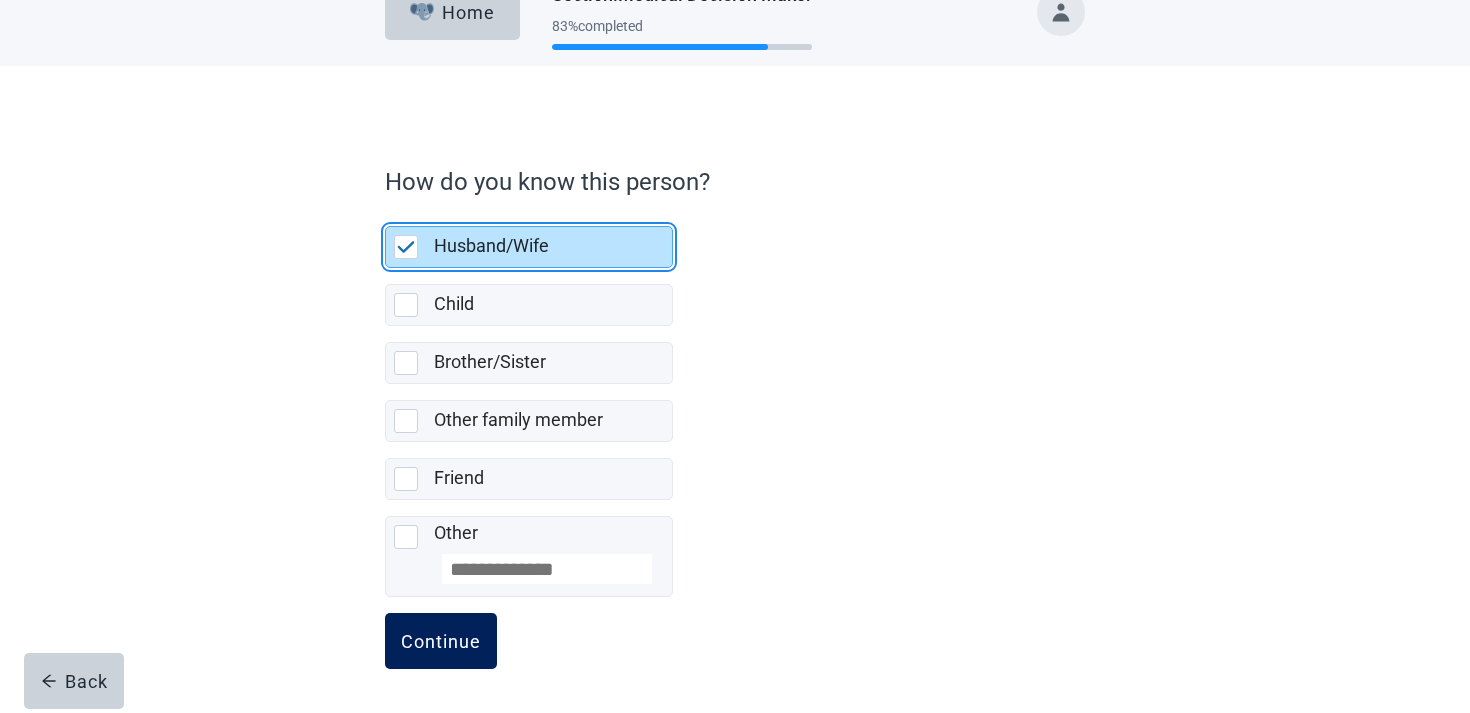 click on "Continue" at bounding box center (441, 641) 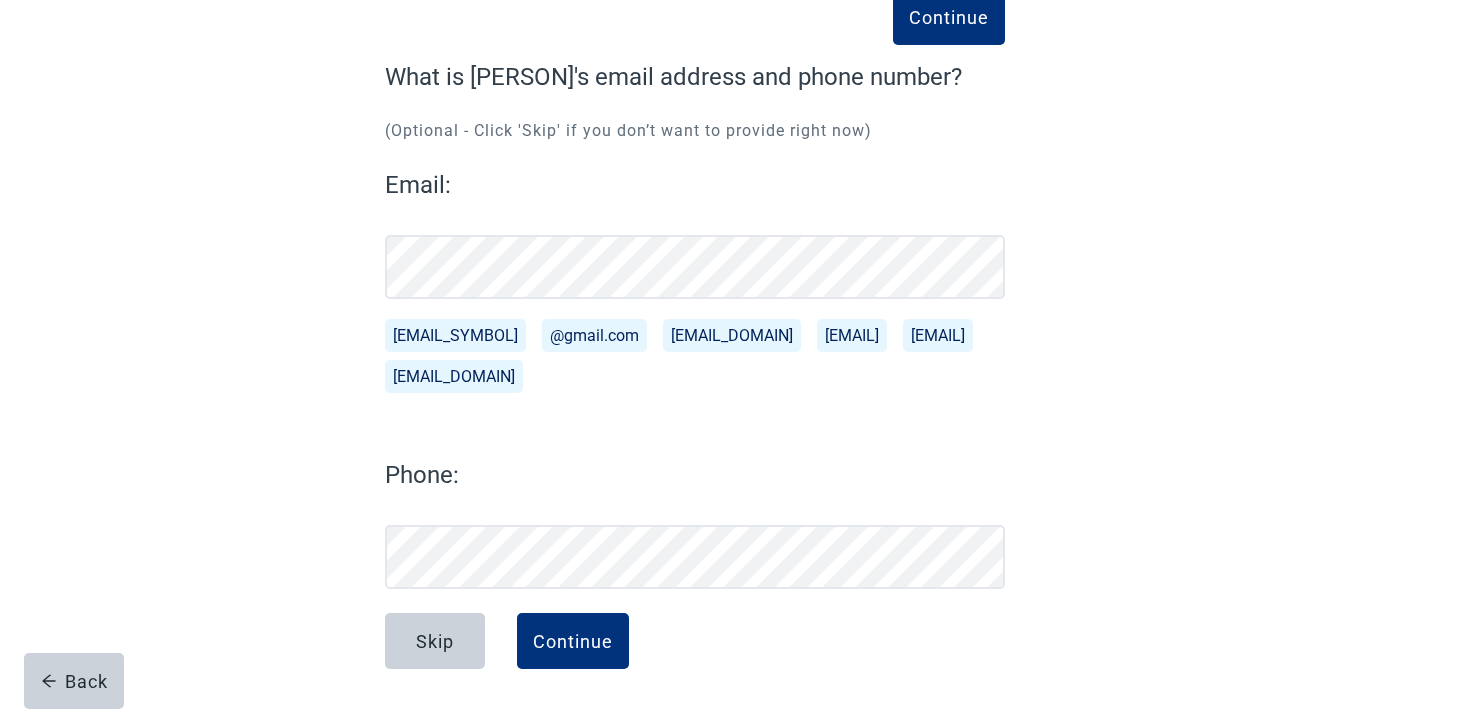 scroll, scrollTop: 133, scrollLeft: 0, axis: vertical 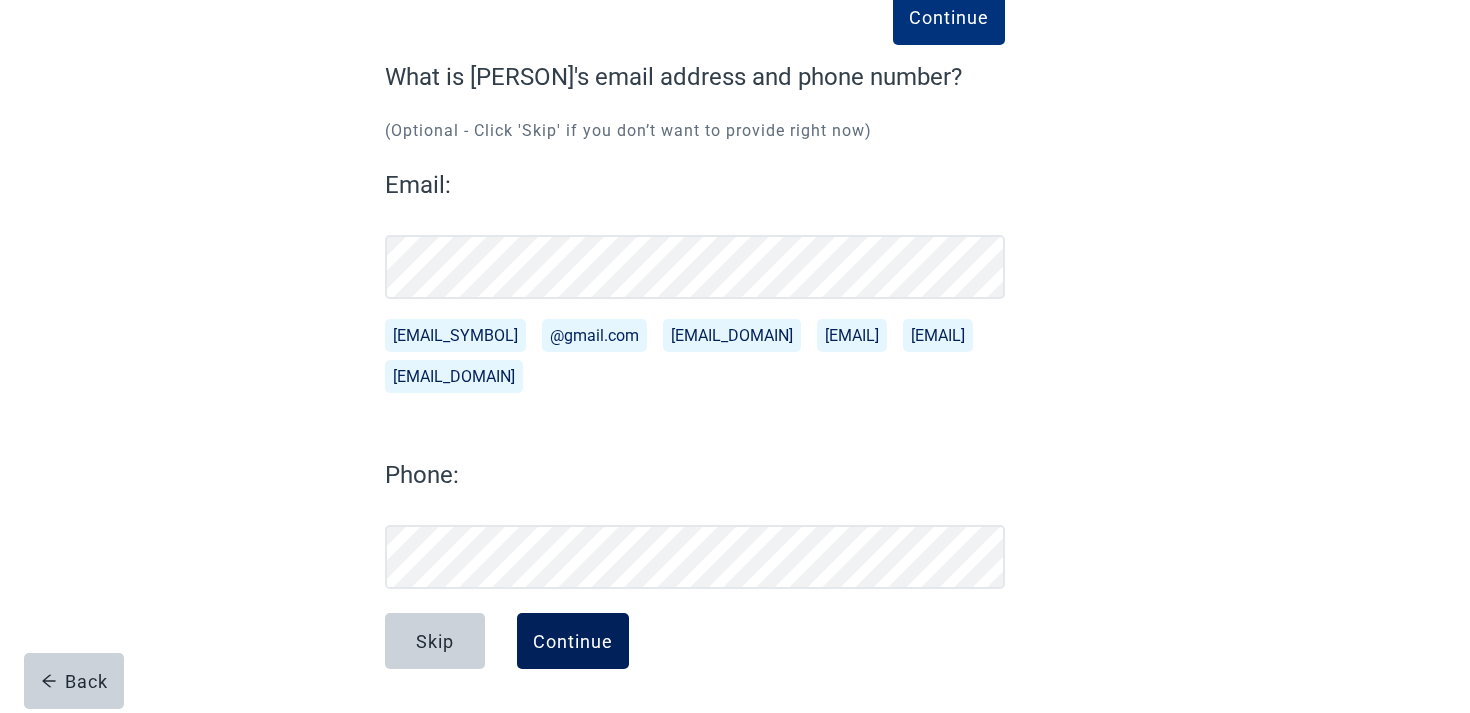 click on "Continue" at bounding box center [573, 641] 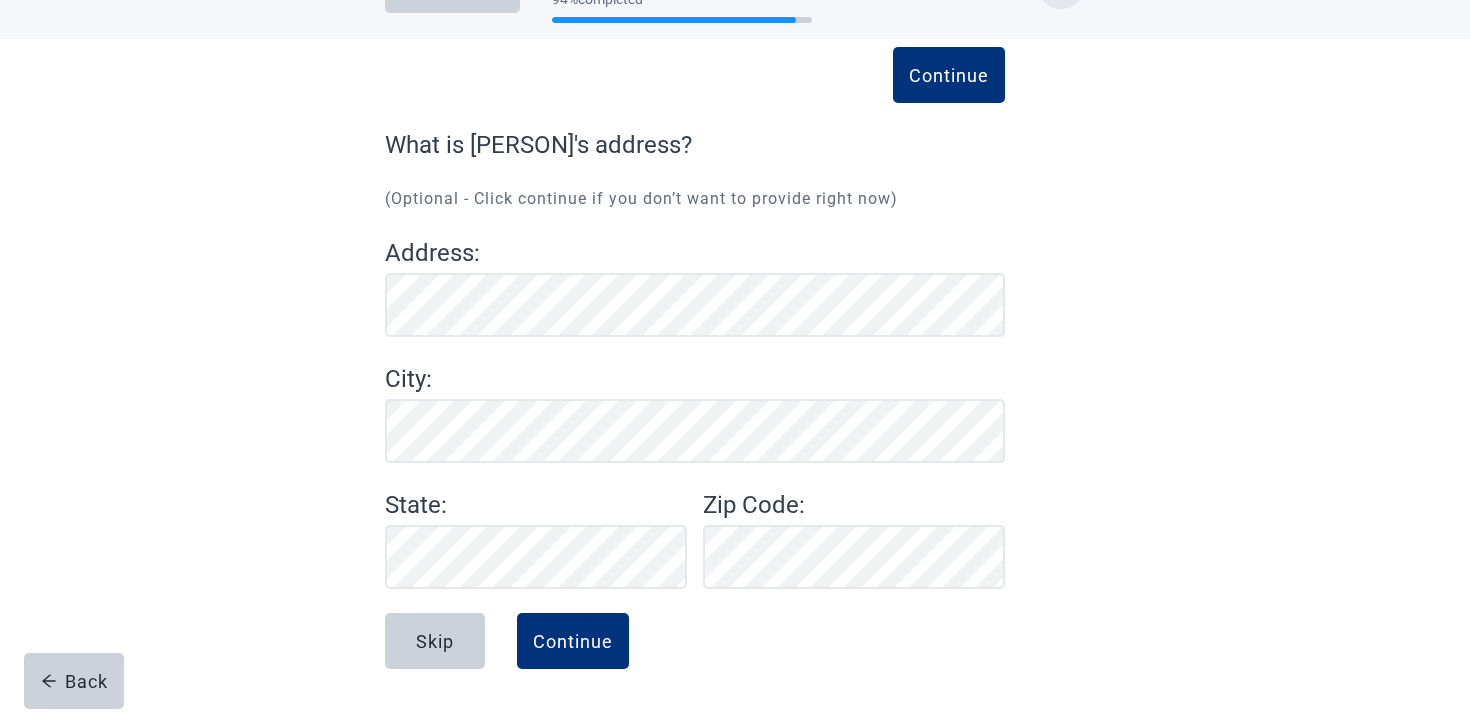 scroll, scrollTop: 65, scrollLeft: 0, axis: vertical 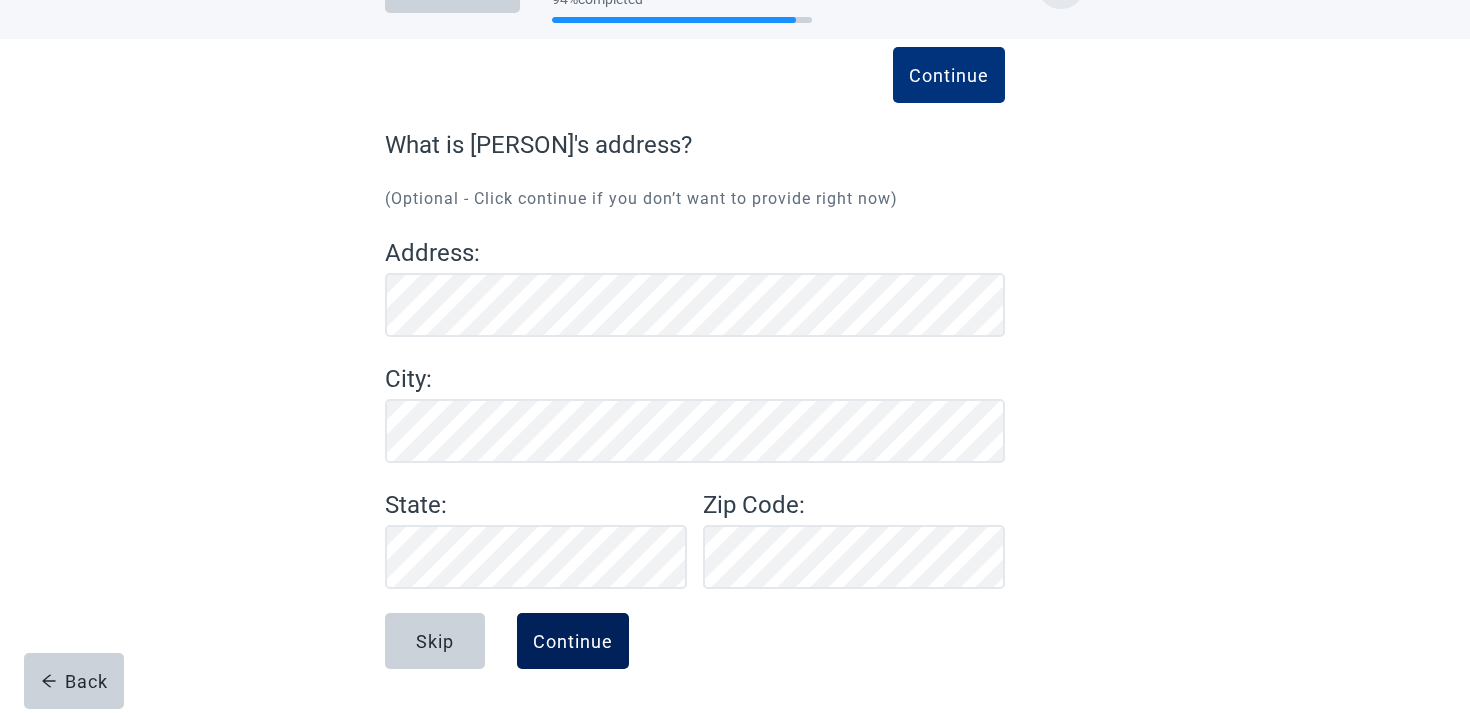 click on "Continue" at bounding box center (573, 641) 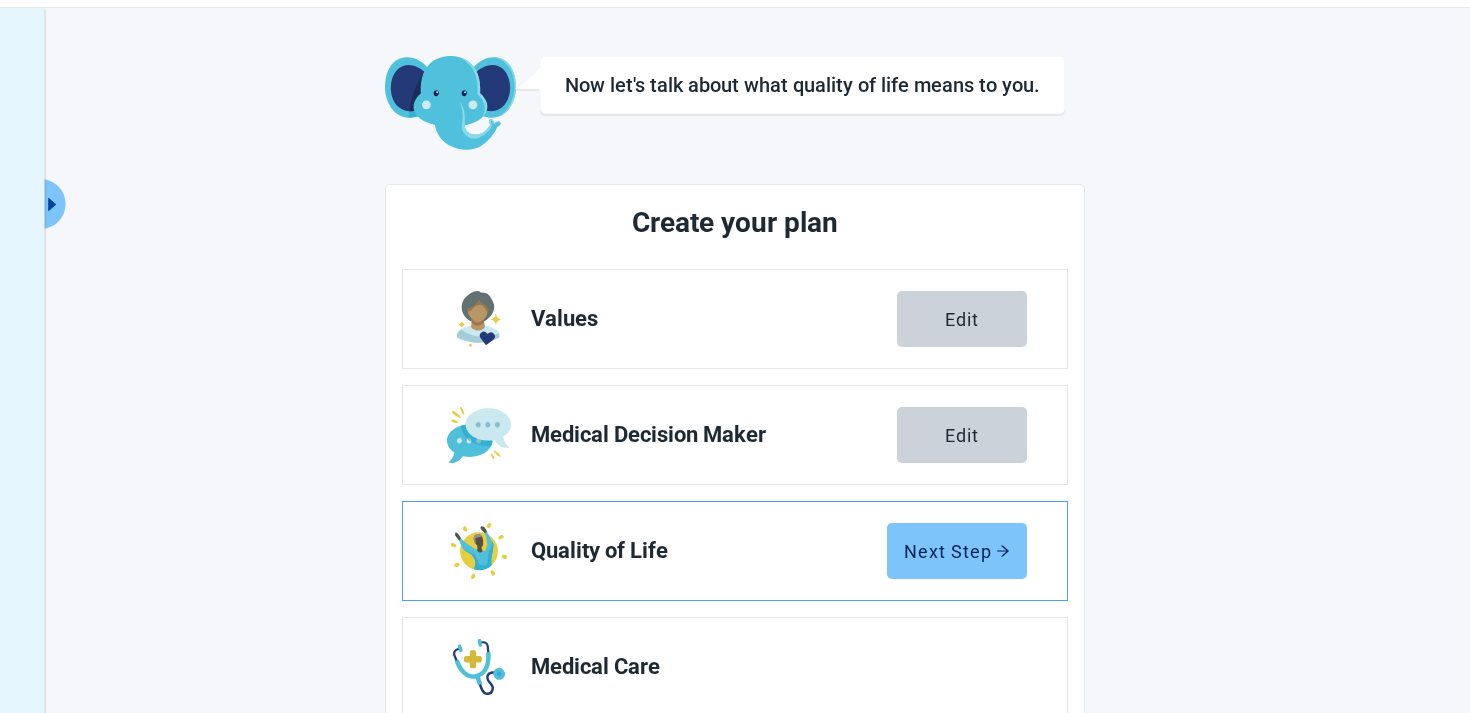 click on "Next Step" at bounding box center [957, 551] 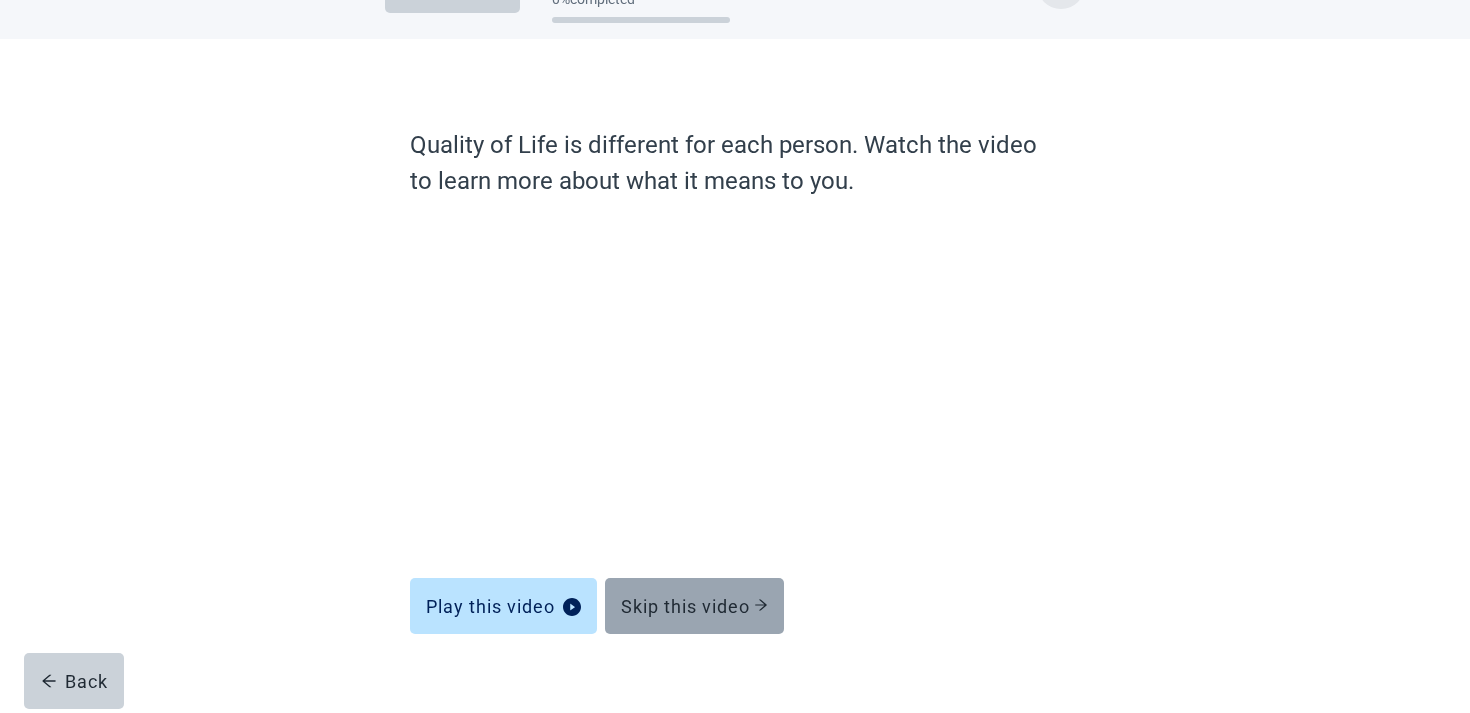 click on "Skip this video" at bounding box center [694, 606] 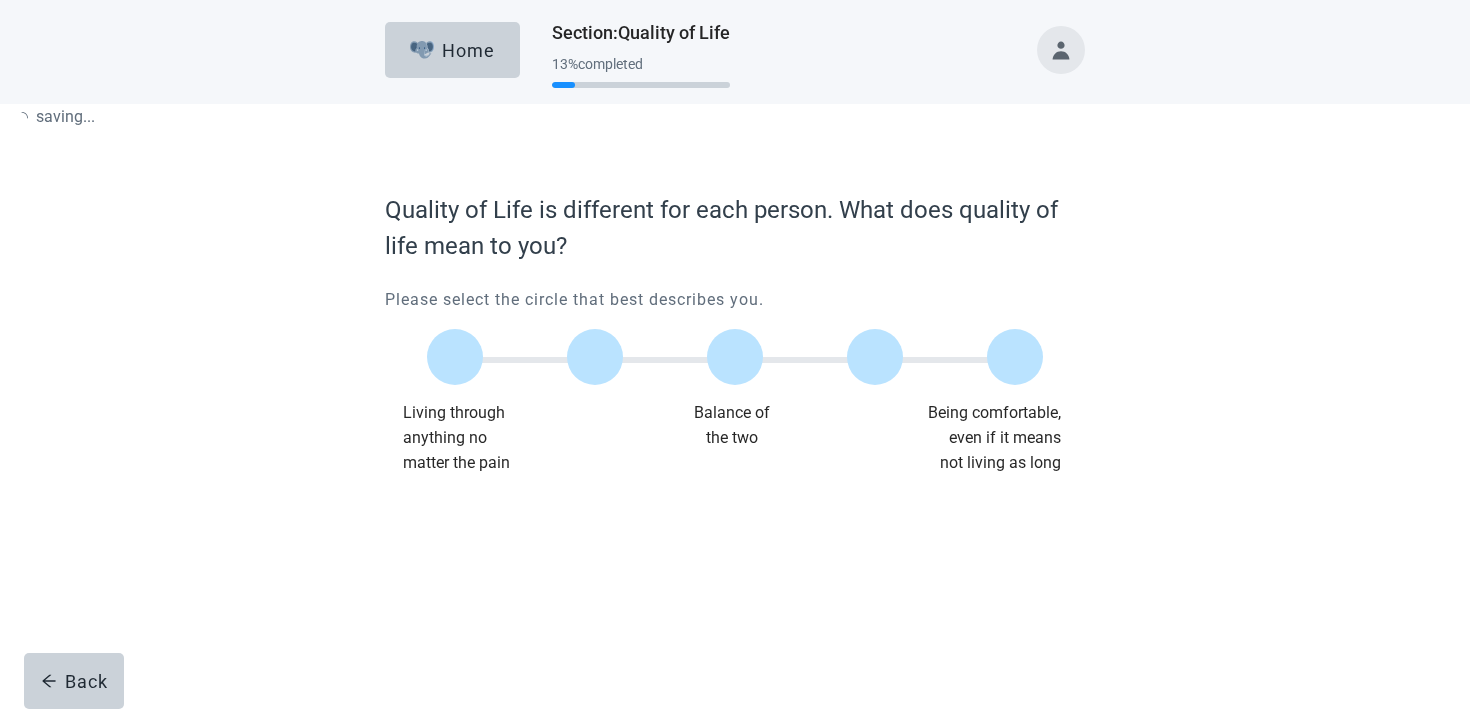 scroll, scrollTop: 0, scrollLeft: 0, axis: both 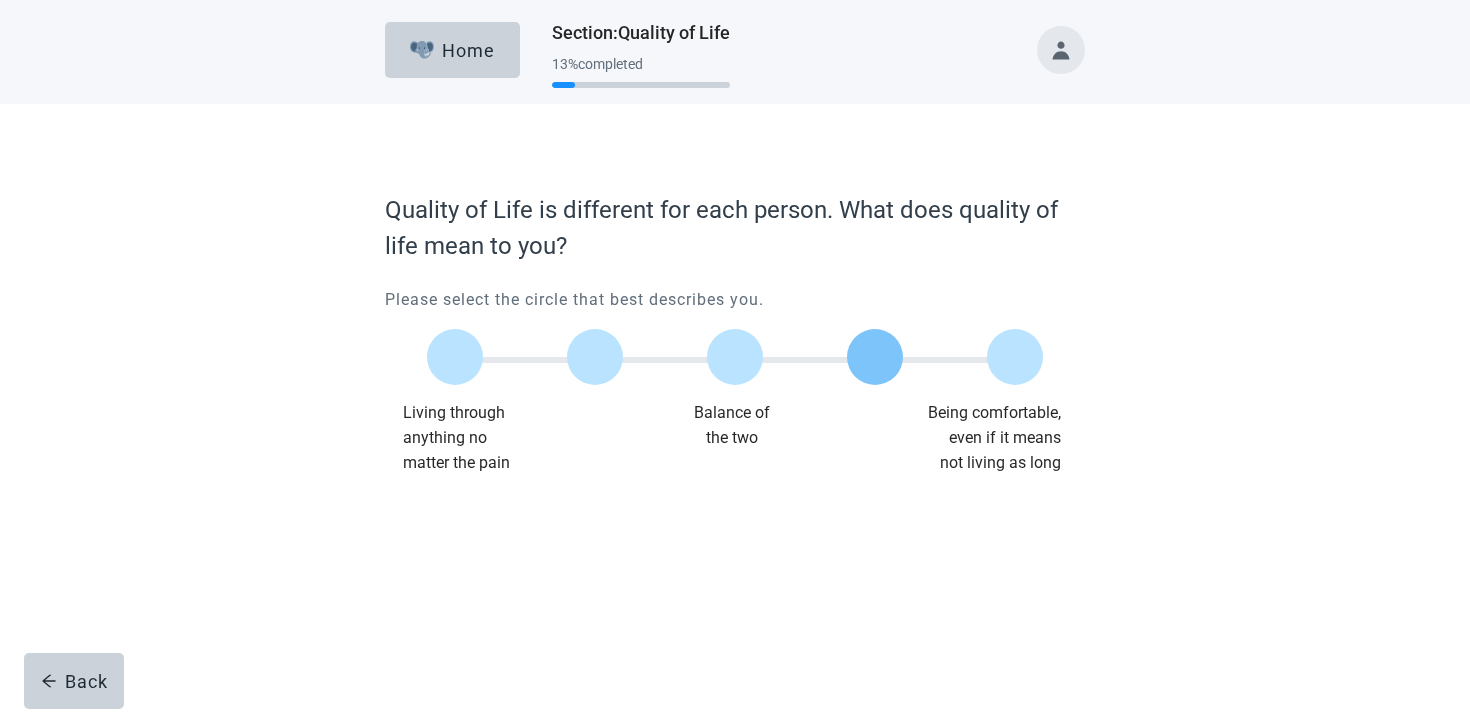 click at bounding box center [875, 357] 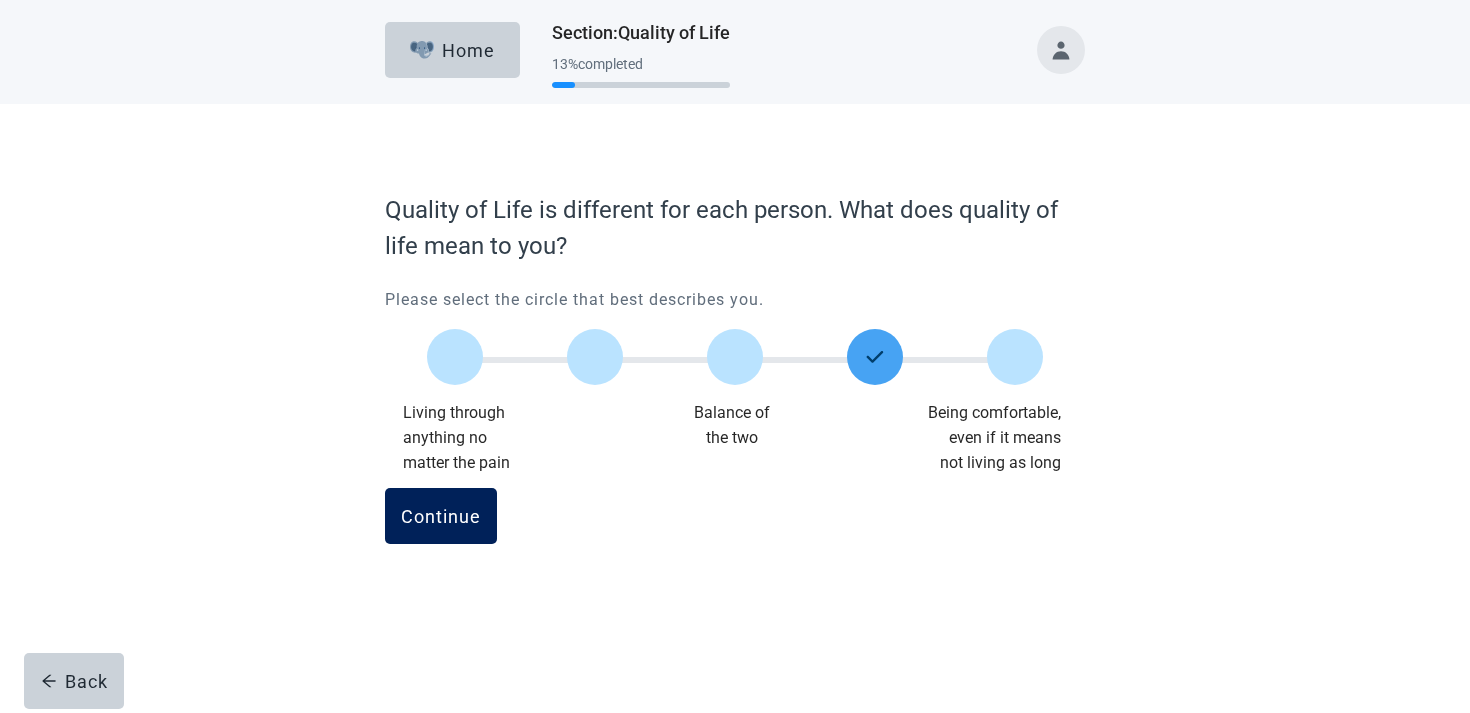 click on "Continue" at bounding box center [441, 516] 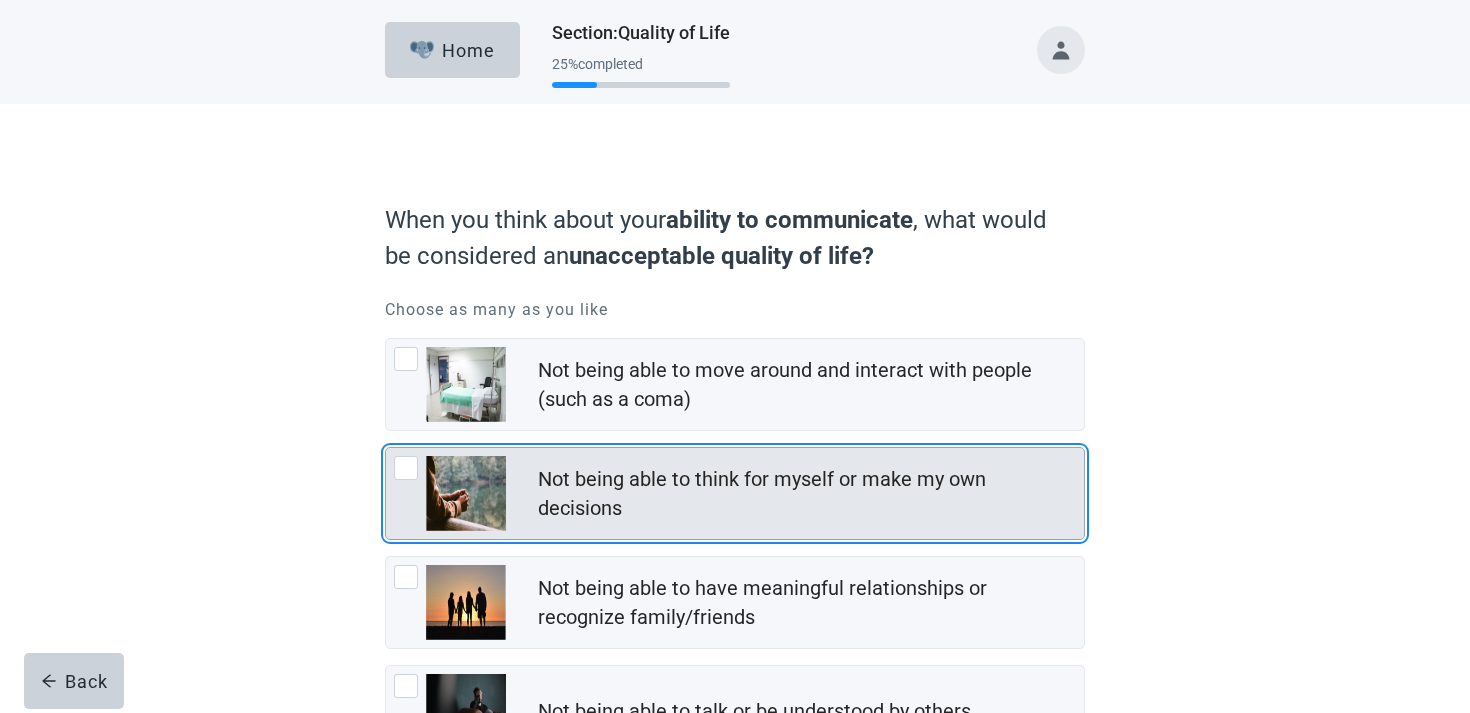 click on "Not being able to think for myself or make my own decisions" at bounding box center (805, 494) 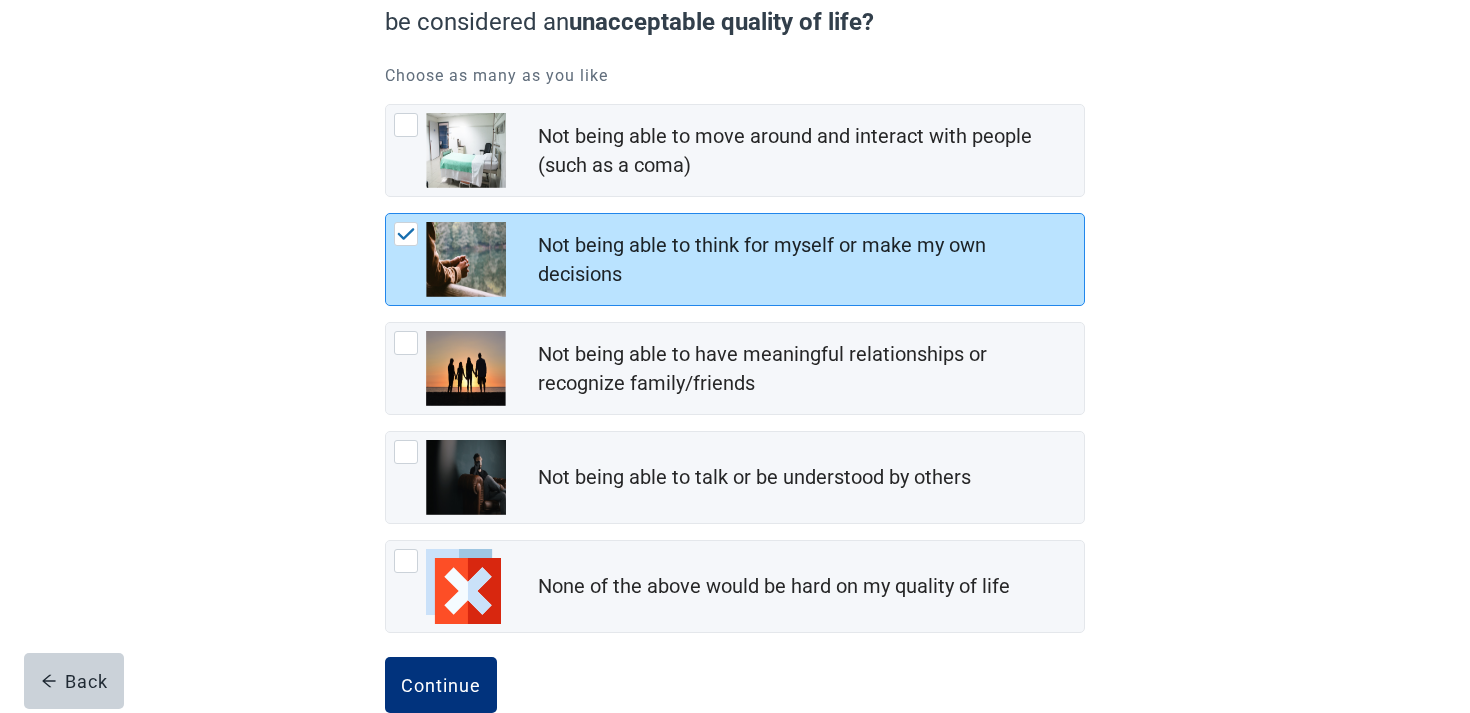 scroll, scrollTop: 278, scrollLeft: 0, axis: vertical 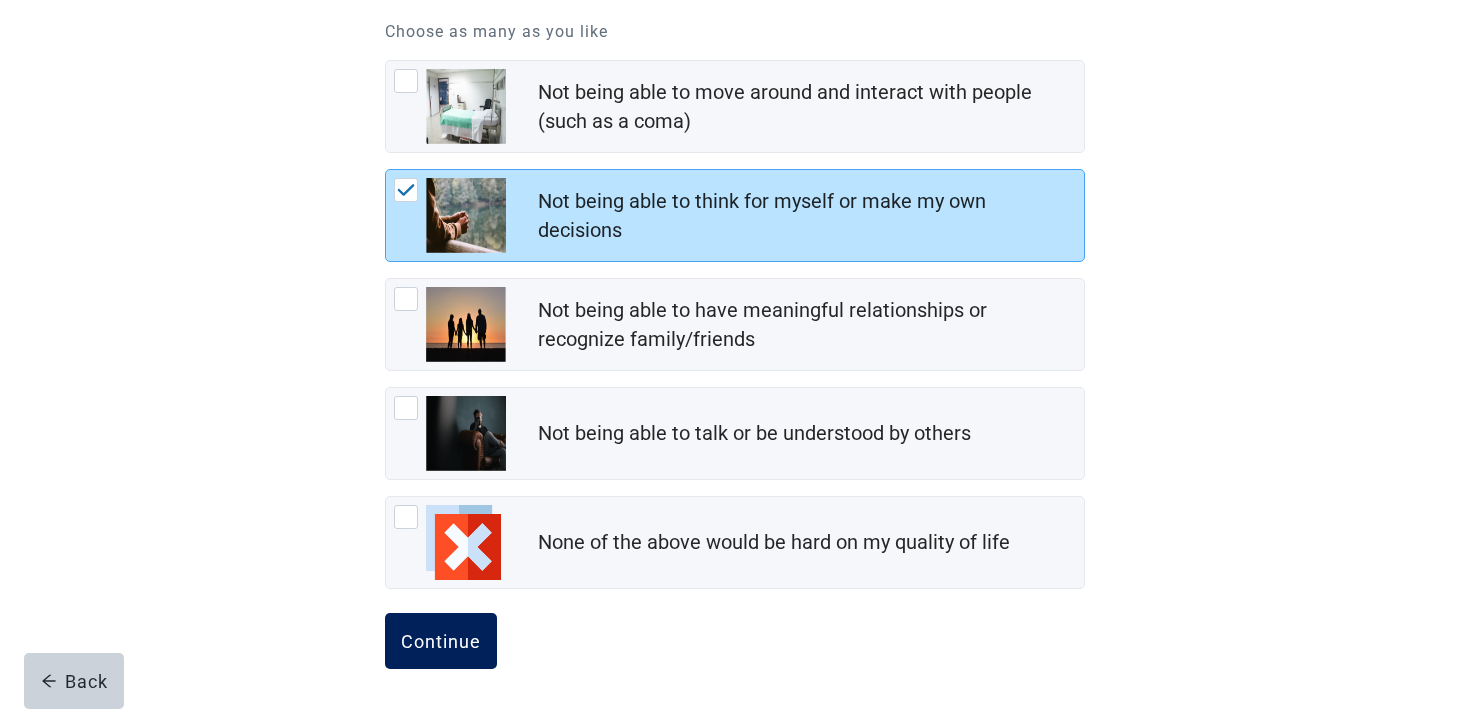 click on "Continue" at bounding box center [441, 641] 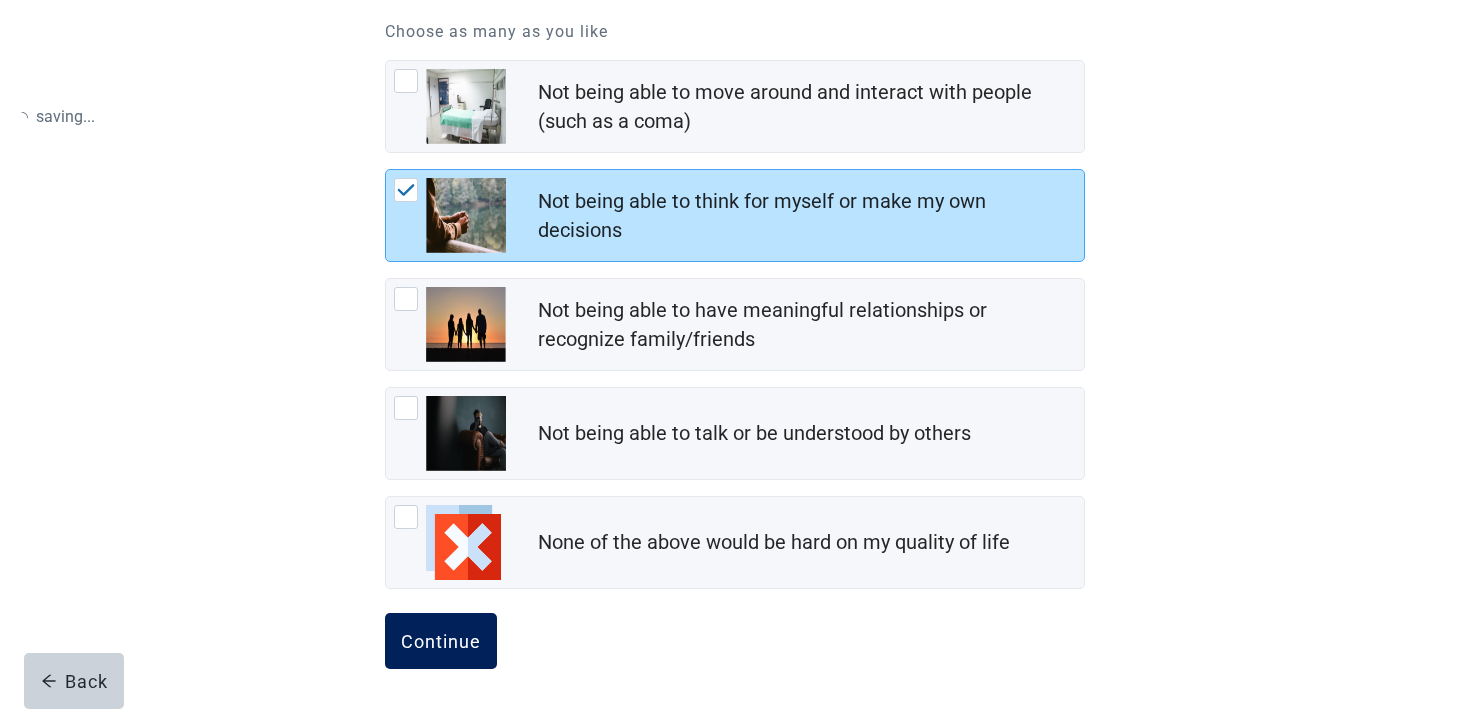 scroll, scrollTop: 0, scrollLeft: 0, axis: both 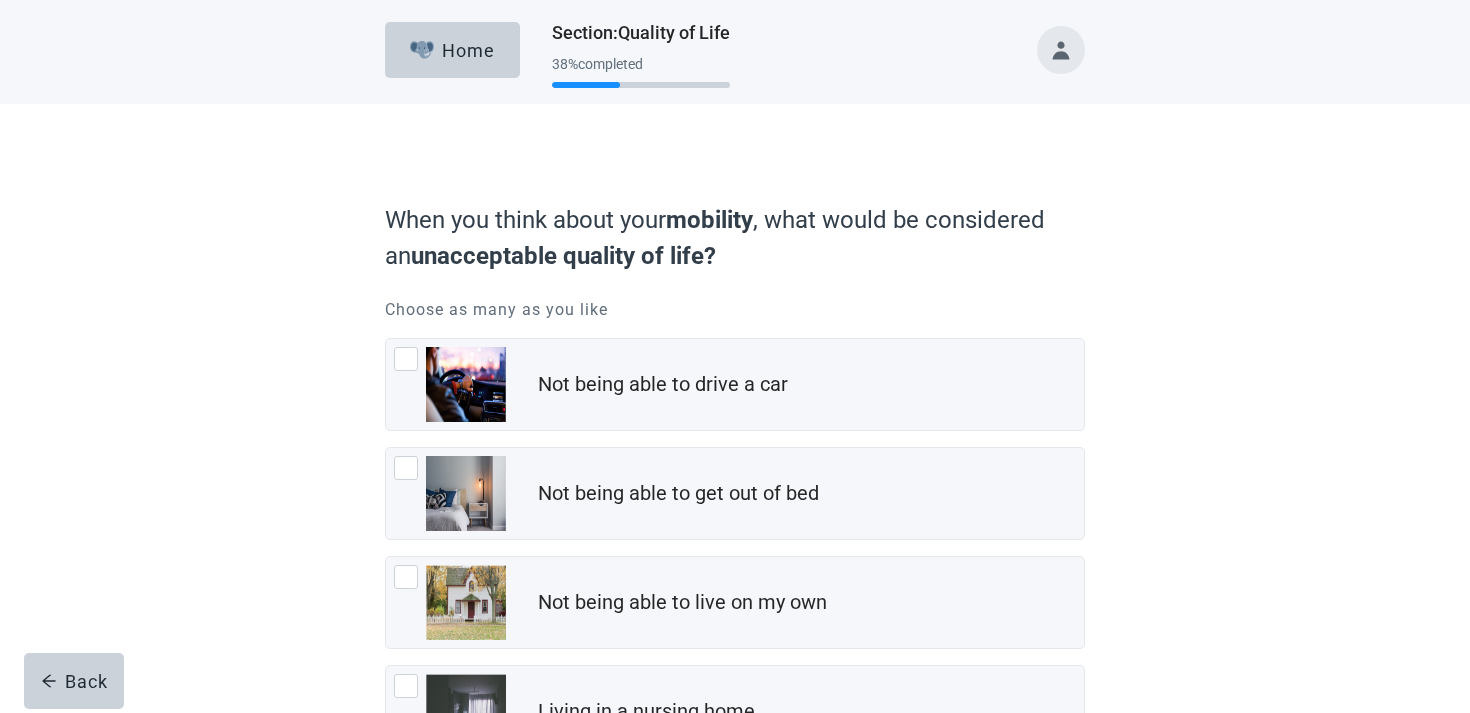 click on "Not being able to drive a car Not being able to get out of bed Not being able to live on my own Living in a nursing home None of the above would be hard on my quality of life" at bounding box center [735, 602] 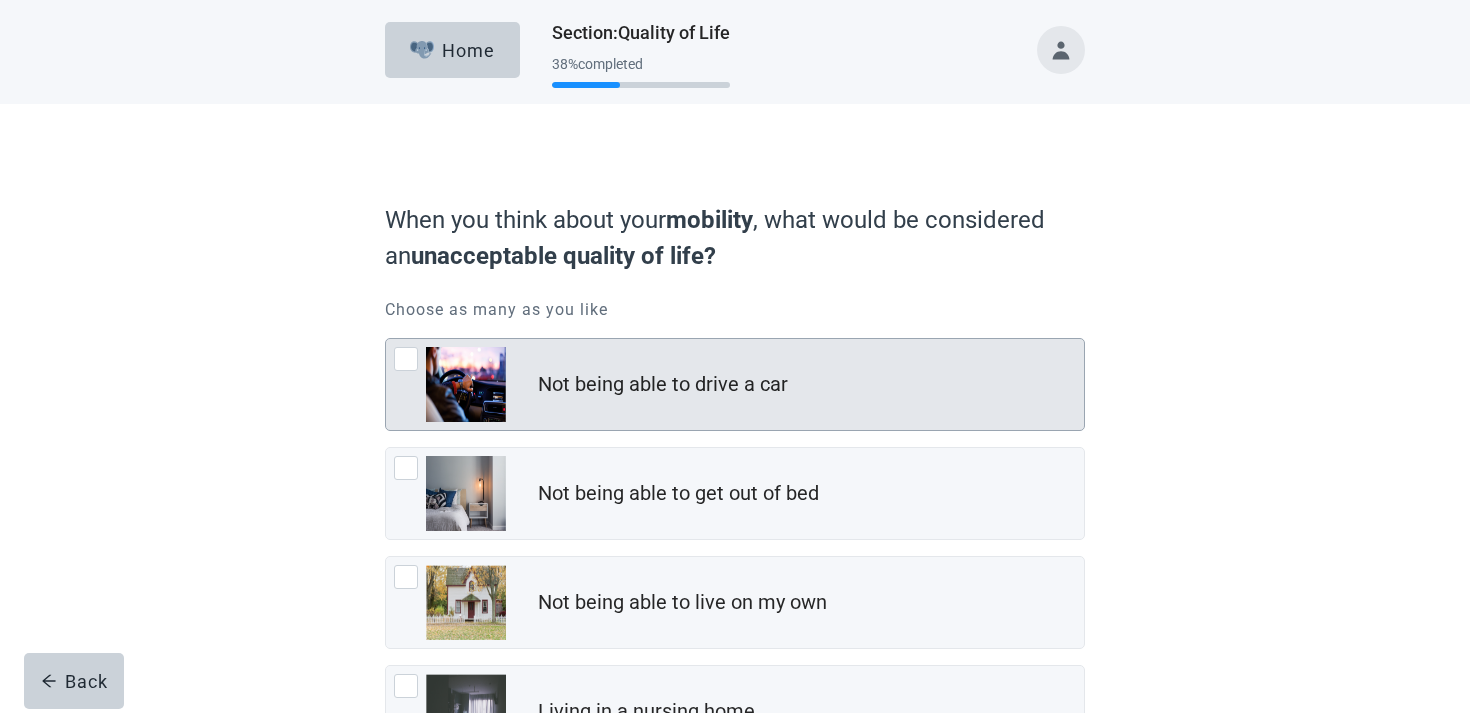 click on "Not being able to drive a car" at bounding box center (663, 384) 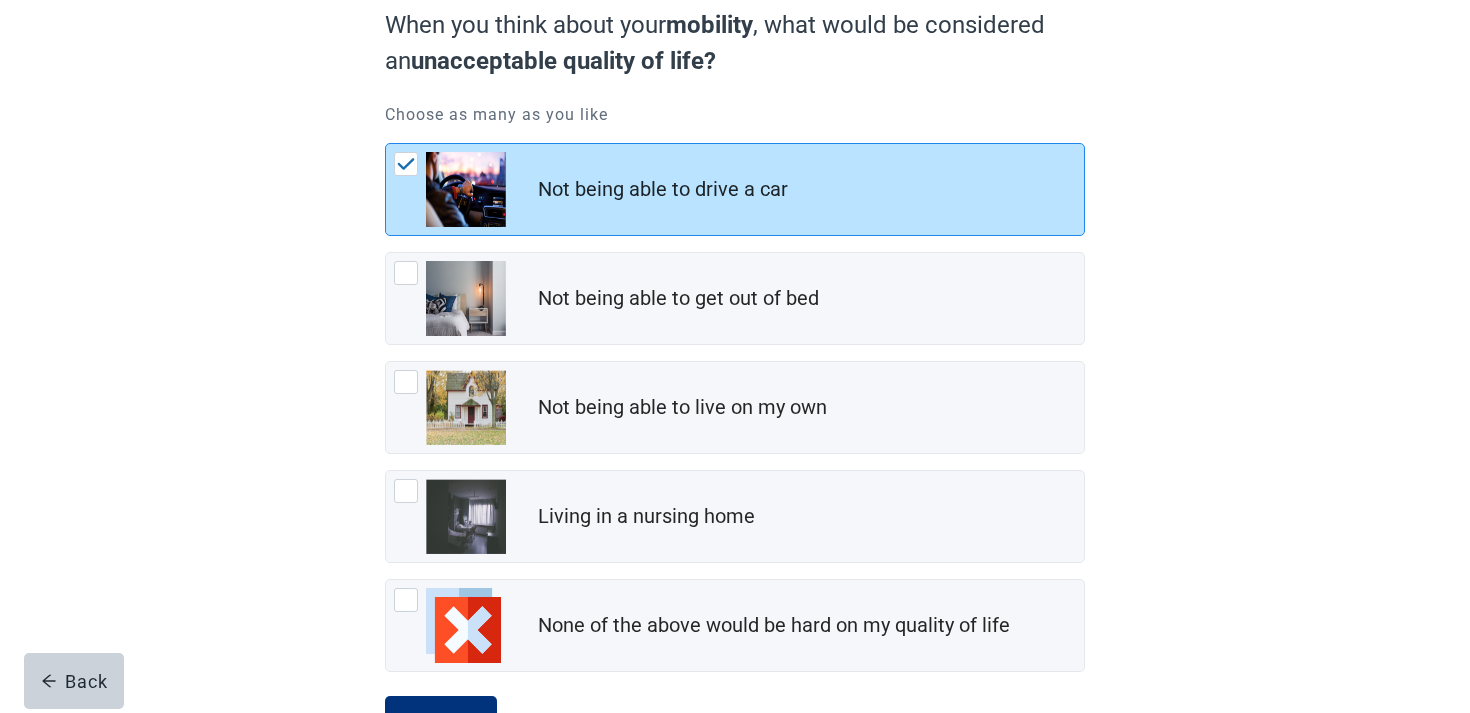 scroll, scrollTop: 278, scrollLeft: 0, axis: vertical 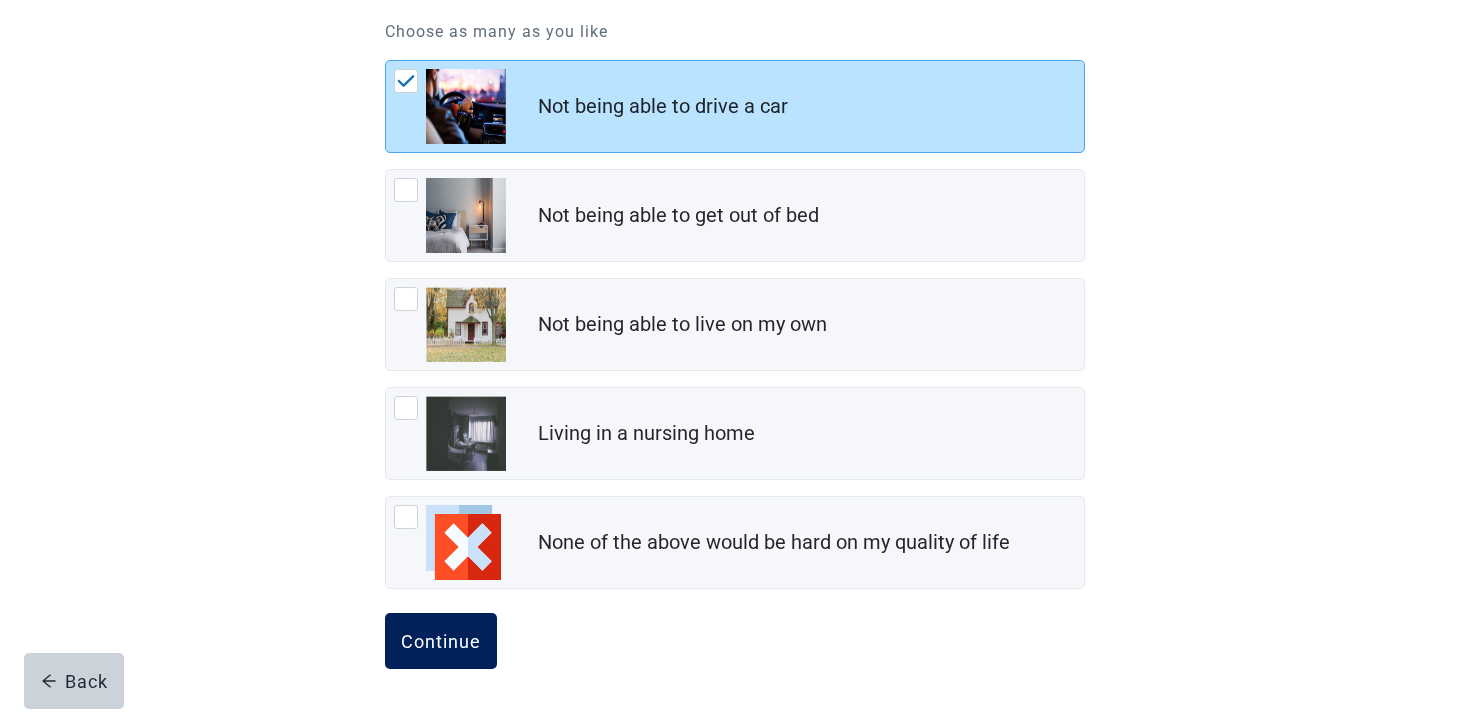 click on "Continue" at bounding box center [441, 641] 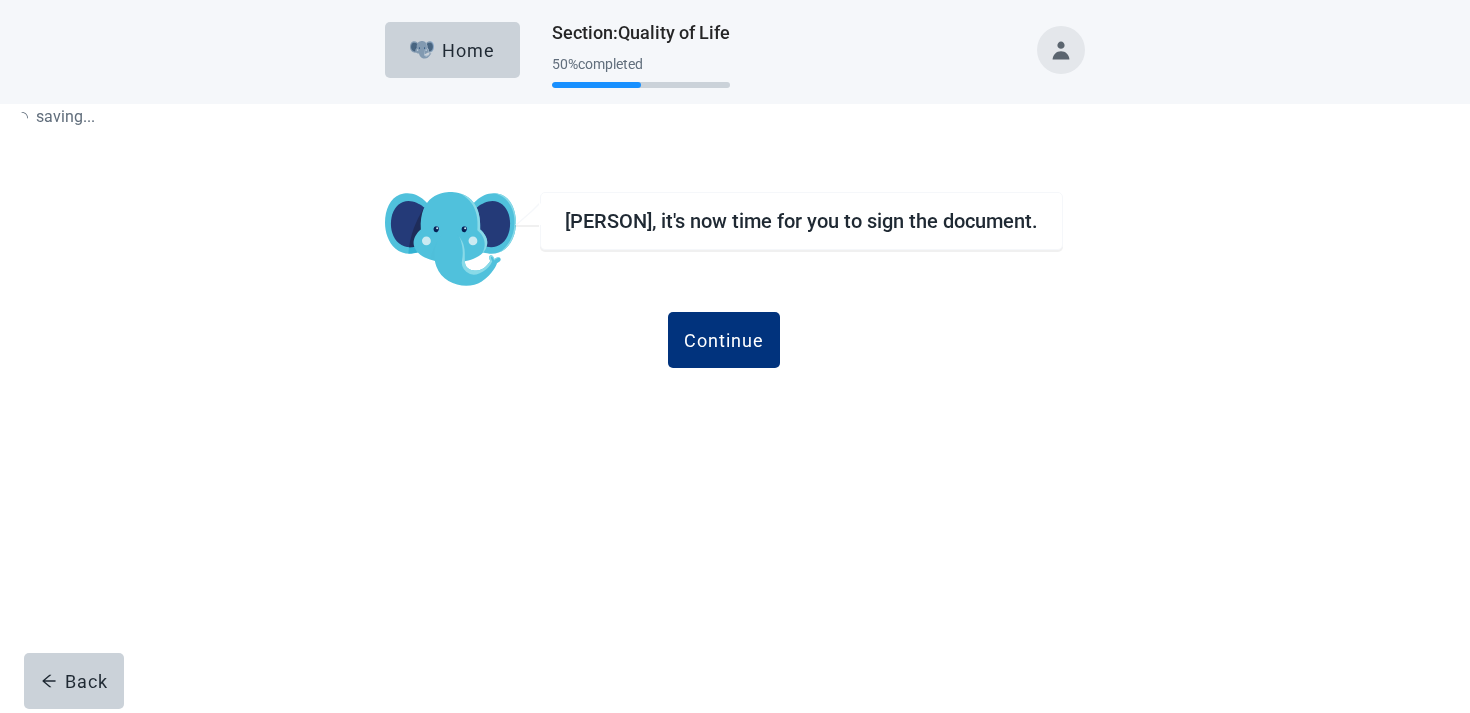 scroll, scrollTop: 0, scrollLeft: 0, axis: both 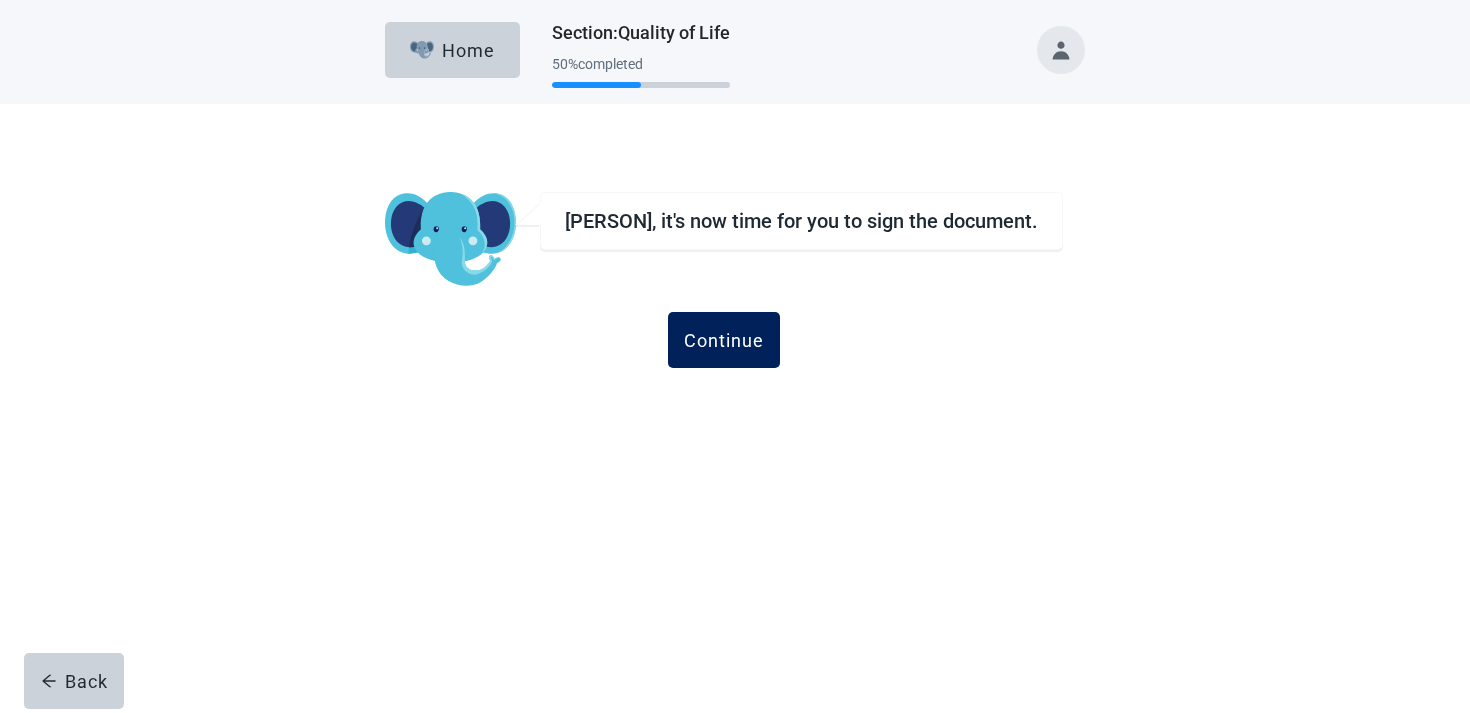 click on "Continue" at bounding box center (724, 340) 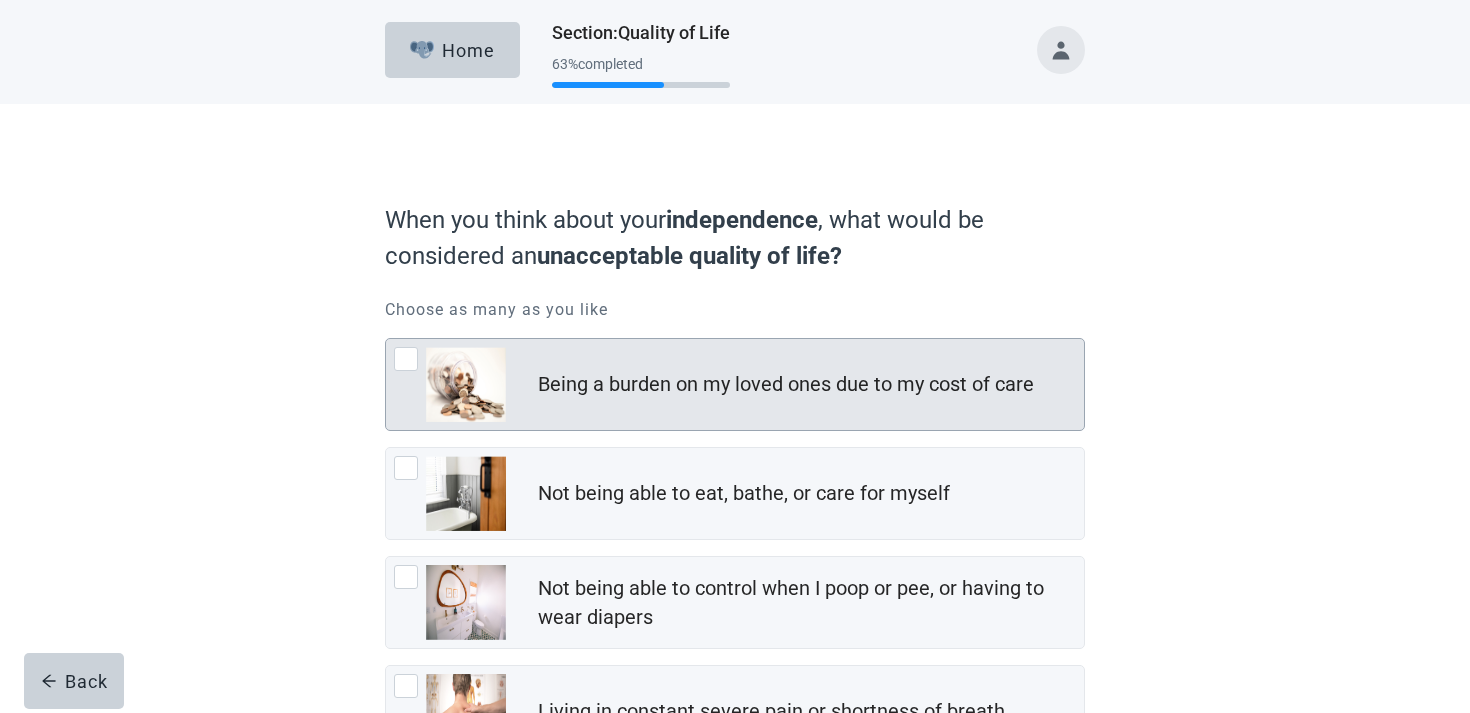 click on "Being a burden on my loved ones due to my cost of care" at bounding box center [735, 384] 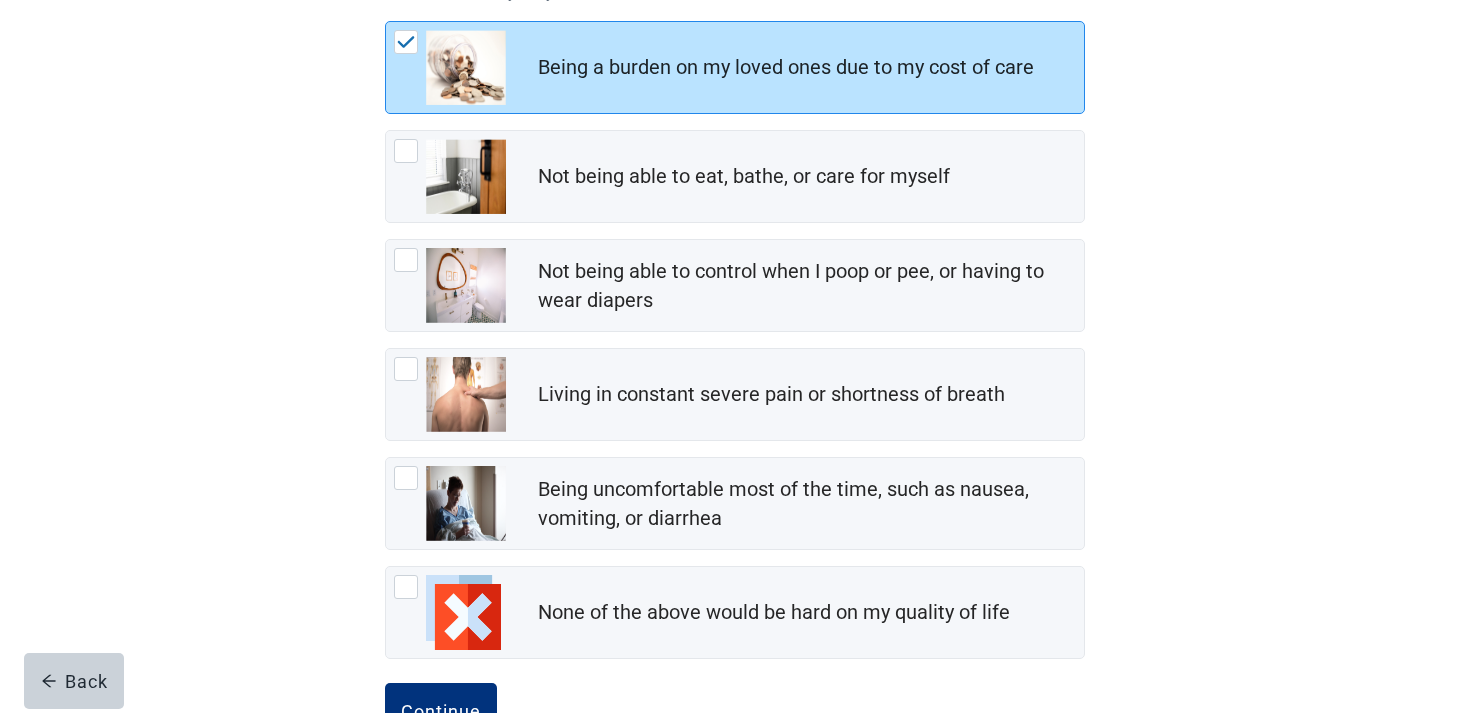 scroll, scrollTop: 387, scrollLeft: 0, axis: vertical 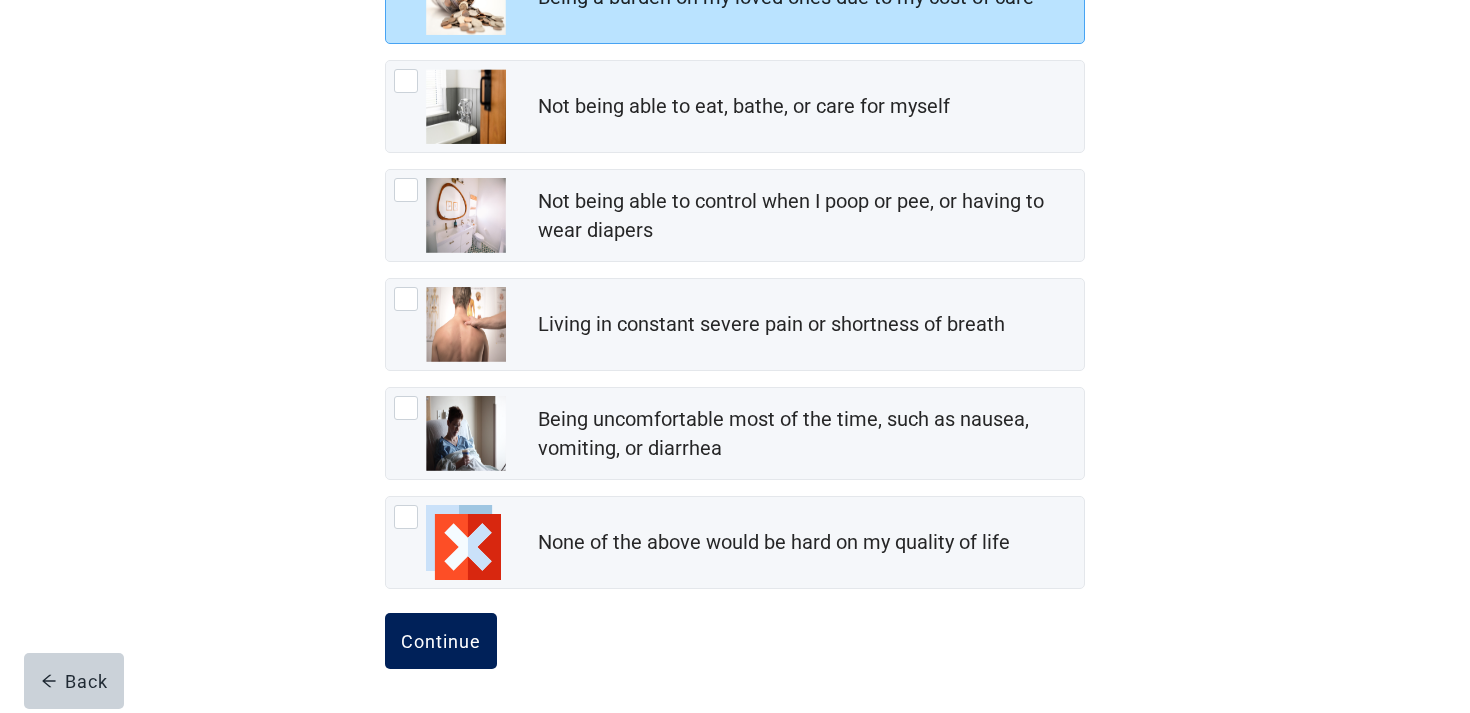 click on "Continue" at bounding box center [441, 641] 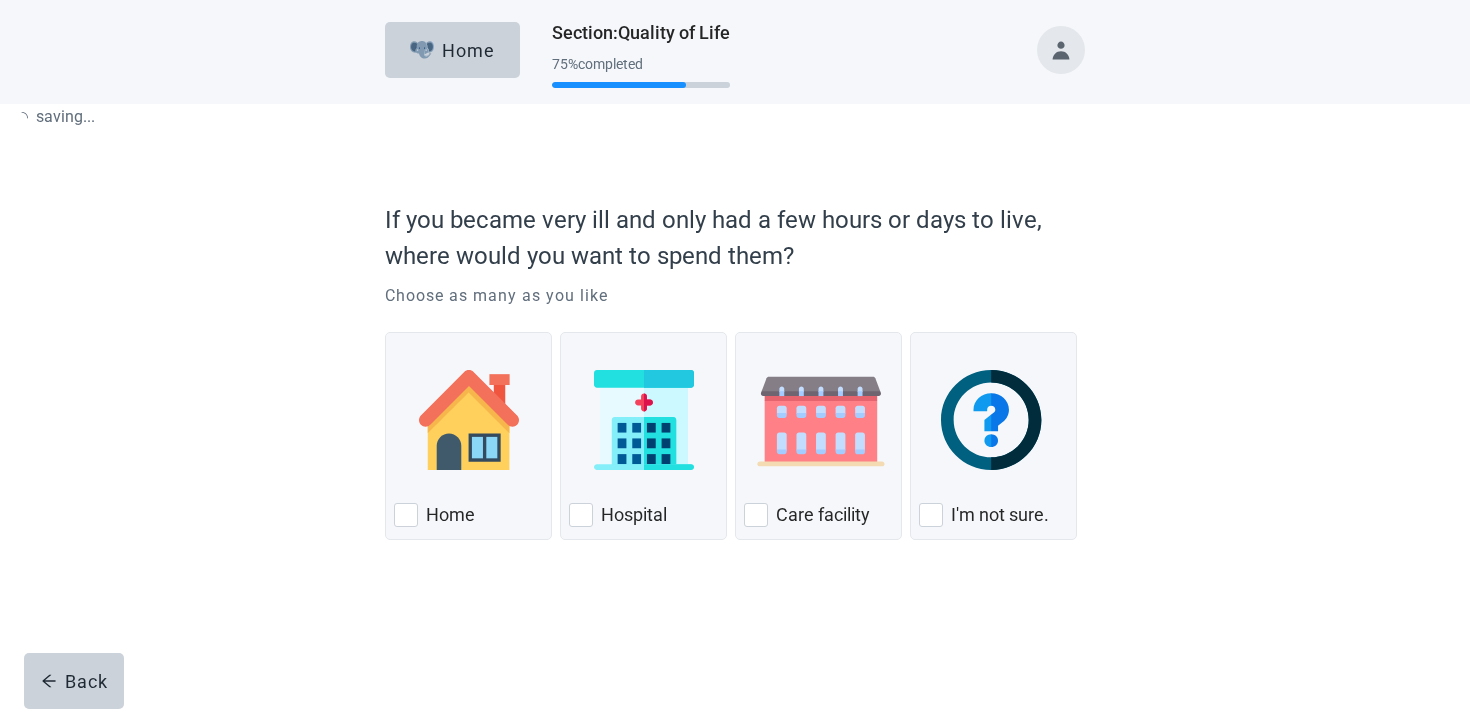 scroll, scrollTop: 0, scrollLeft: 0, axis: both 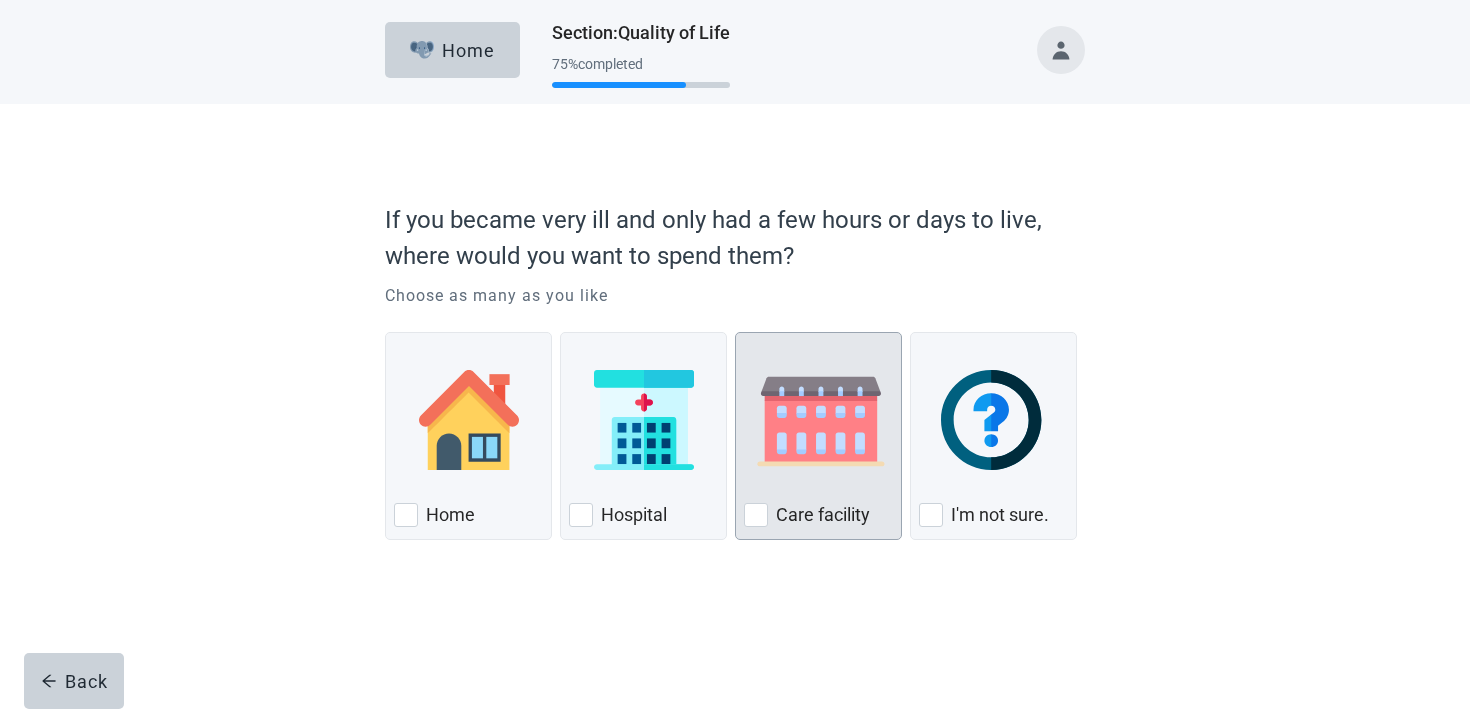 click at bounding box center (821, 420) 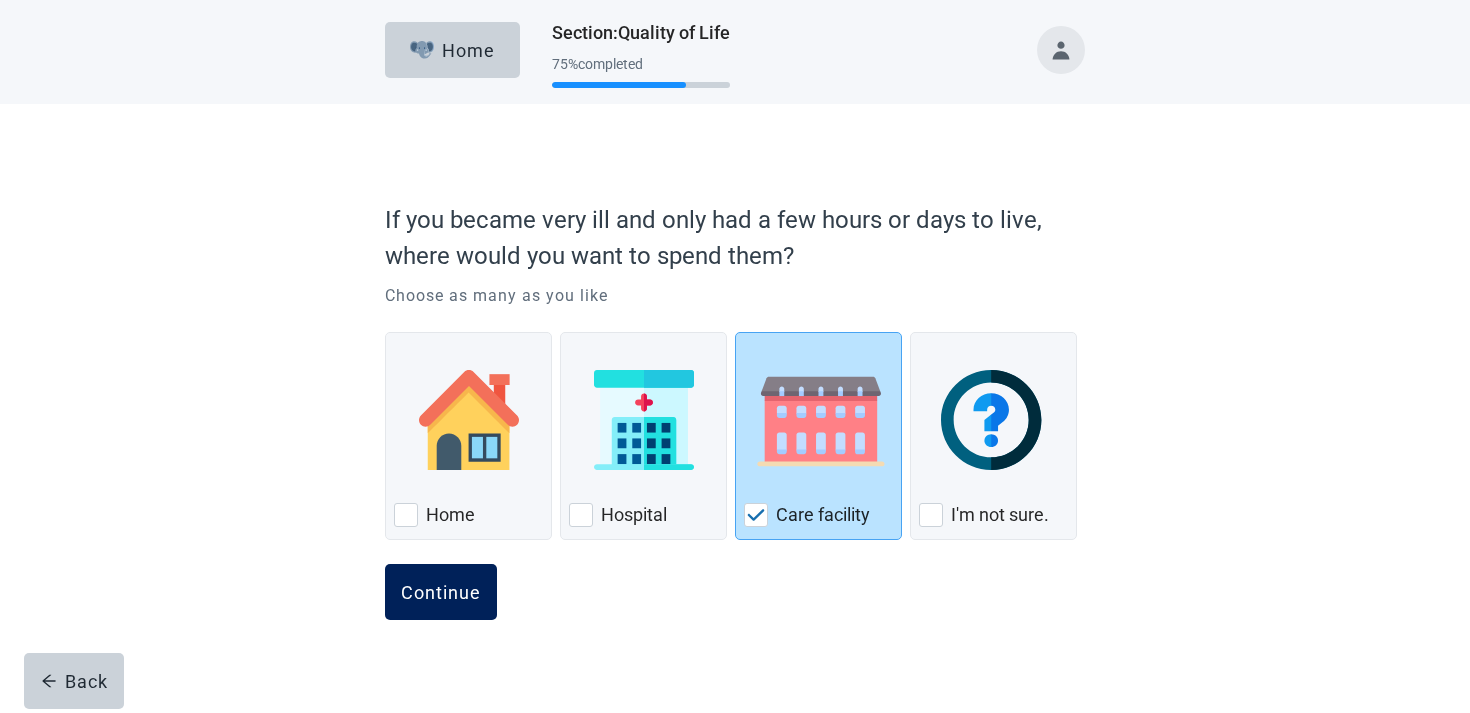 click on "Continue" at bounding box center (441, 592) 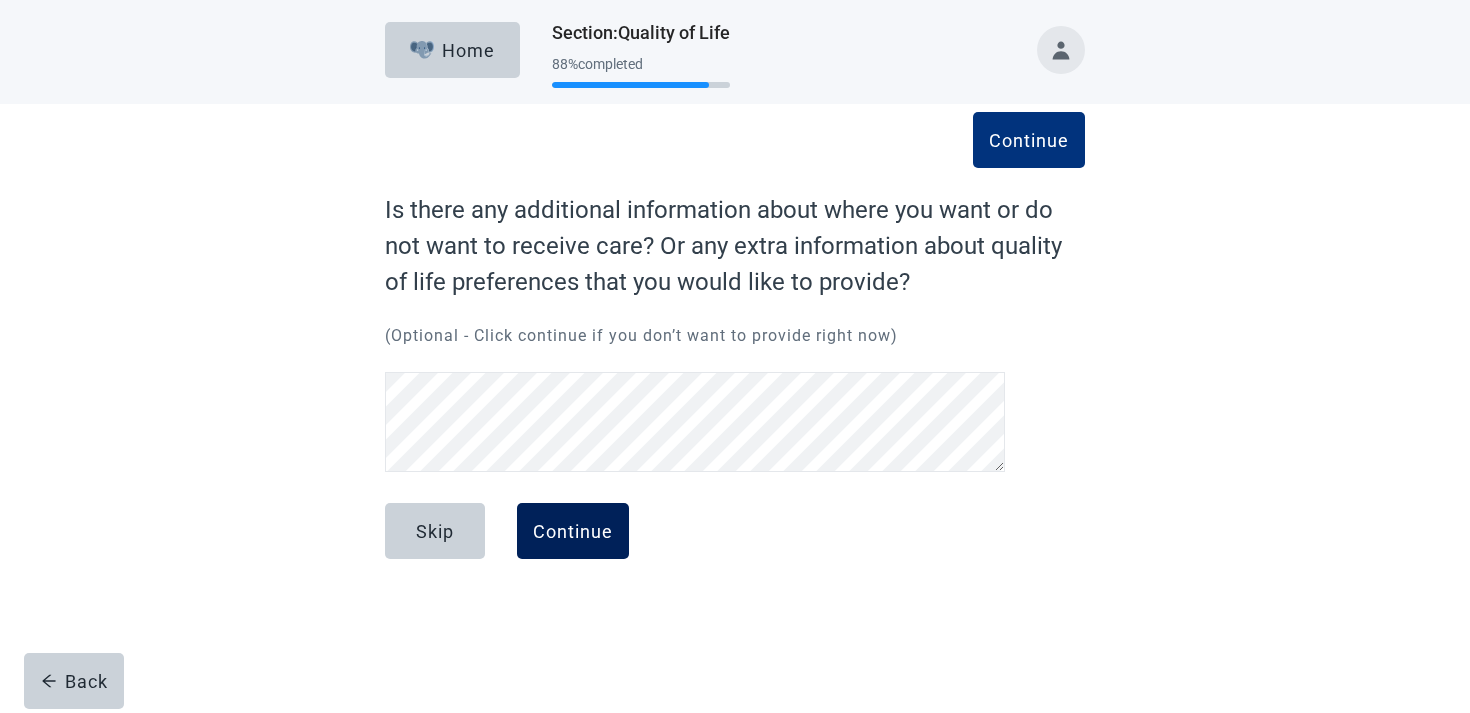 click on "Continue" at bounding box center [573, 531] 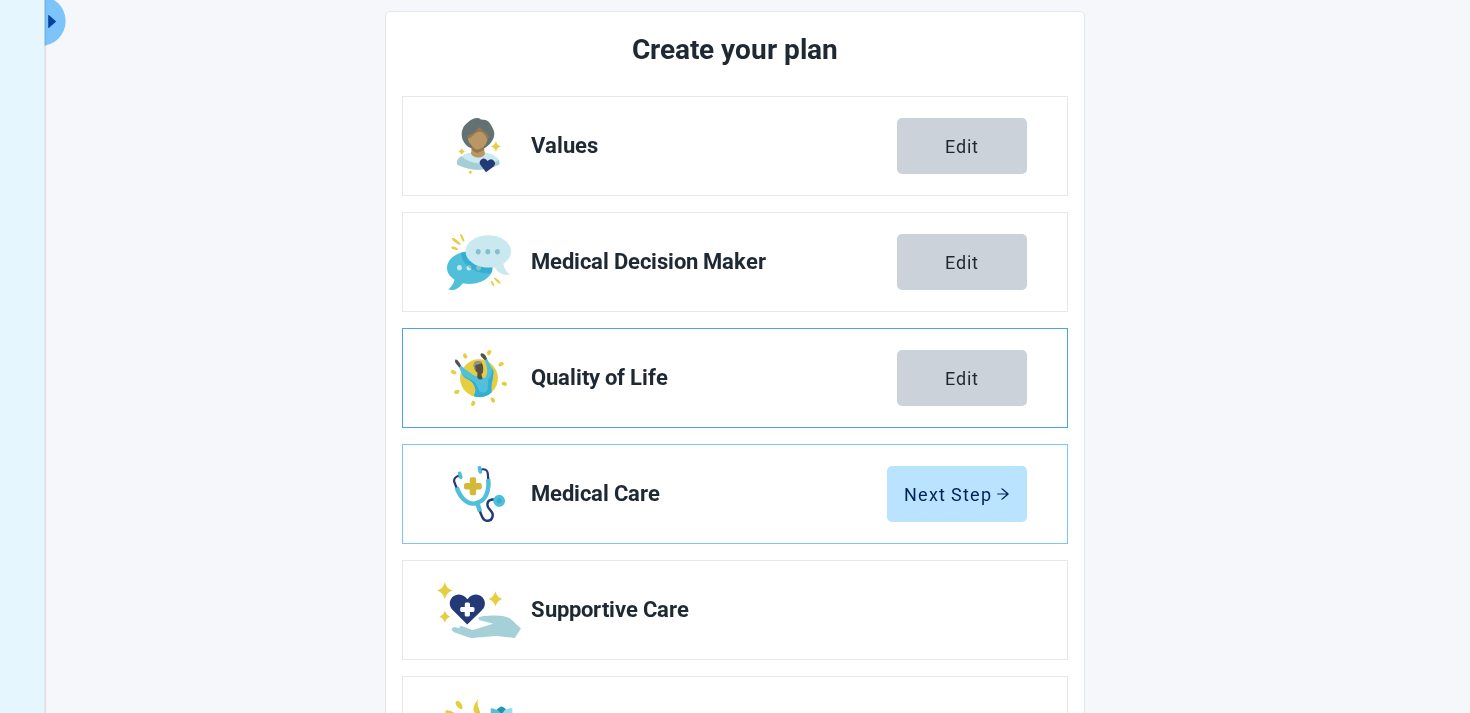 scroll, scrollTop: 360, scrollLeft: 0, axis: vertical 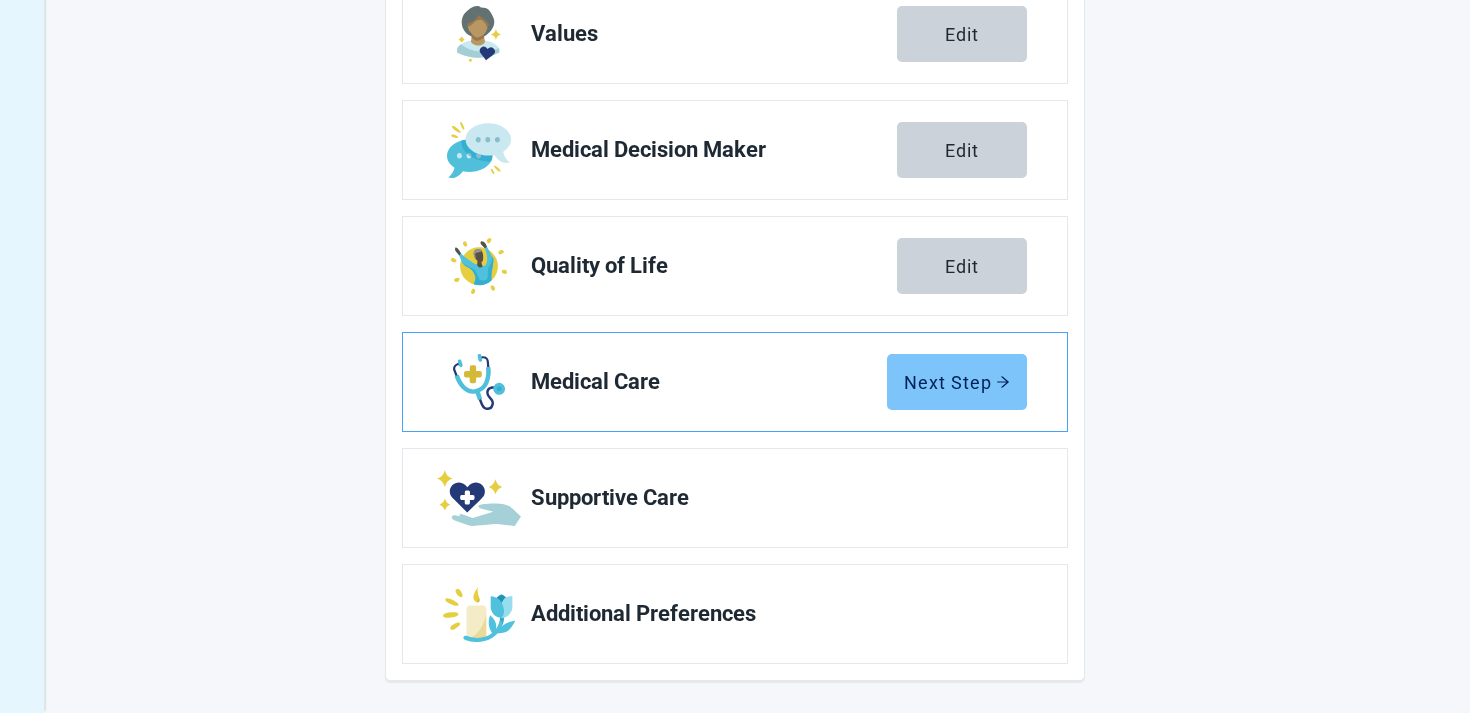 click 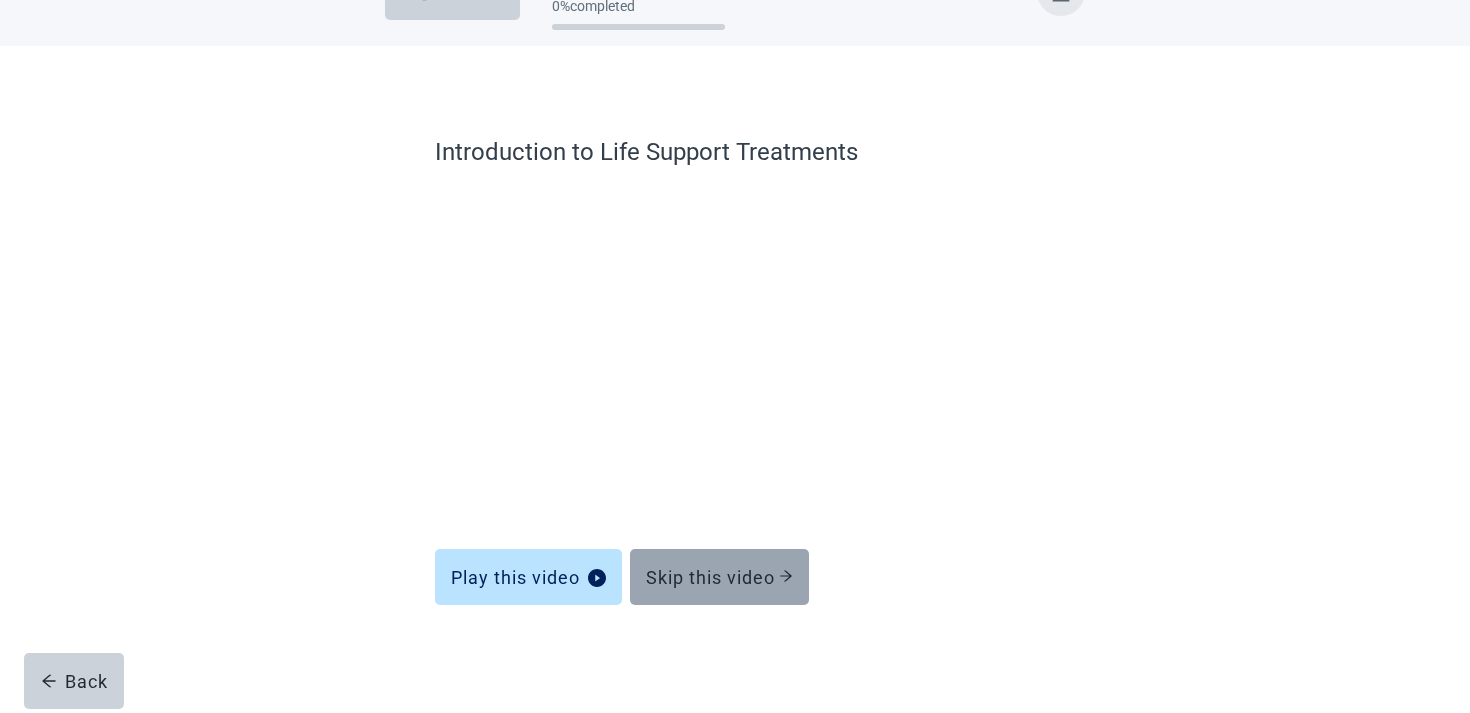 scroll, scrollTop: 58, scrollLeft: 0, axis: vertical 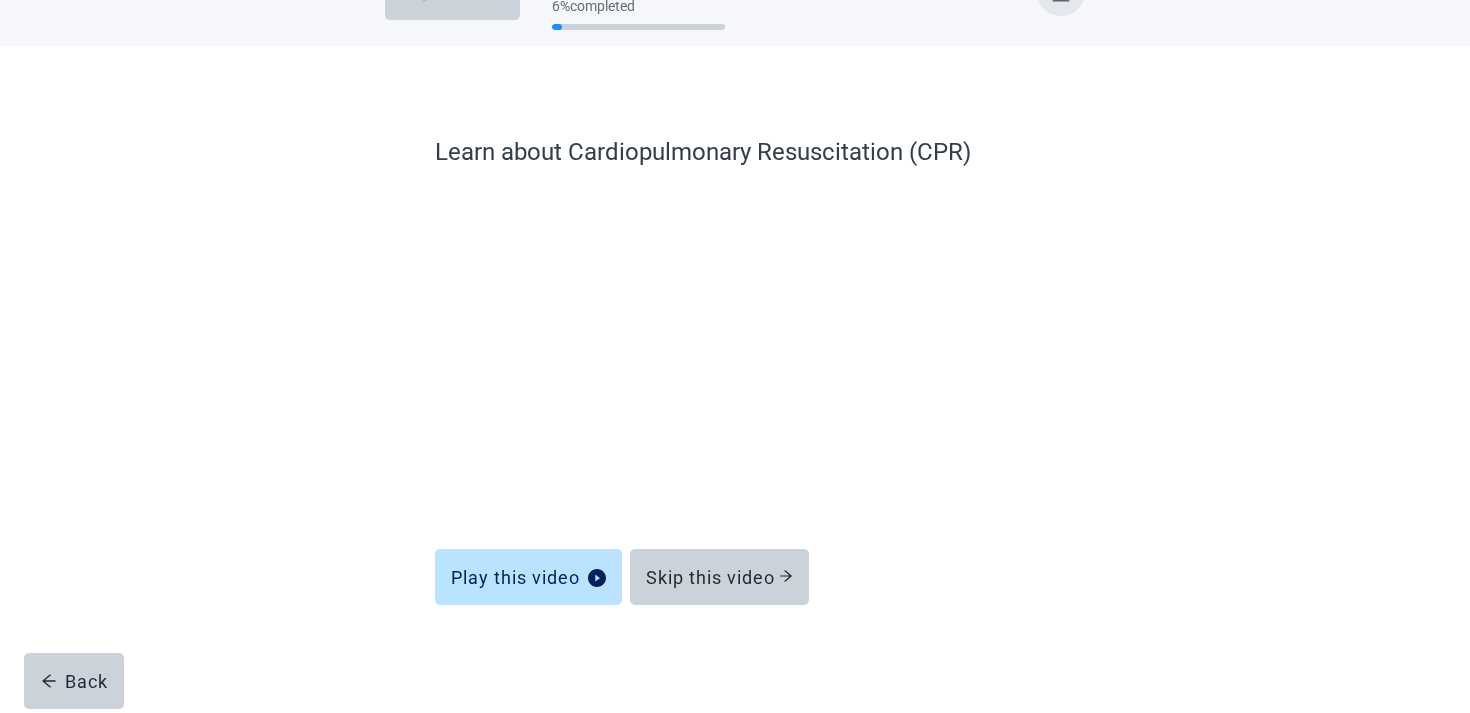 click on "Skip this video" at bounding box center [719, 577] 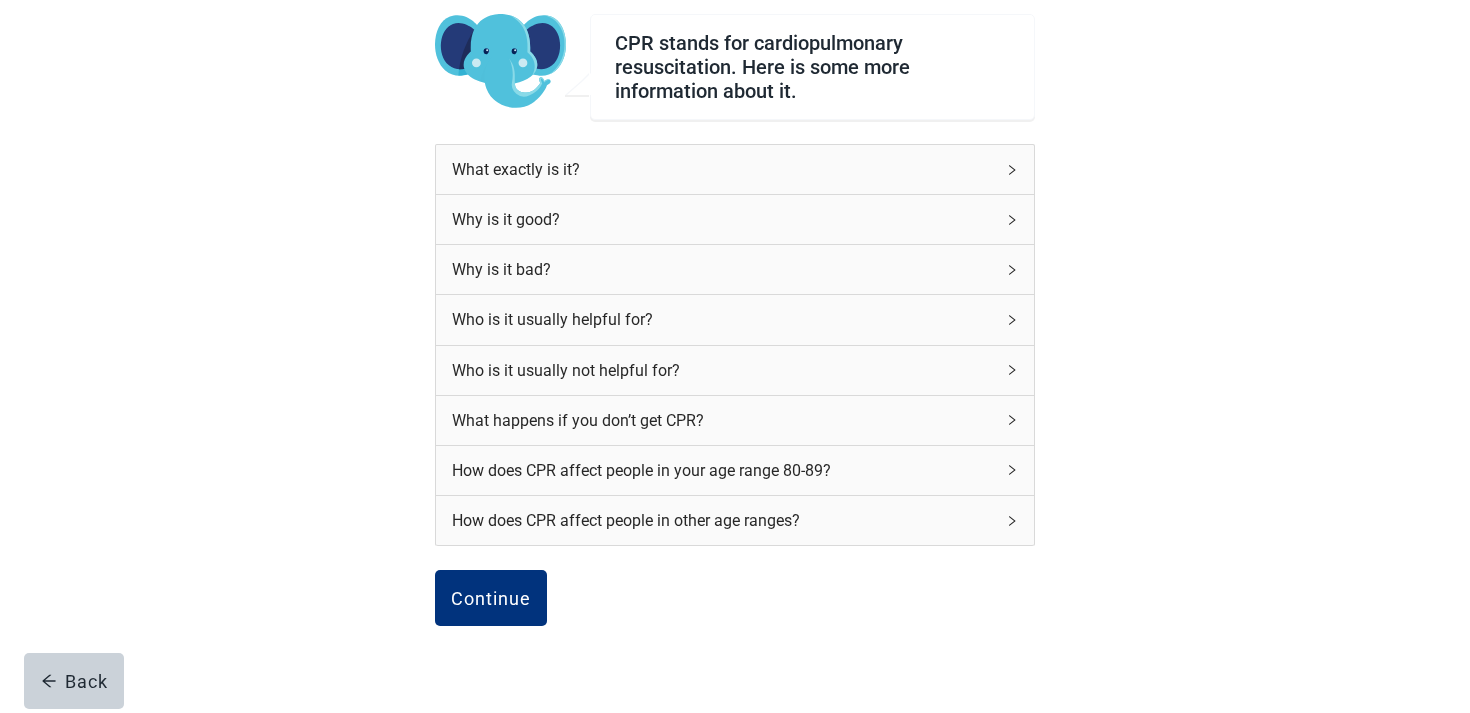 scroll, scrollTop: 251, scrollLeft: 0, axis: vertical 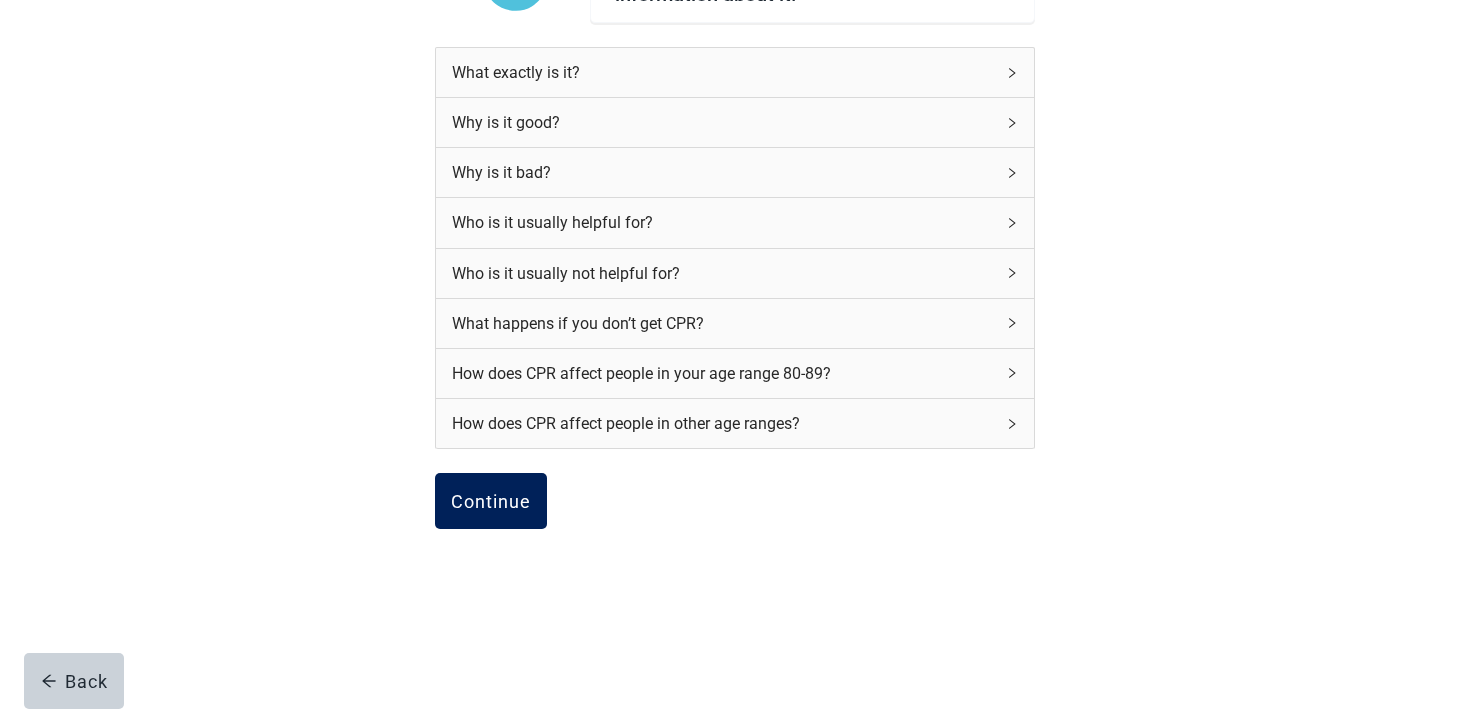 click on "Continue" at bounding box center (491, 501) 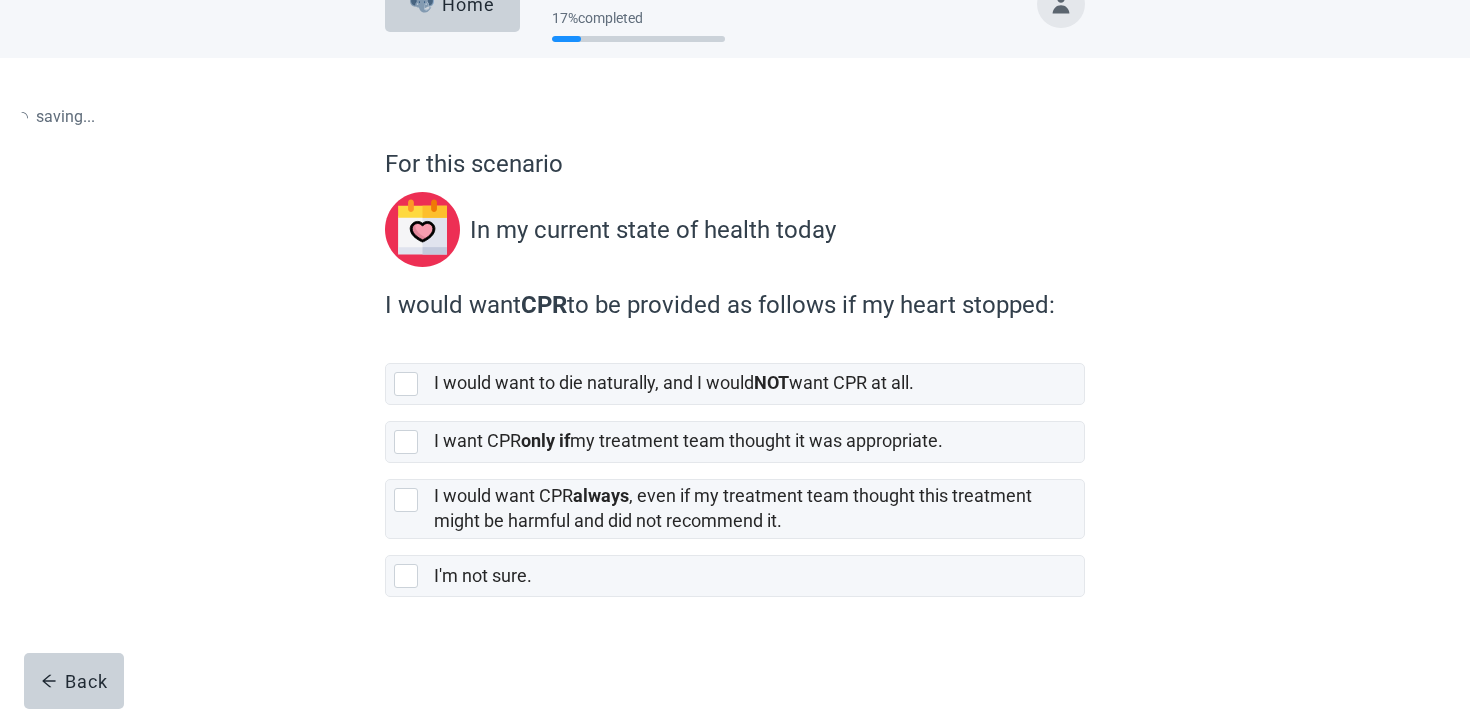 scroll, scrollTop: 0, scrollLeft: 0, axis: both 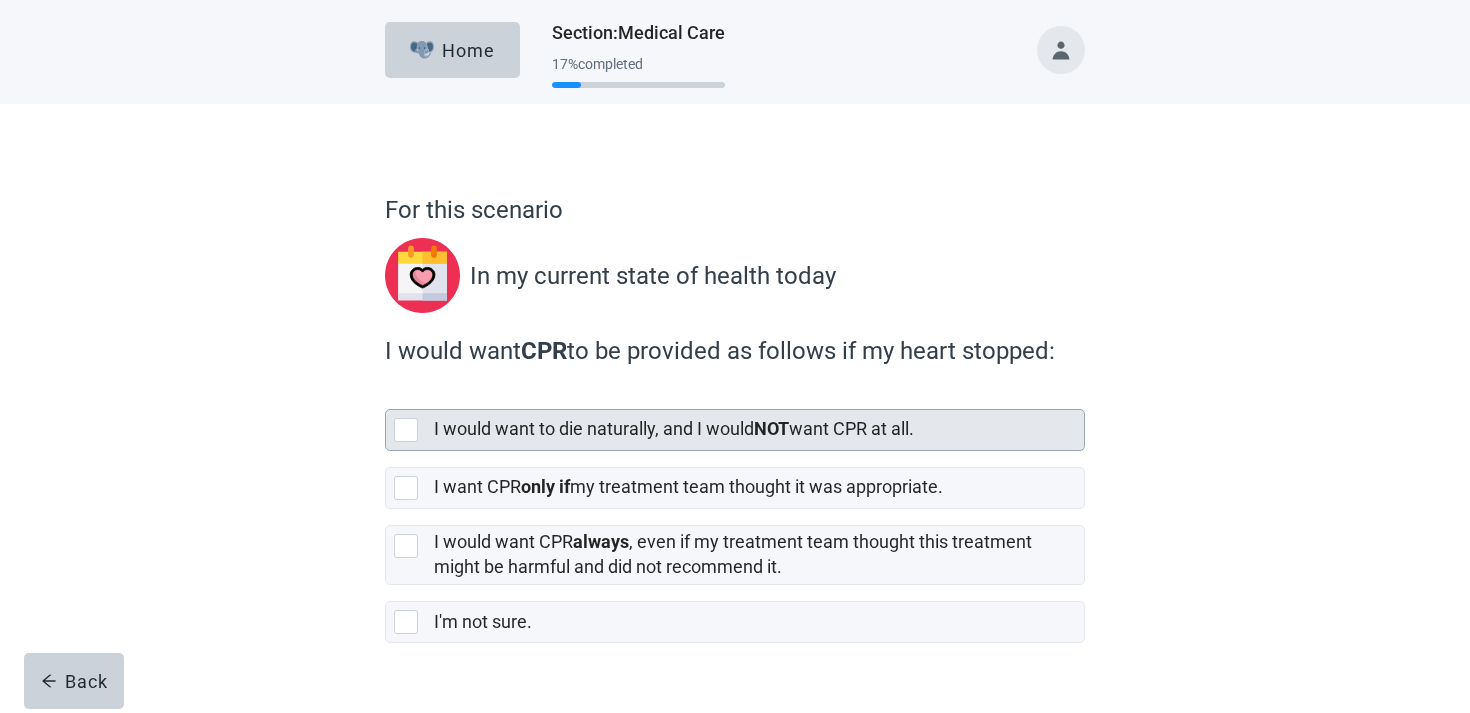 click on "I would want to die naturally, and I would  NOT  want CPR at all." at bounding box center [674, 428] 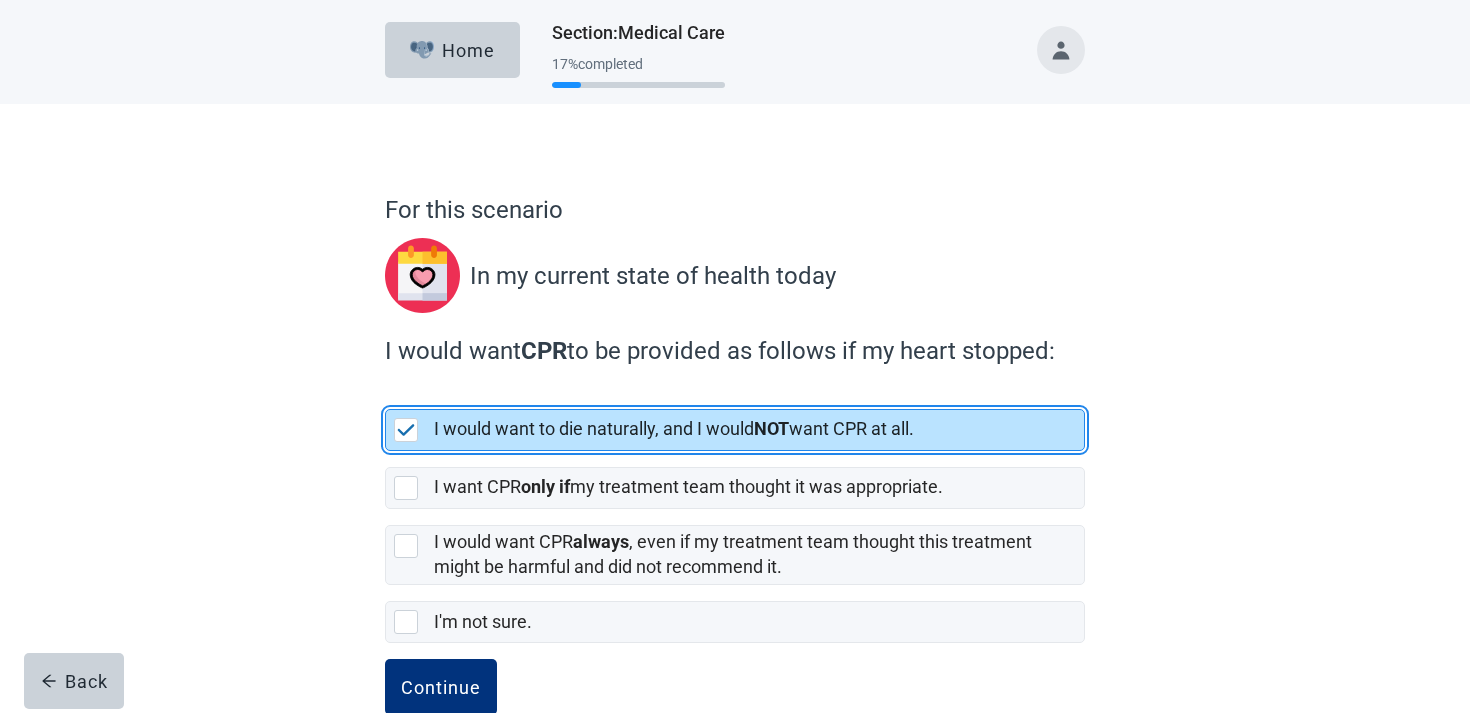 scroll, scrollTop: 46, scrollLeft: 0, axis: vertical 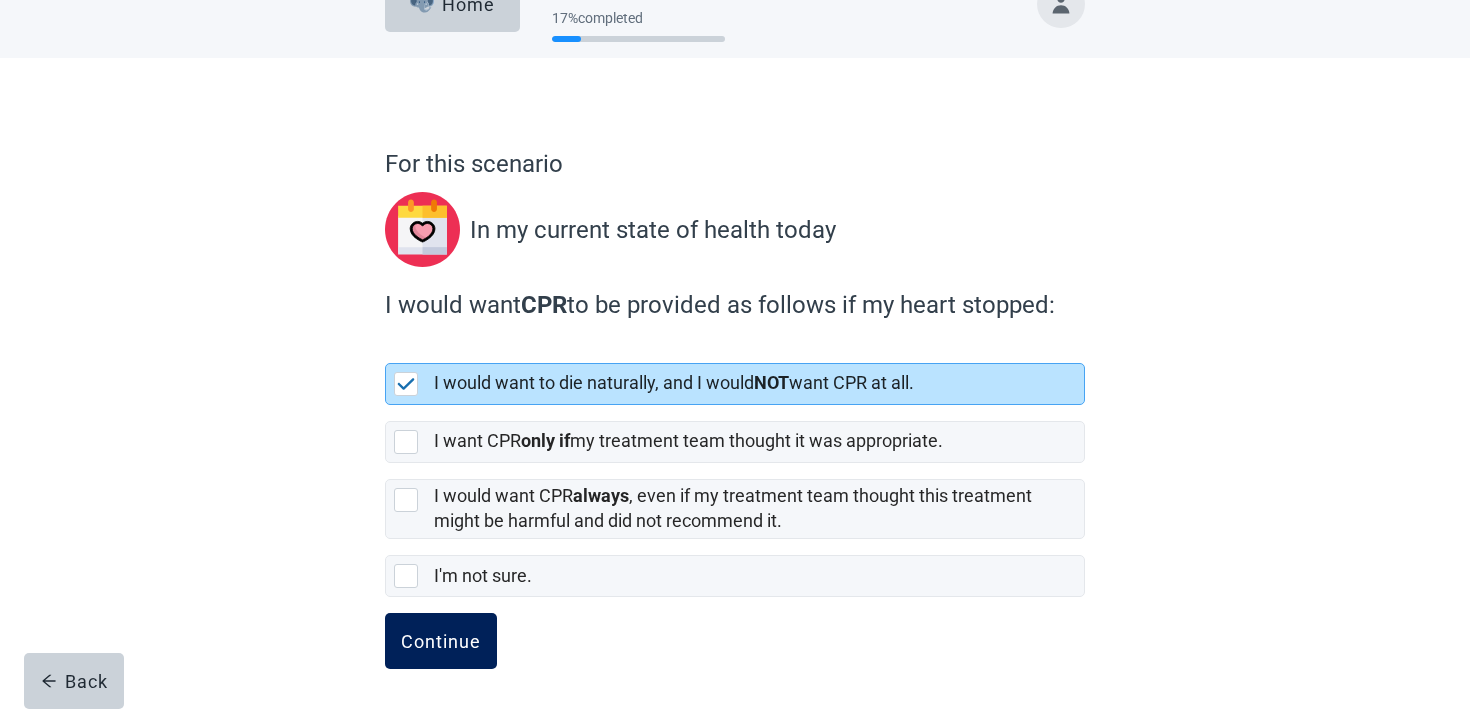 click on "Continue" at bounding box center [441, 641] 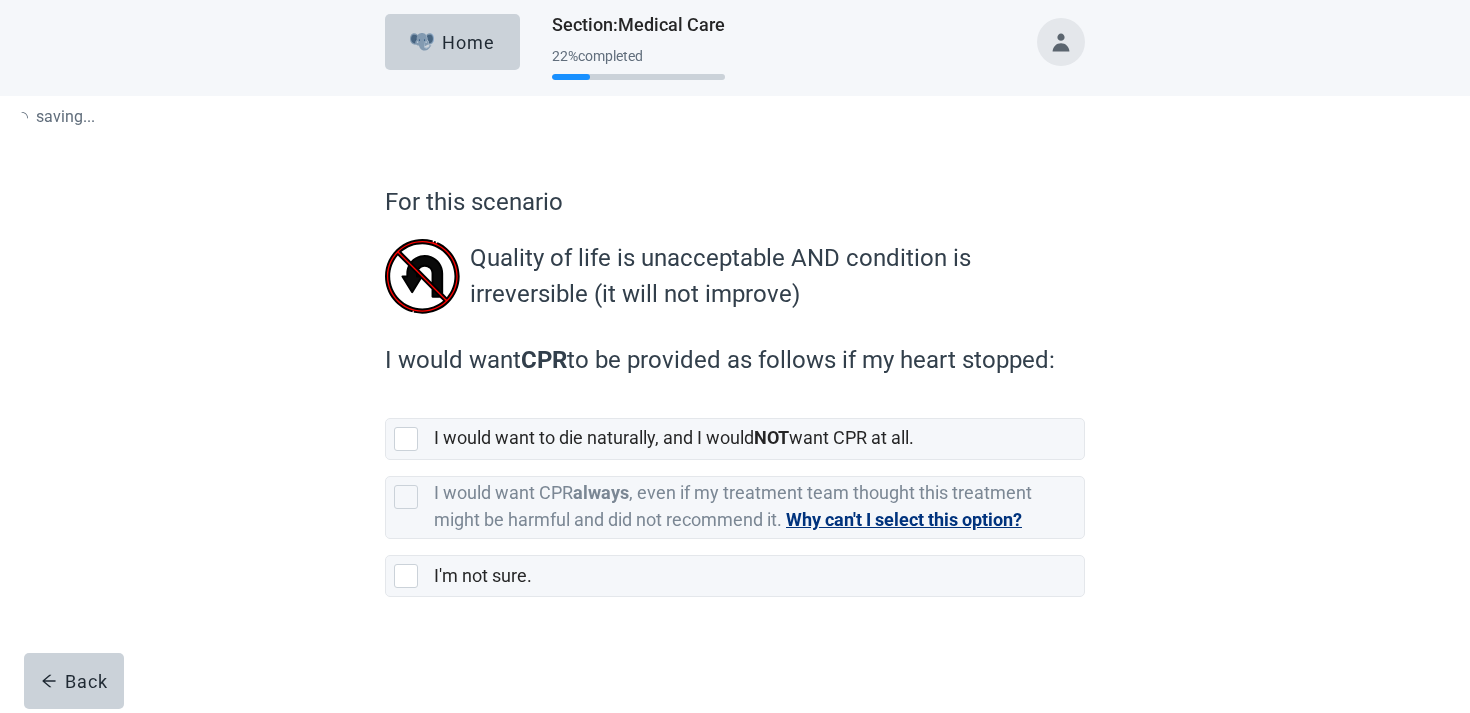 scroll, scrollTop: 0, scrollLeft: 0, axis: both 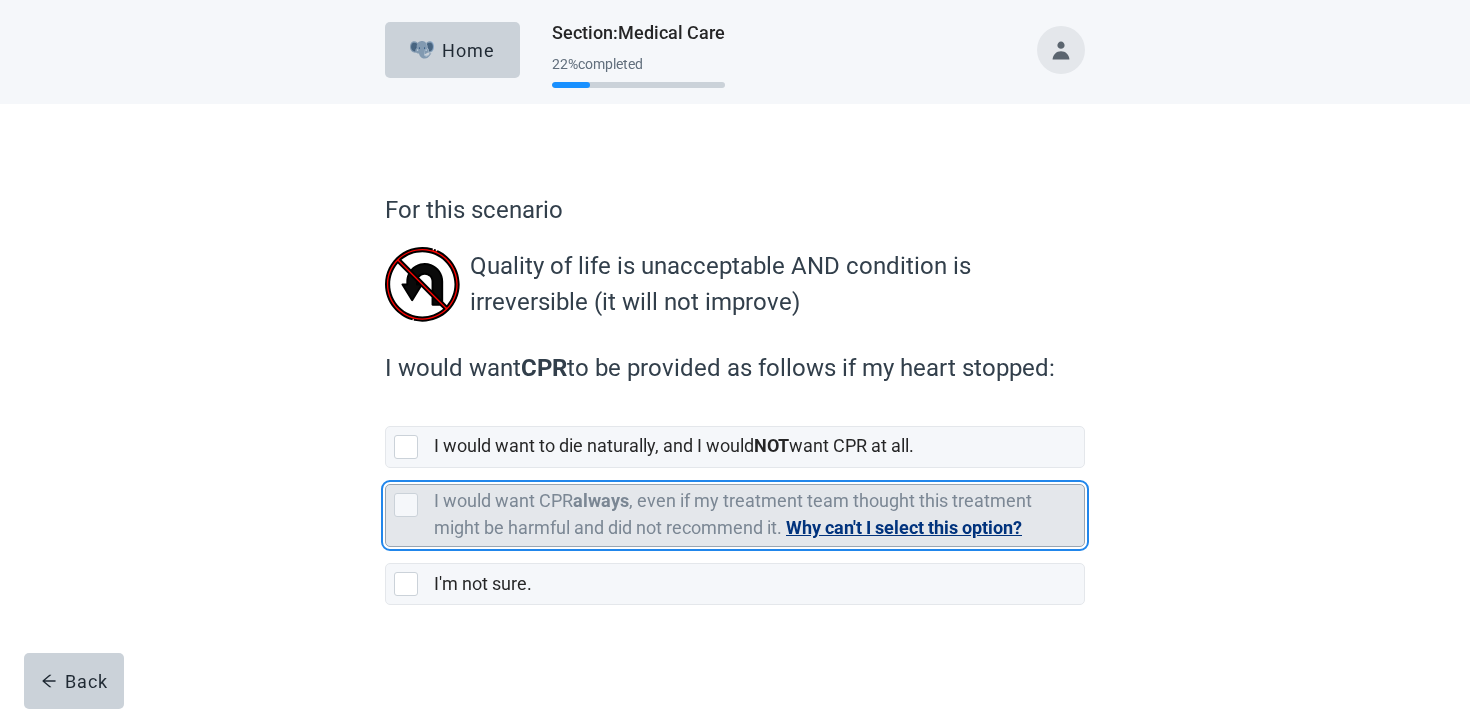 click on "I would want CPR  always , even if my treatment team thought this treatment might be harmful and did not recommend it.   Why can't I select this option?" at bounding box center [753, 515] 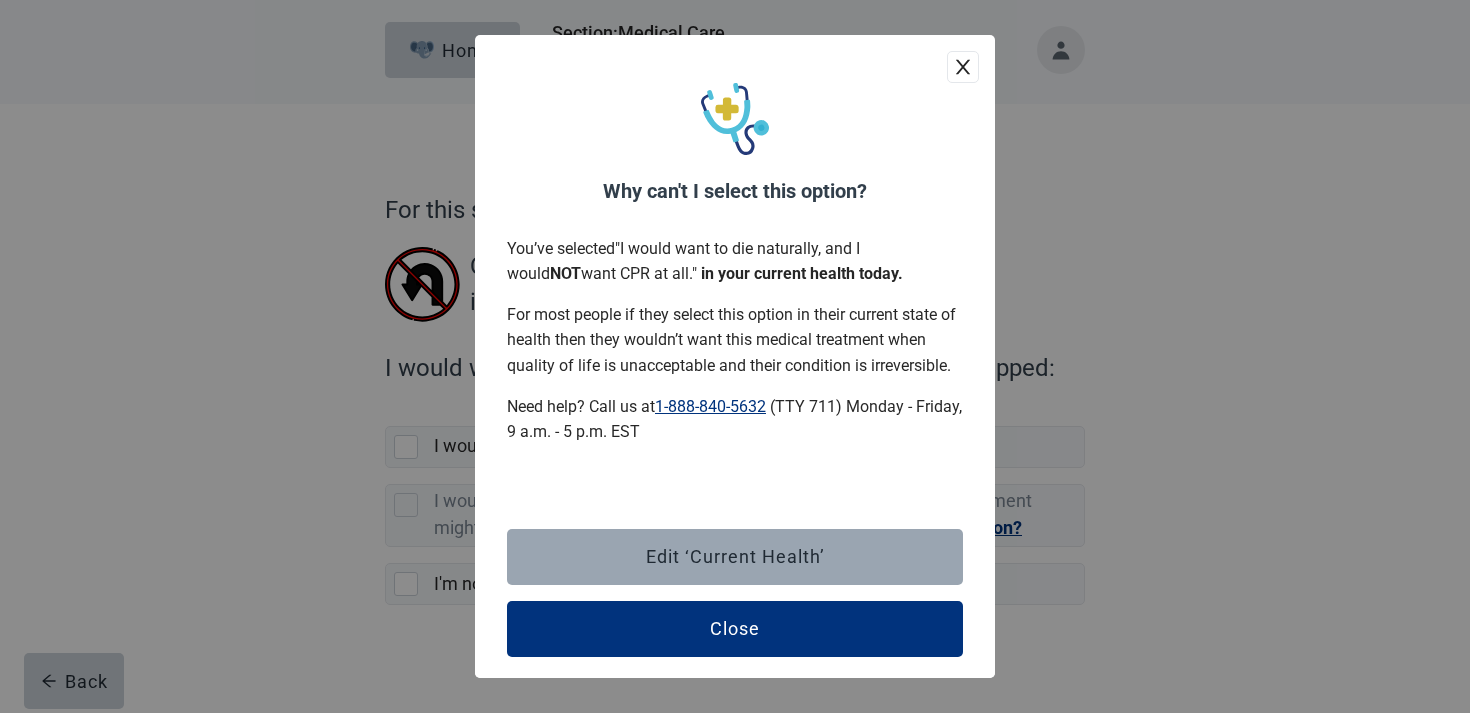 click on "Edit ‘Current Health’" at bounding box center (735, 557) 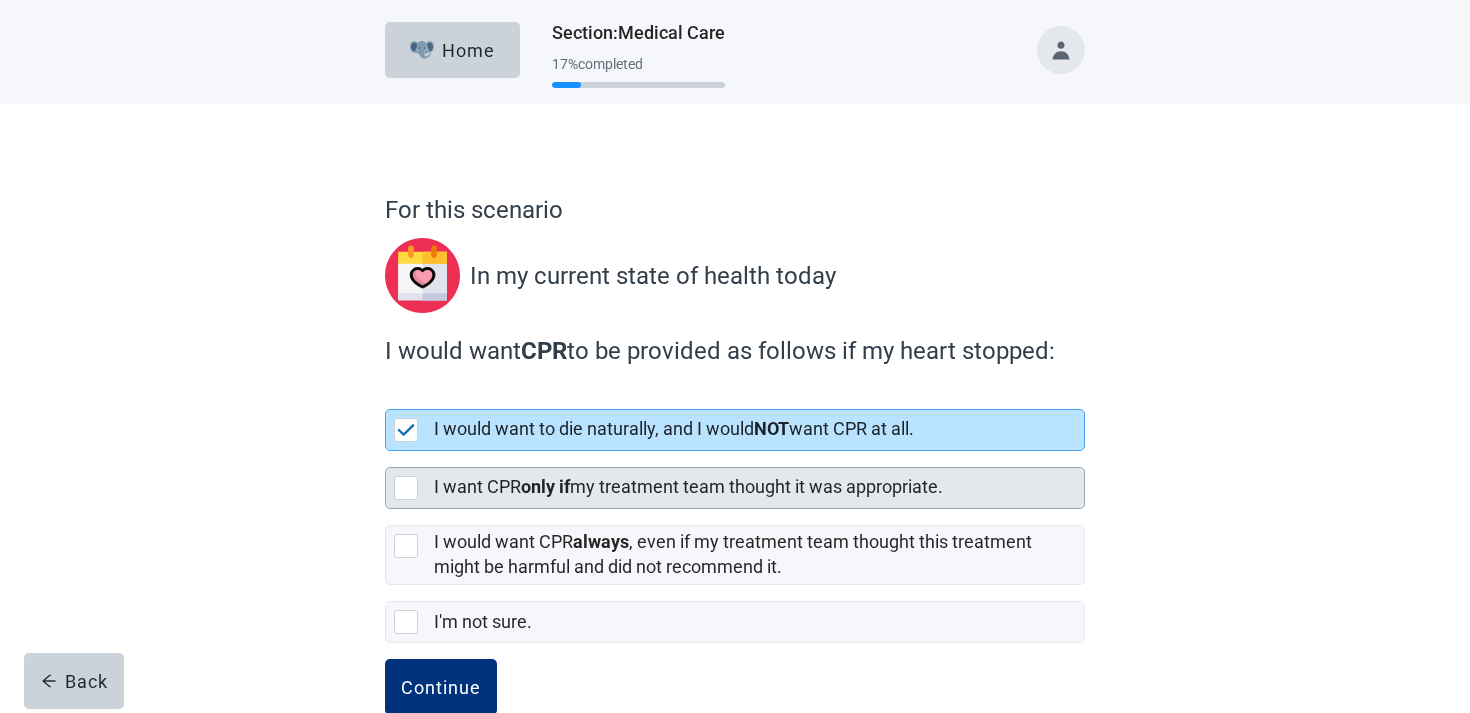 click on "I want CPR  only if  my treatment team thought it was appropriate." at bounding box center (759, 488) 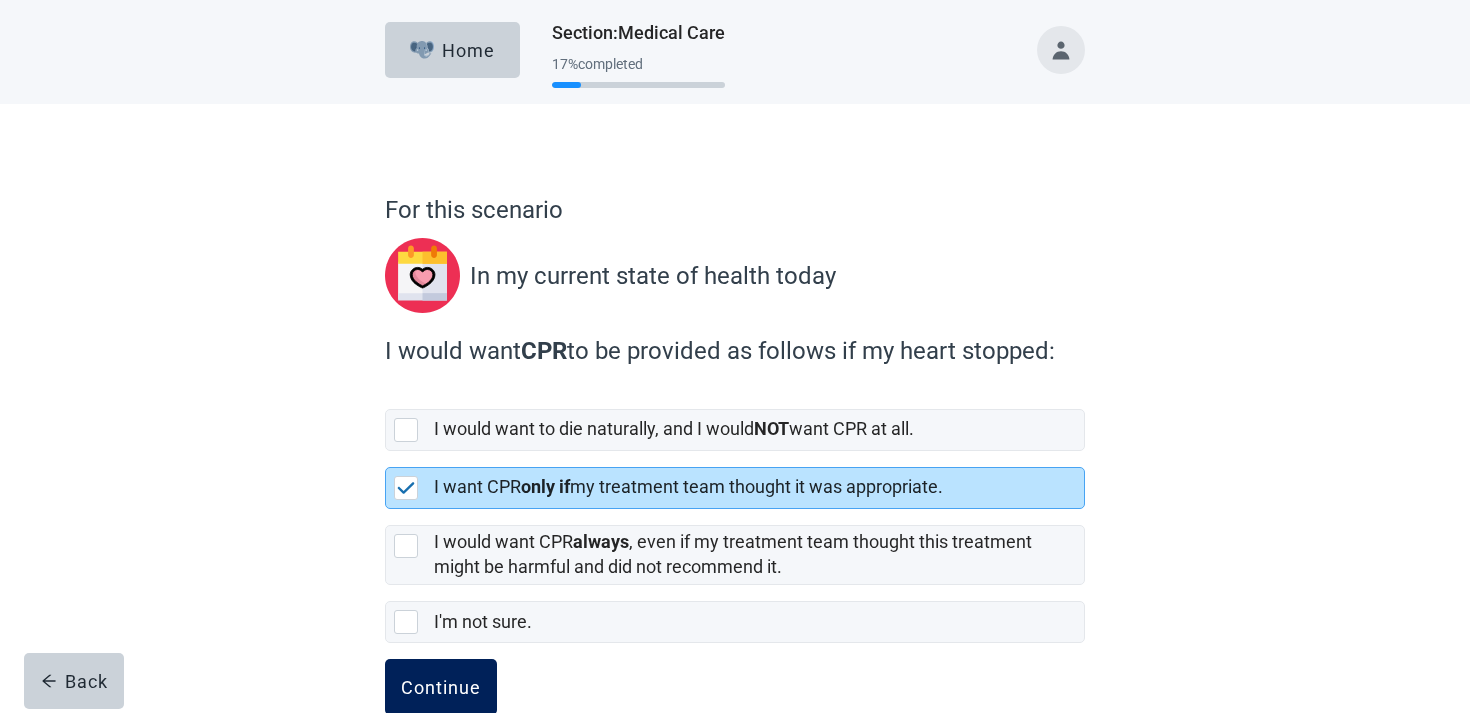 click on "Continue" at bounding box center [441, 687] 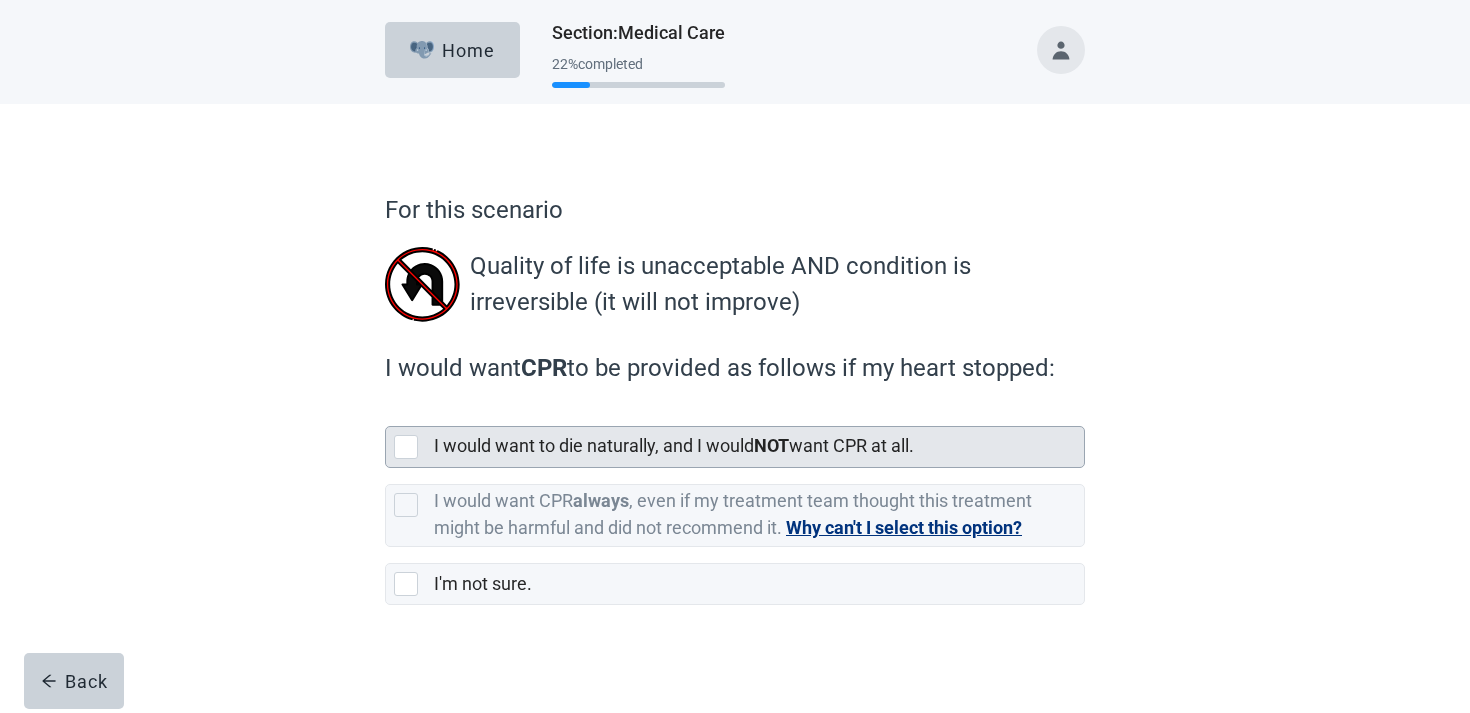 click on "I would want to die naturally, and I would  NOT  want CPR at all." at bounding box center (674, 445) 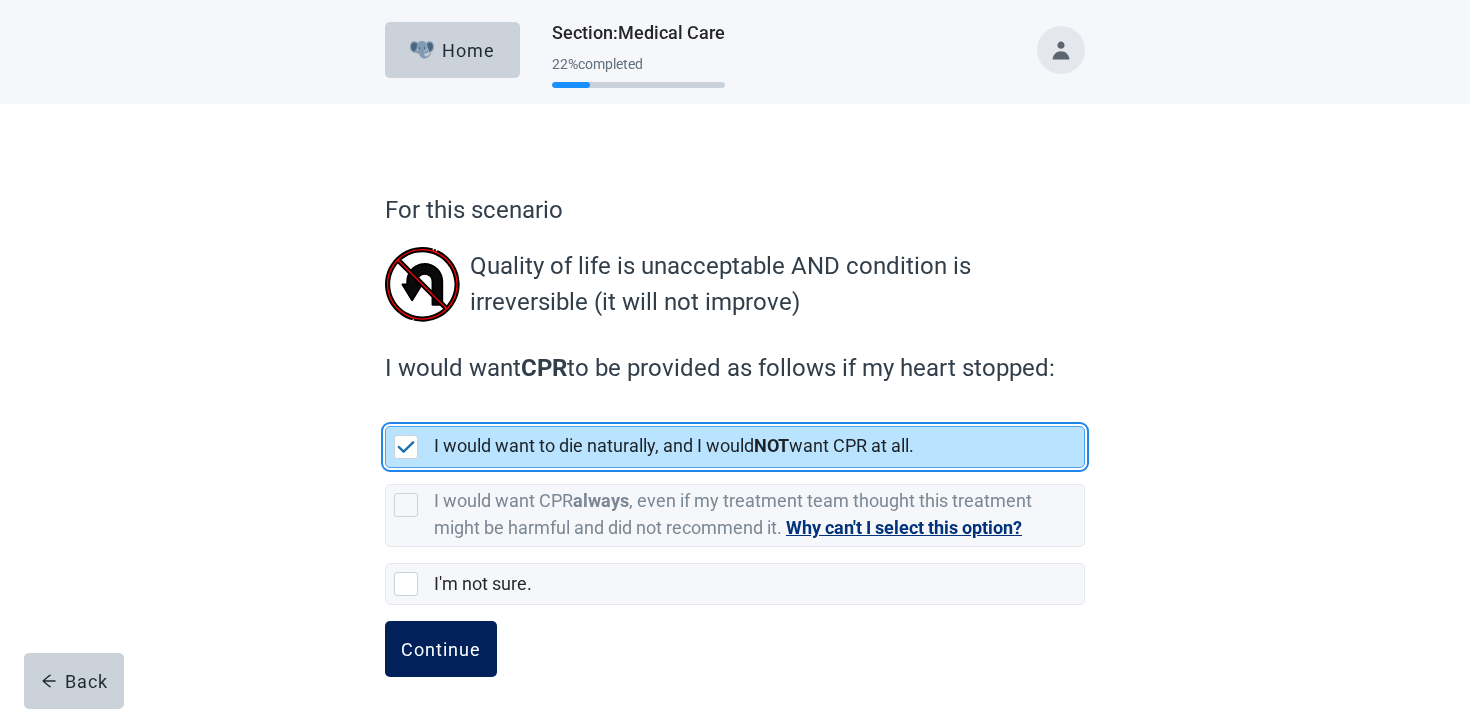 click on "Continue" at bounding box center [441, 649] 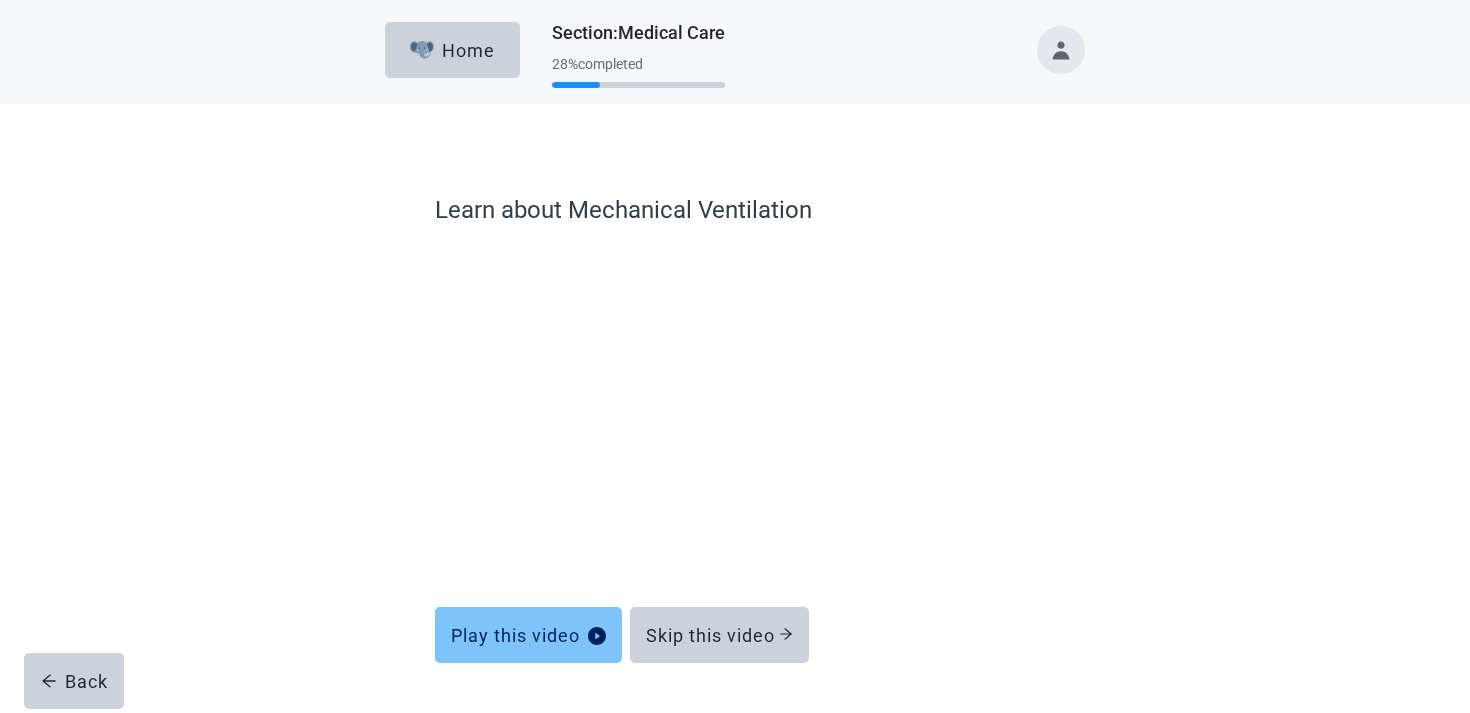 click on "Play this video" at bounding box center (528, 635) 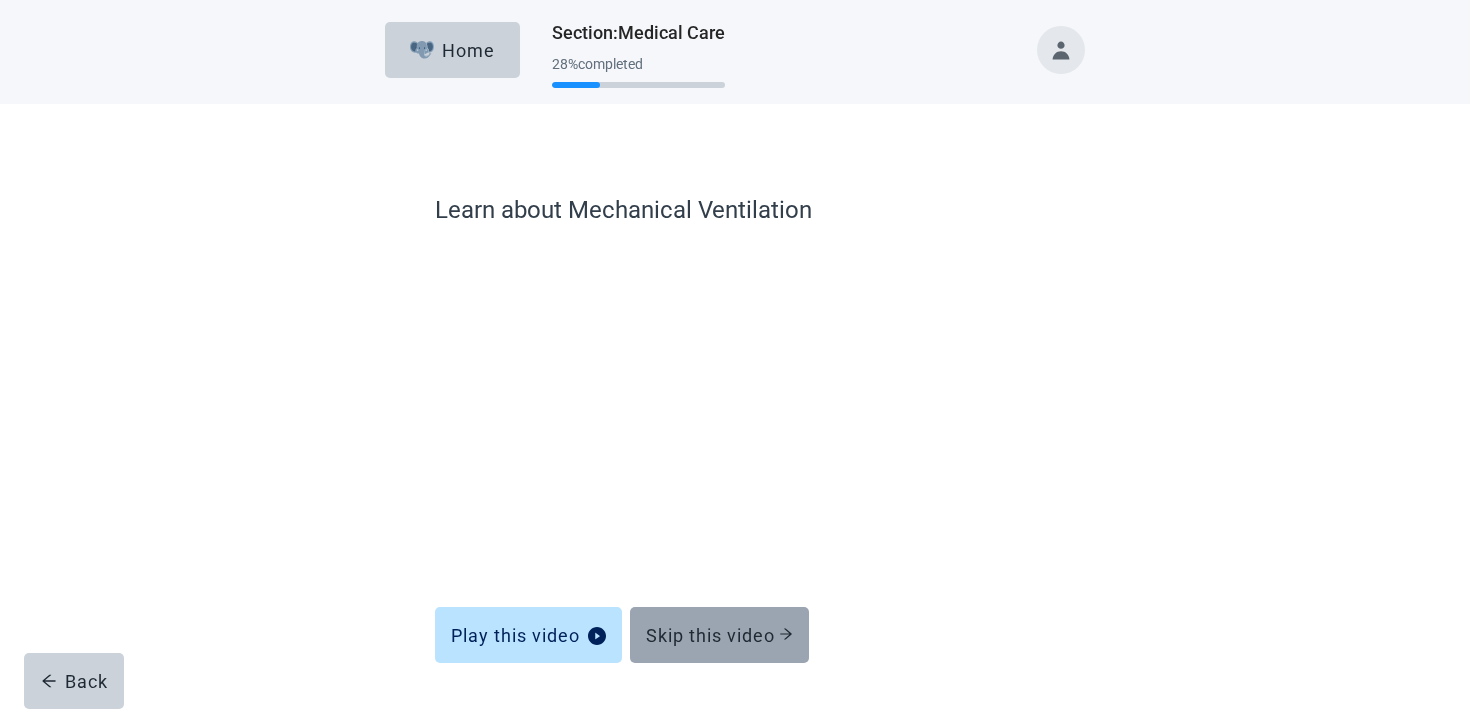 click on "Skip this video" at bounding box center (719, 635) 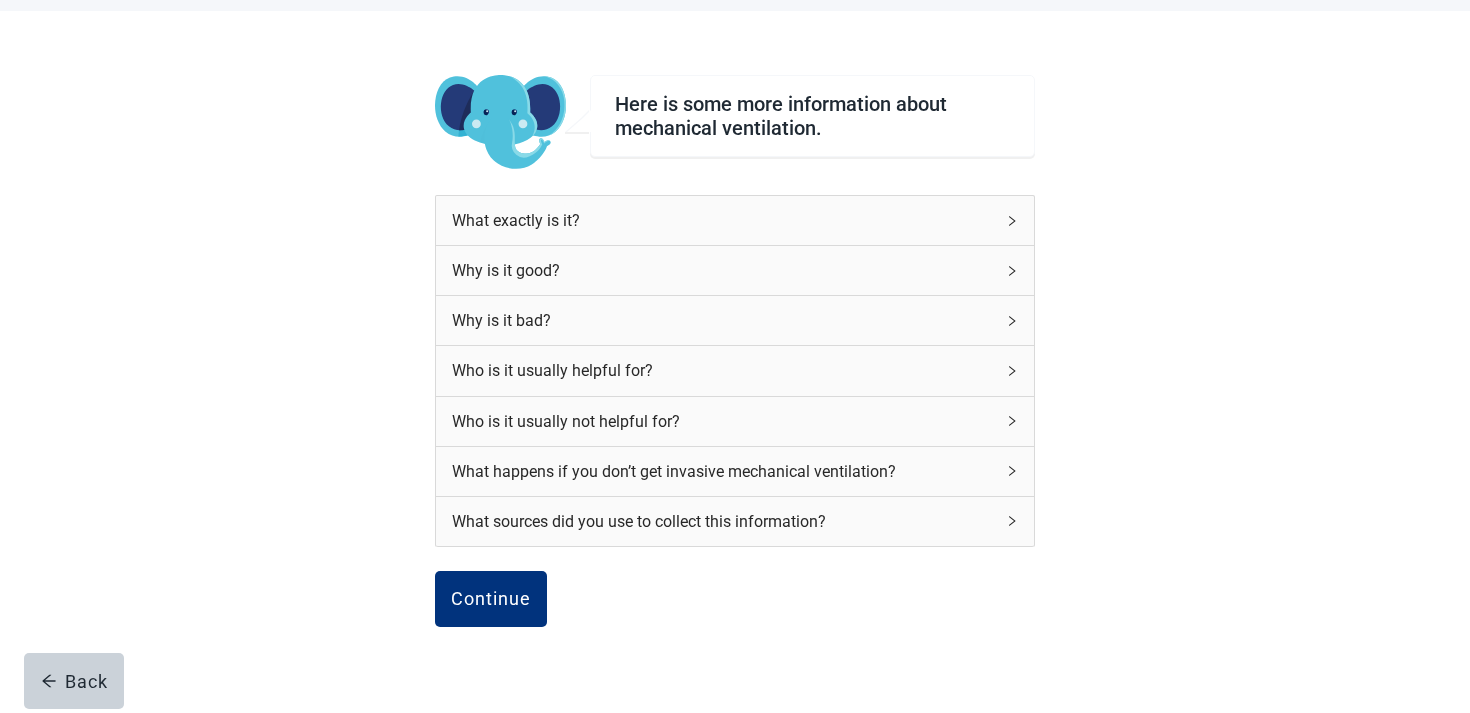 scroll, scrollTop: 118, scrollLeft: 0, axis: vertical 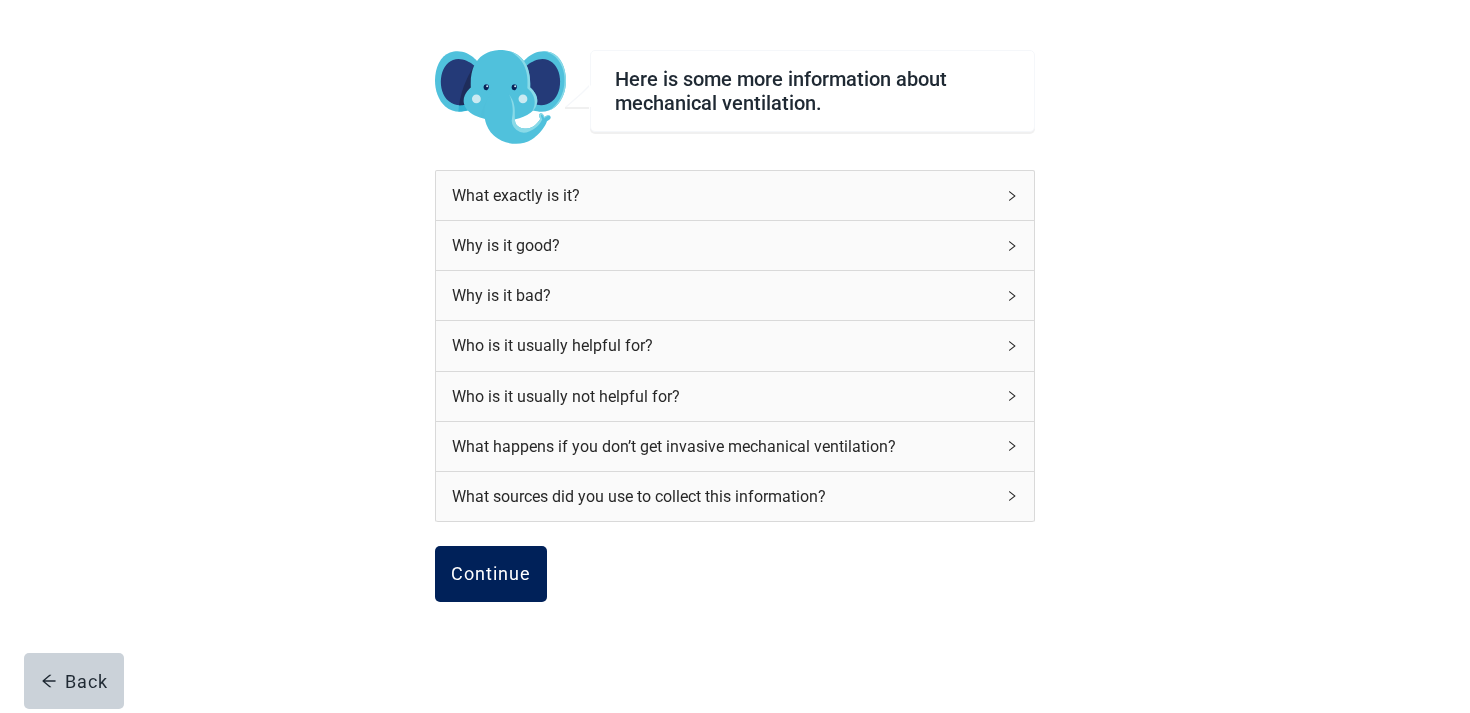 click on "Continue" at bounding box center [491, 574] 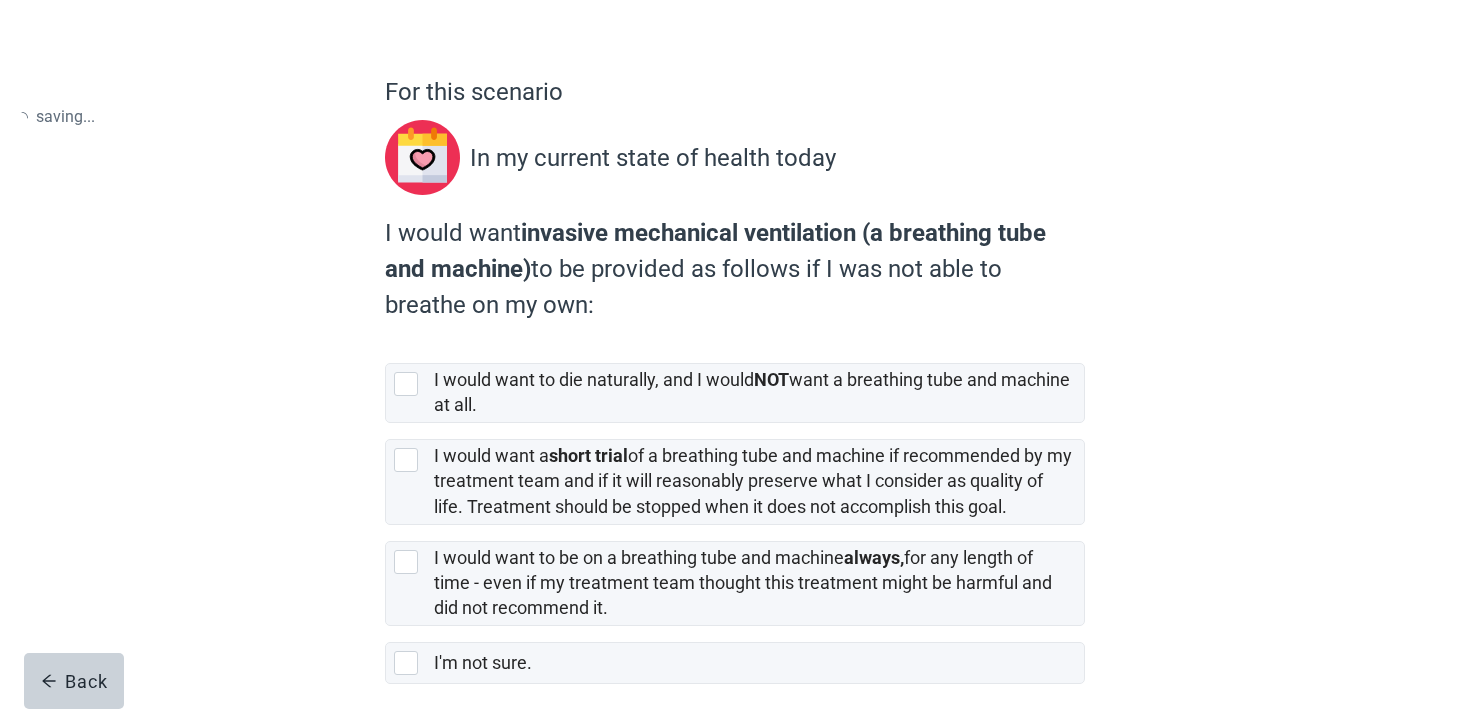 scroll, scrollTop: 0, scrollLeft: 0, axis: both 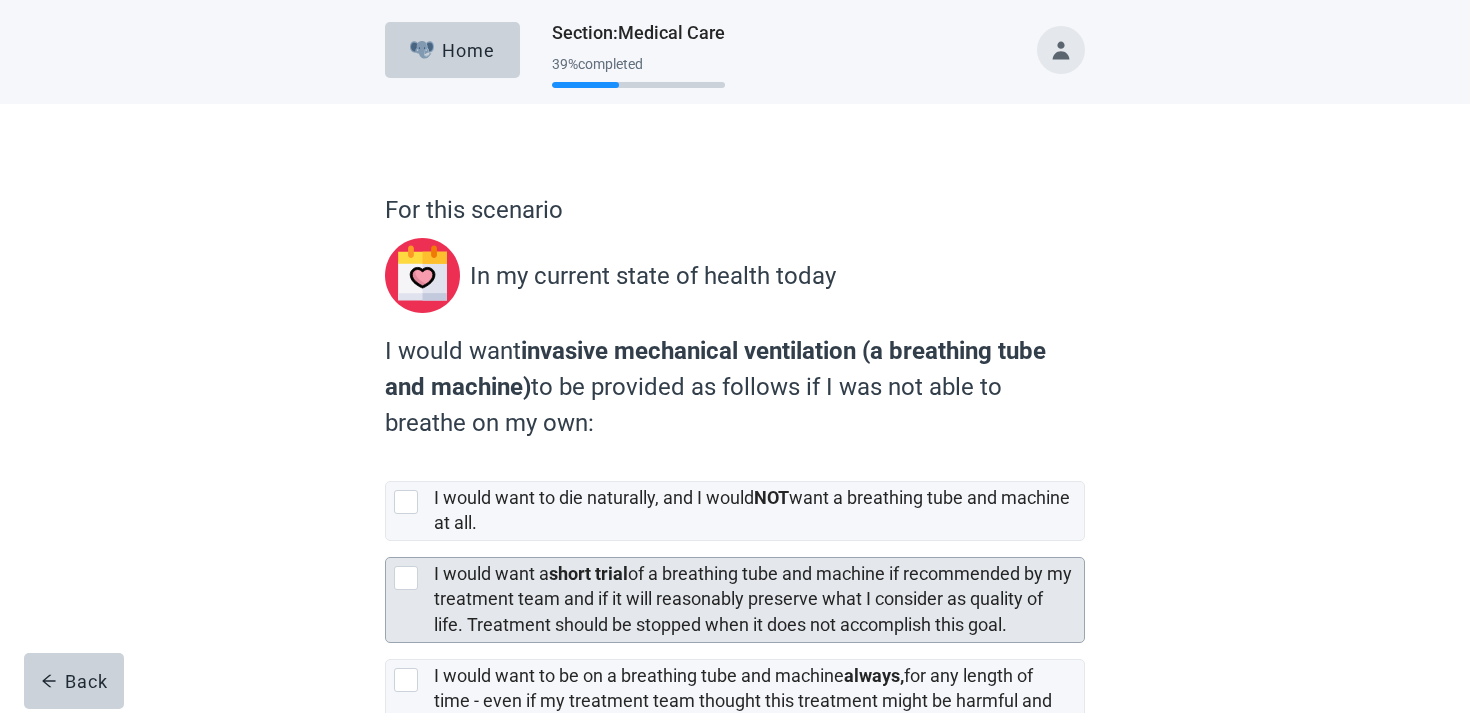 click on "I would want a  short trial  of a breathing tube and machine if recommended by my treatment team and if it will reasonably preserve what I consider as quality of life. Treatment should be stopped when it does not accomplish this goal." at bounding box center [759, 599] 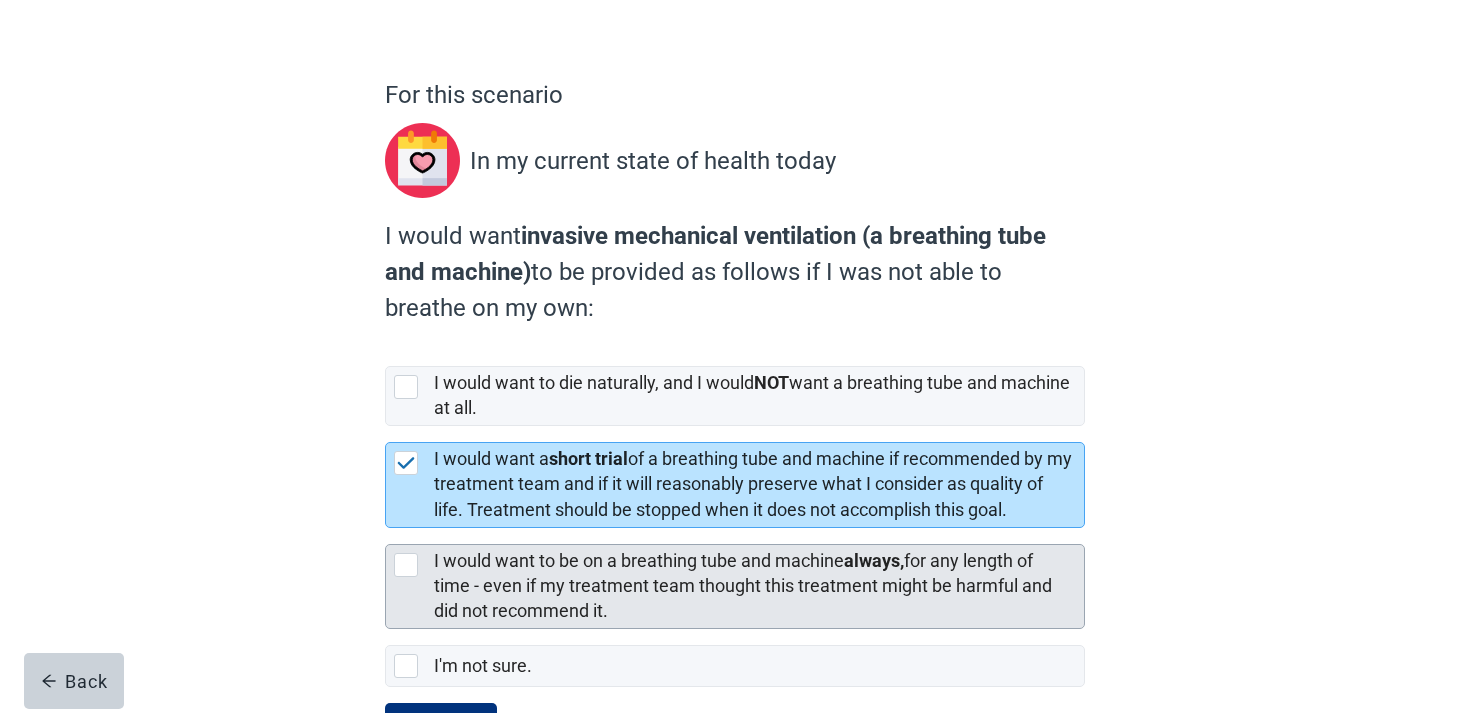 click on "I would want to be on a breathing tube and machine  always,  for any length of time - even if my treatment team thought this treatment might be harmful and did not recommend it." at bounding box center (743, 585) 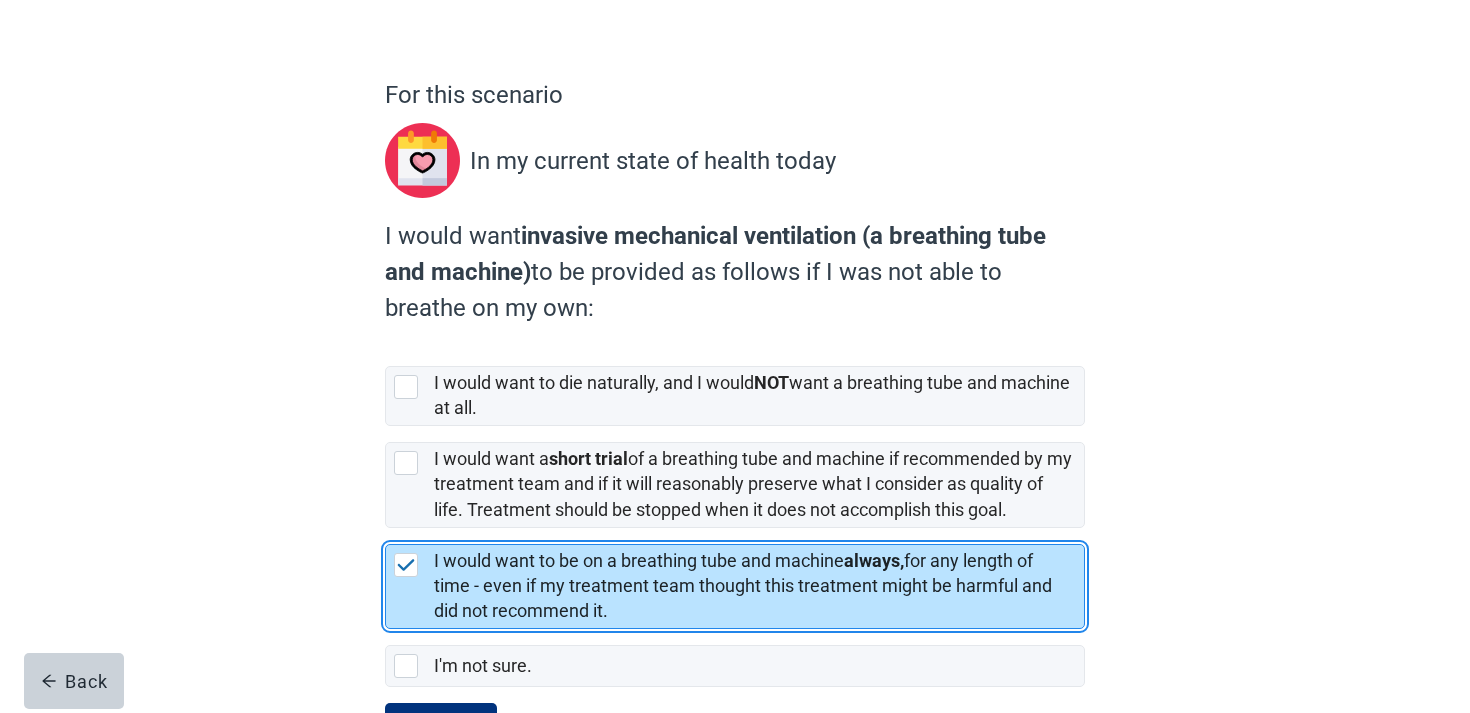 scroll, scrollTop: 205, scrollLeft: 0, axis: vertical 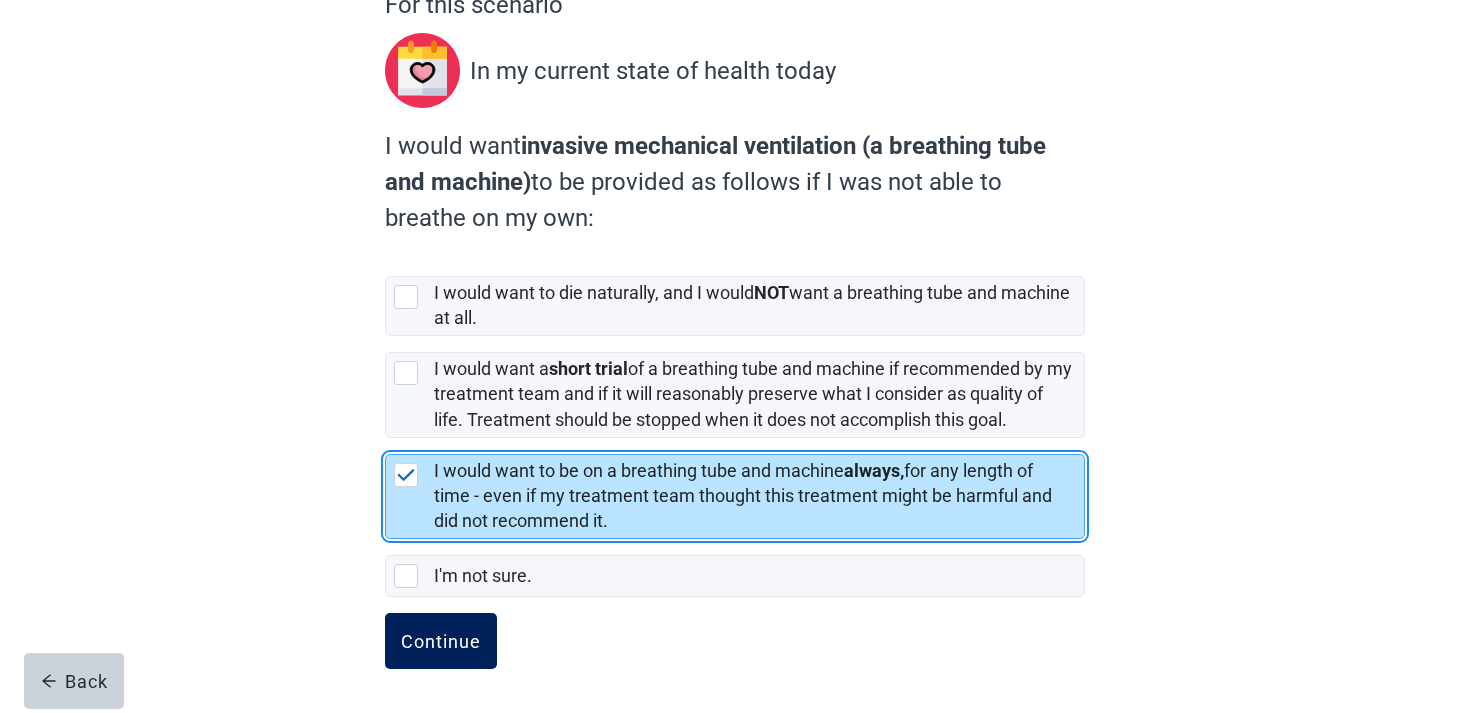 click on "Continue" at bounding box center (441, 641) 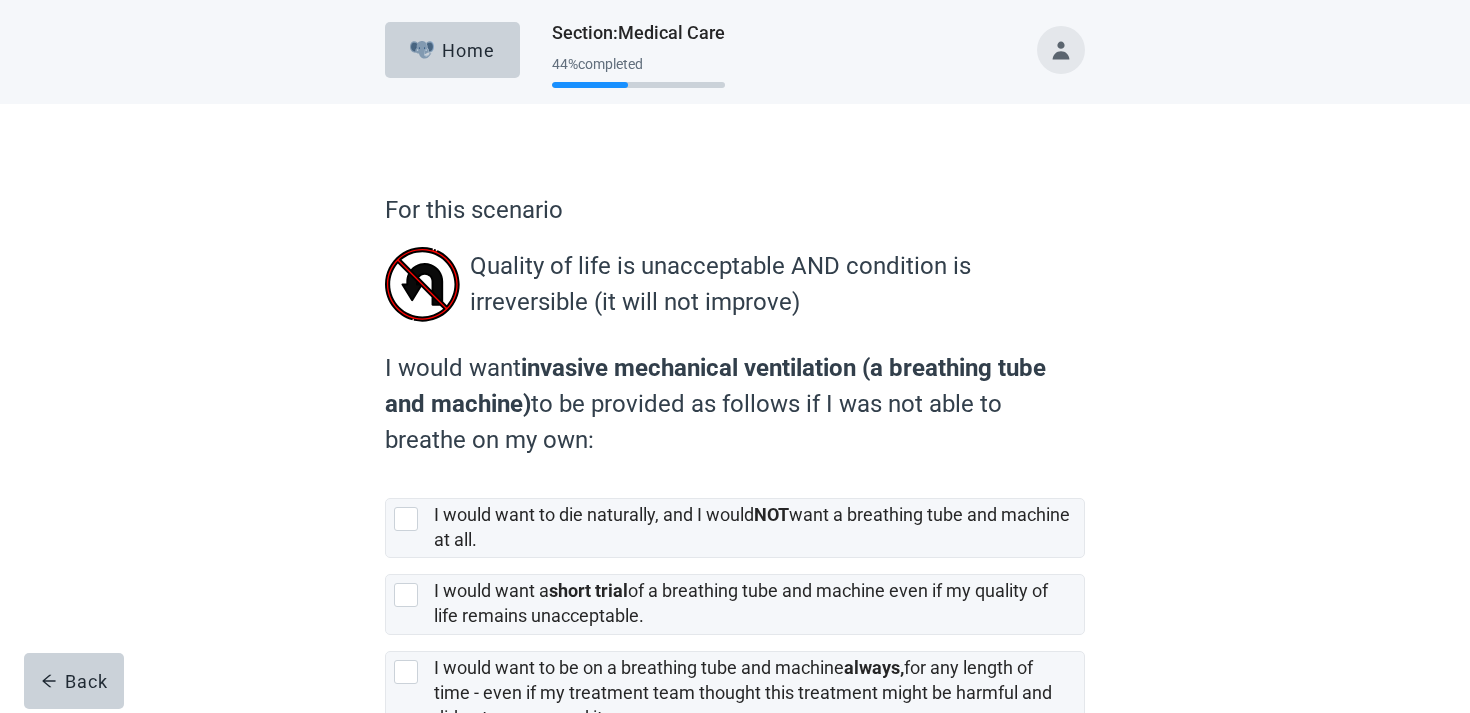 scroll, scrollTop: 197, scrollLeft: 0, axis: vertical 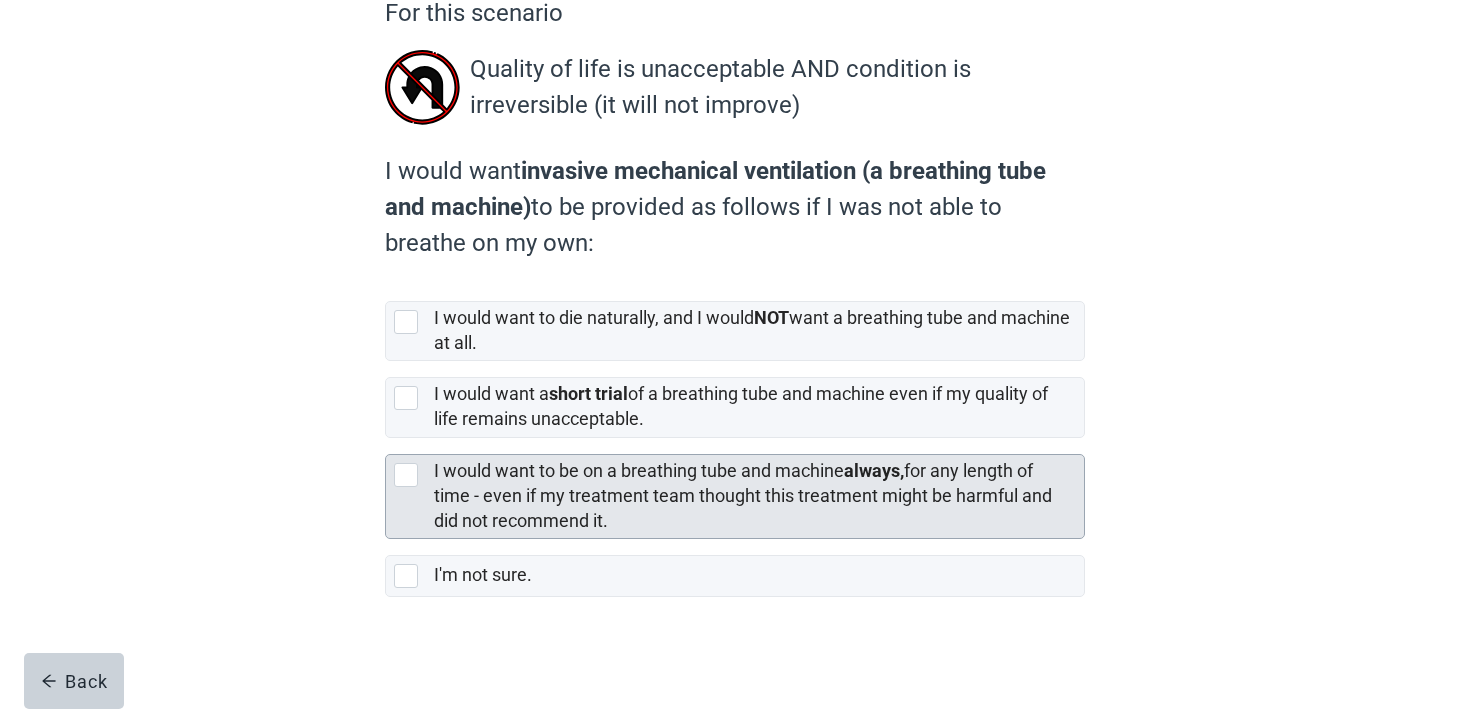 click on "I would want to be on a breathing tube and machine  always,  for any length of time - even if my treatment team thought this treatment might be harmful and did not recommend it." at bounding box center (743, 495) 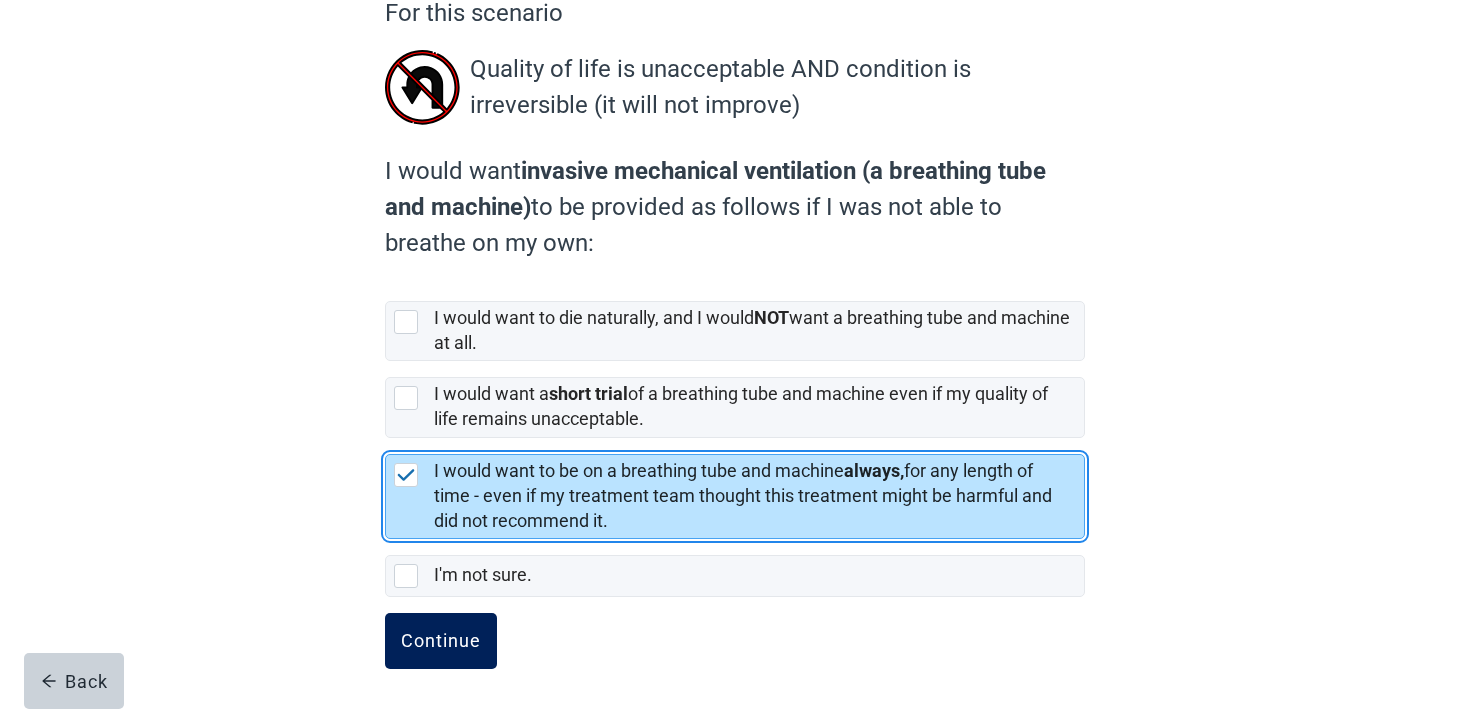 click on "Continue" at bounding box center [441, 641] 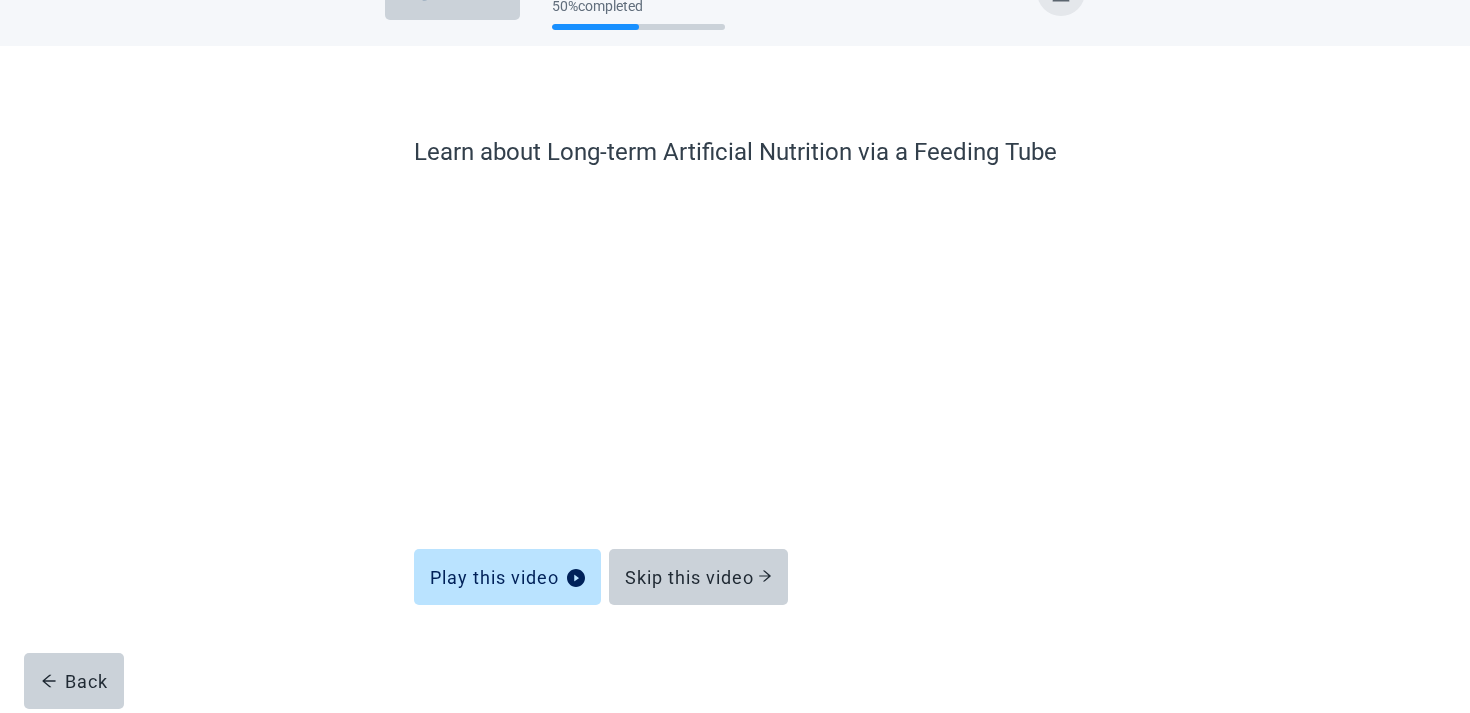 scroll, scrollTop: 58, scrollLeft: 0, axis: vertical 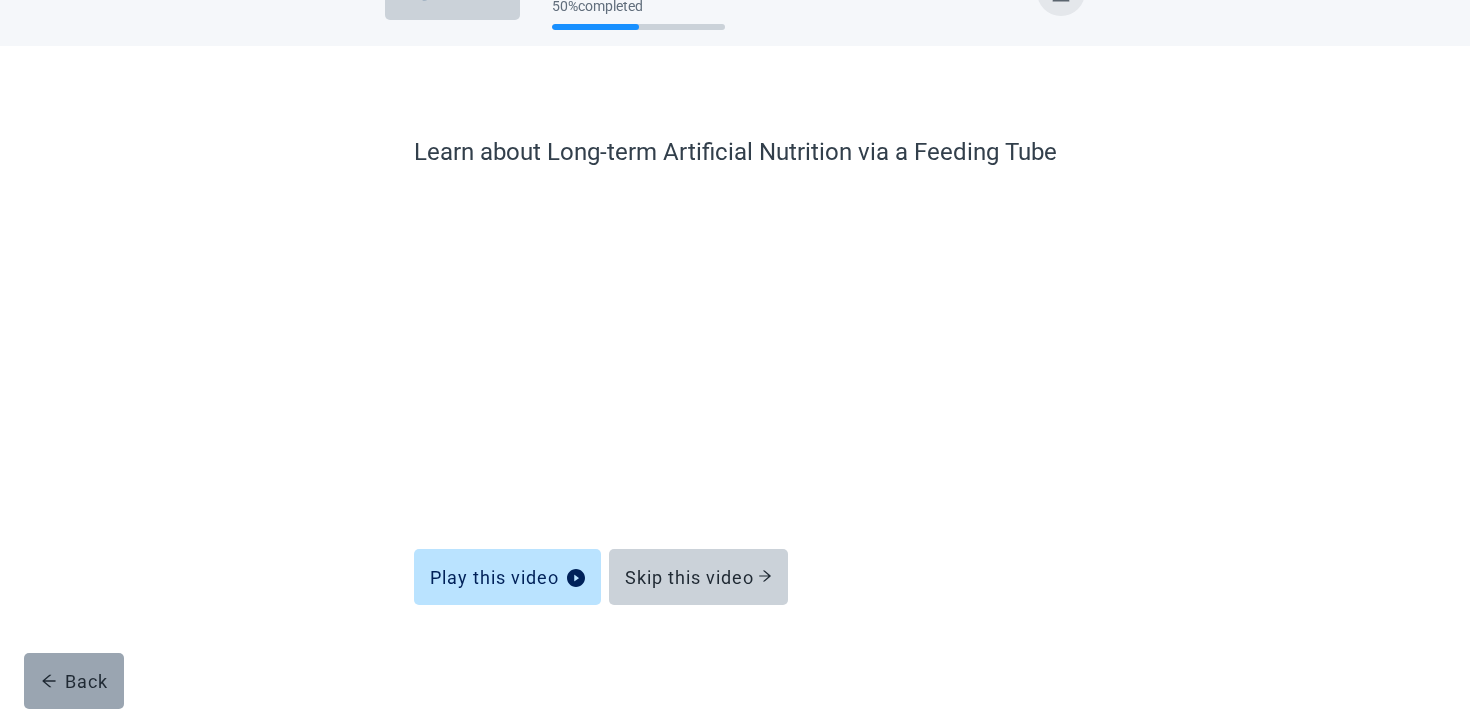 click on "Back" at bounding box center [74, 681] 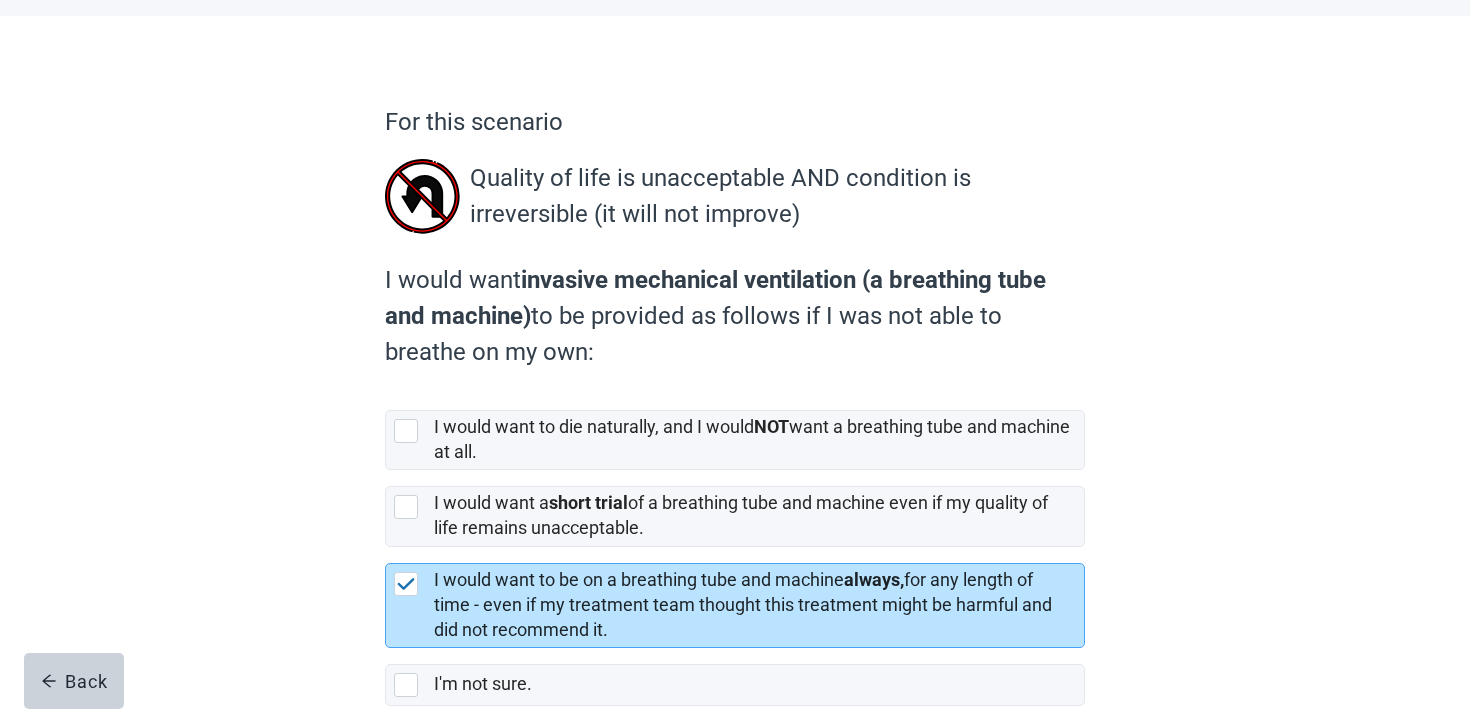 scroll, scrollTop: 197, scrollLeft: 0, axis: vertical 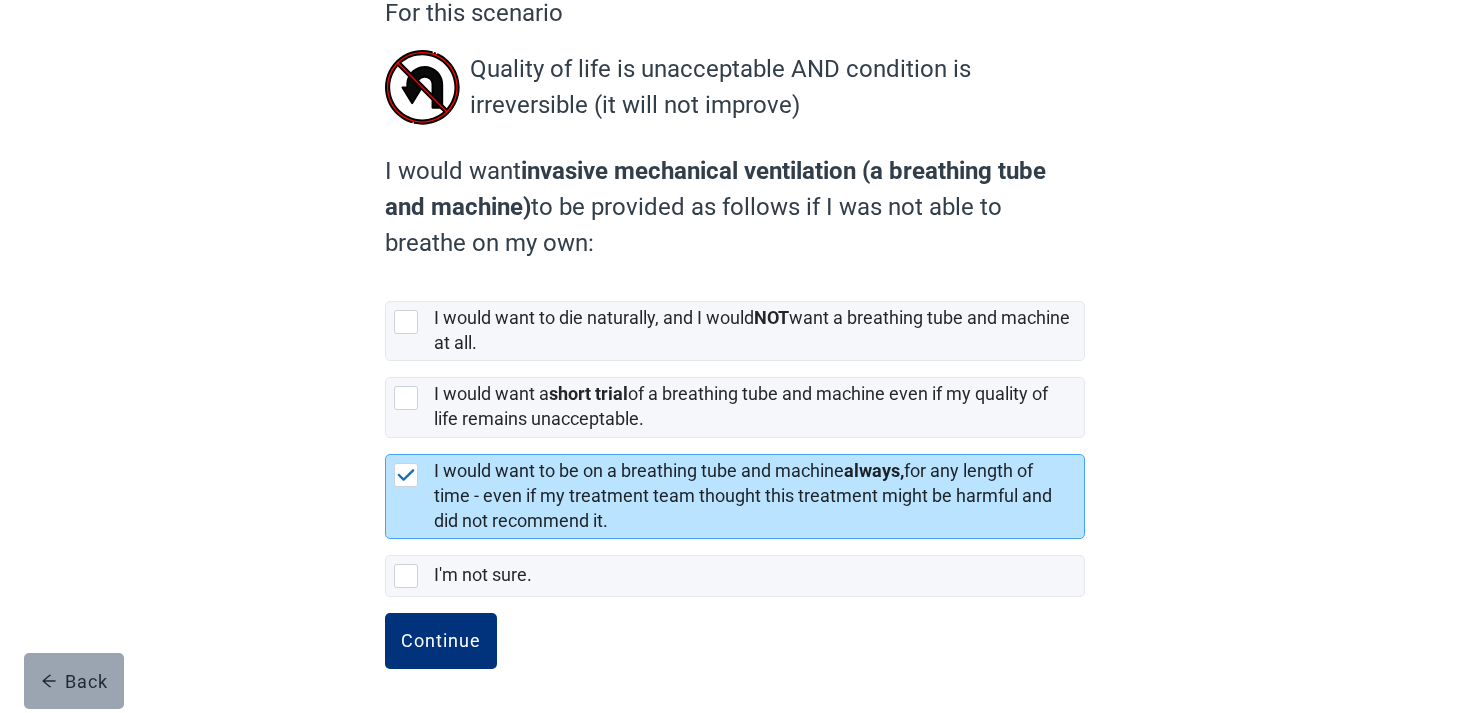 click on "Back" at bounding box center [74, 681] 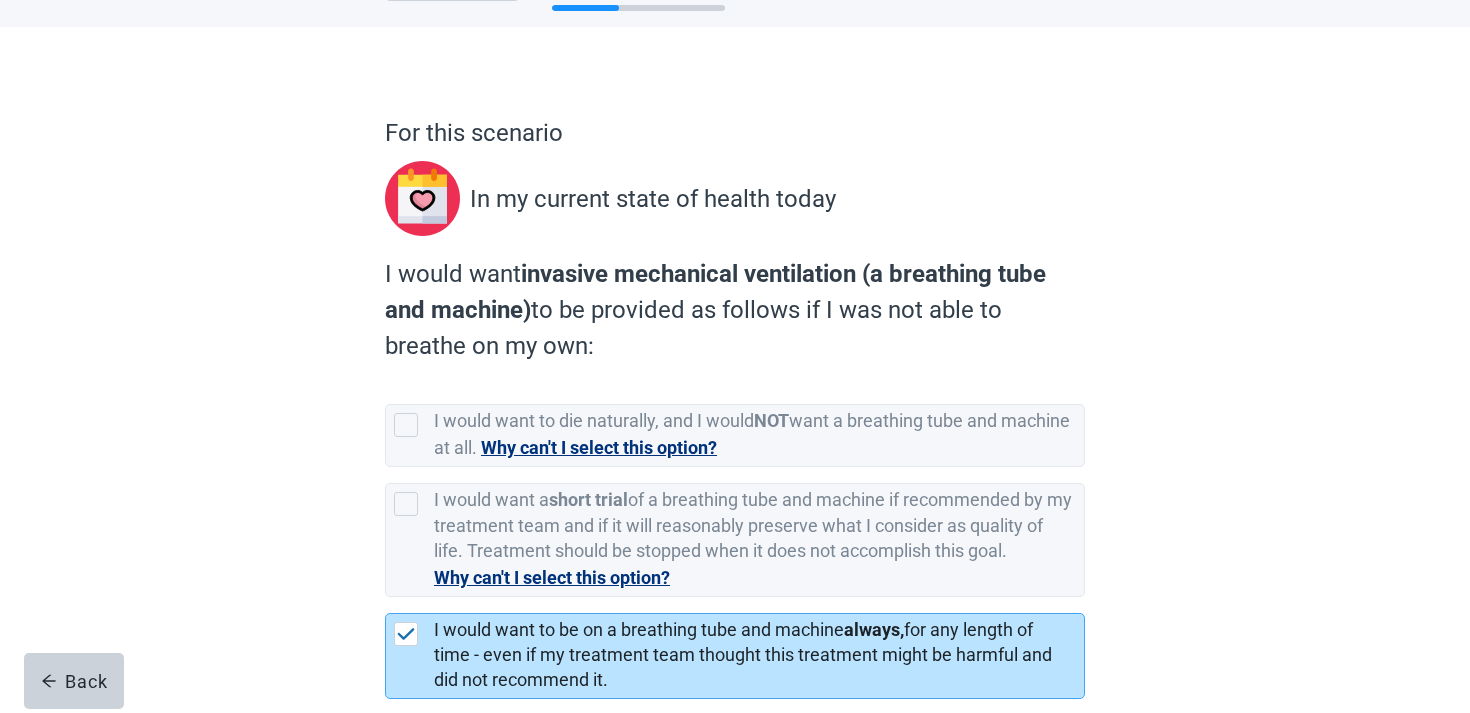 scroll, scrollTop: 236, scrollLeft: 0, axis: vertical 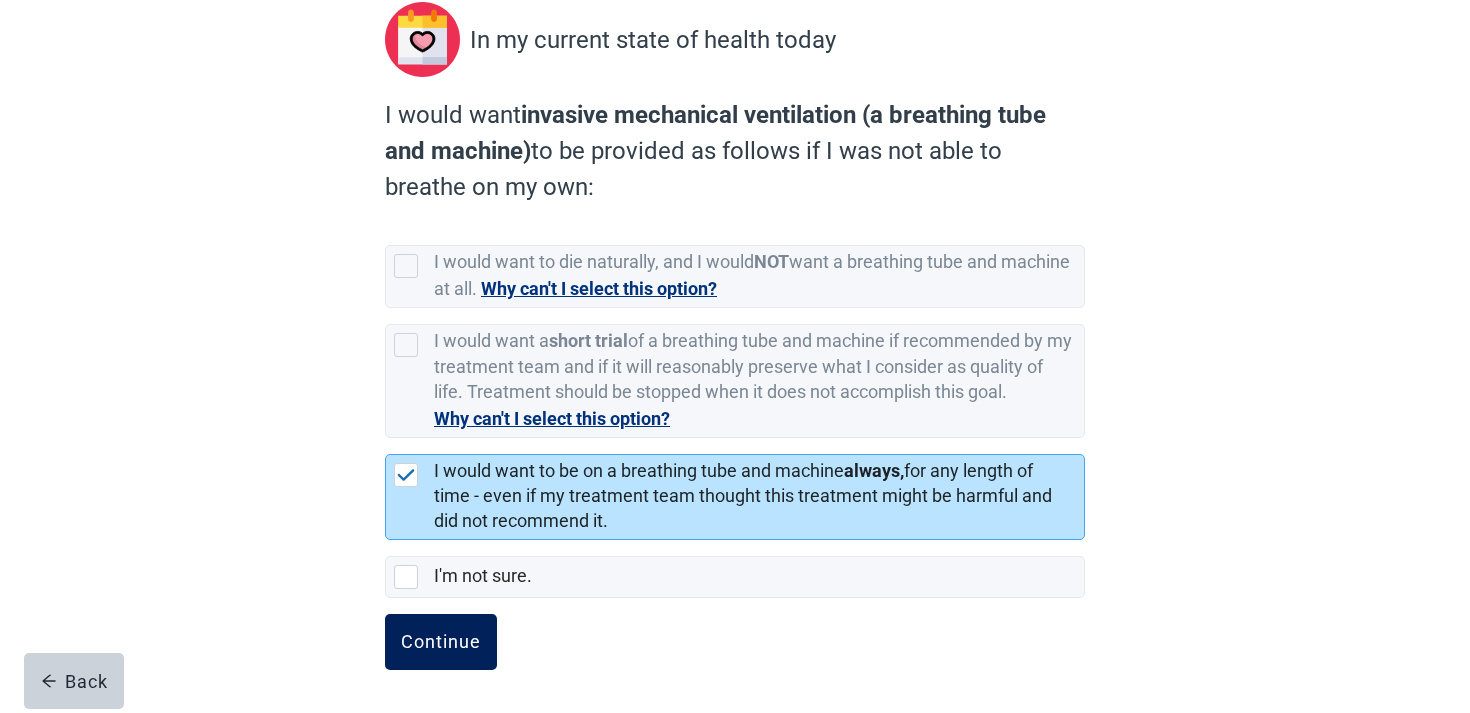 click on "Continue" at bounding box center [441, 642] 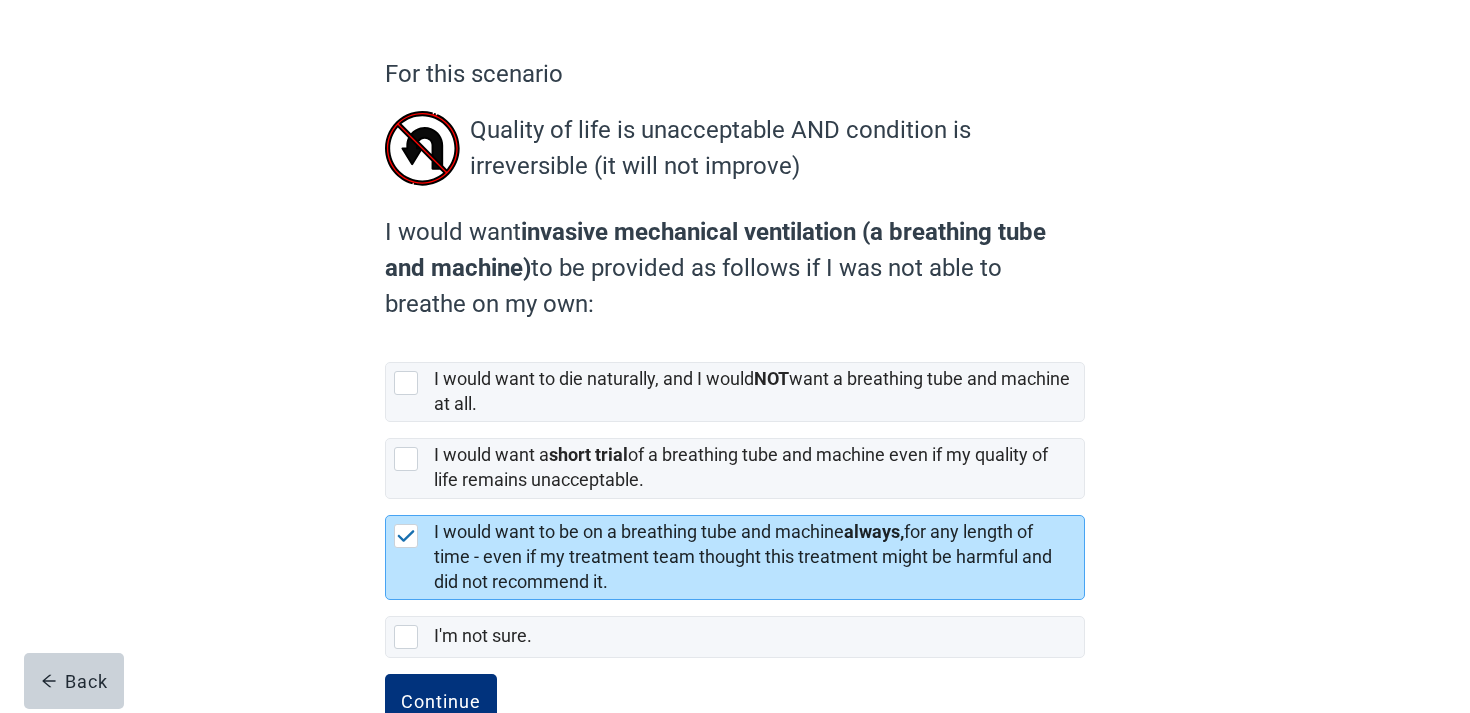 scroll, scrollTop: 197, scrollLeft: 0, axis: vertical 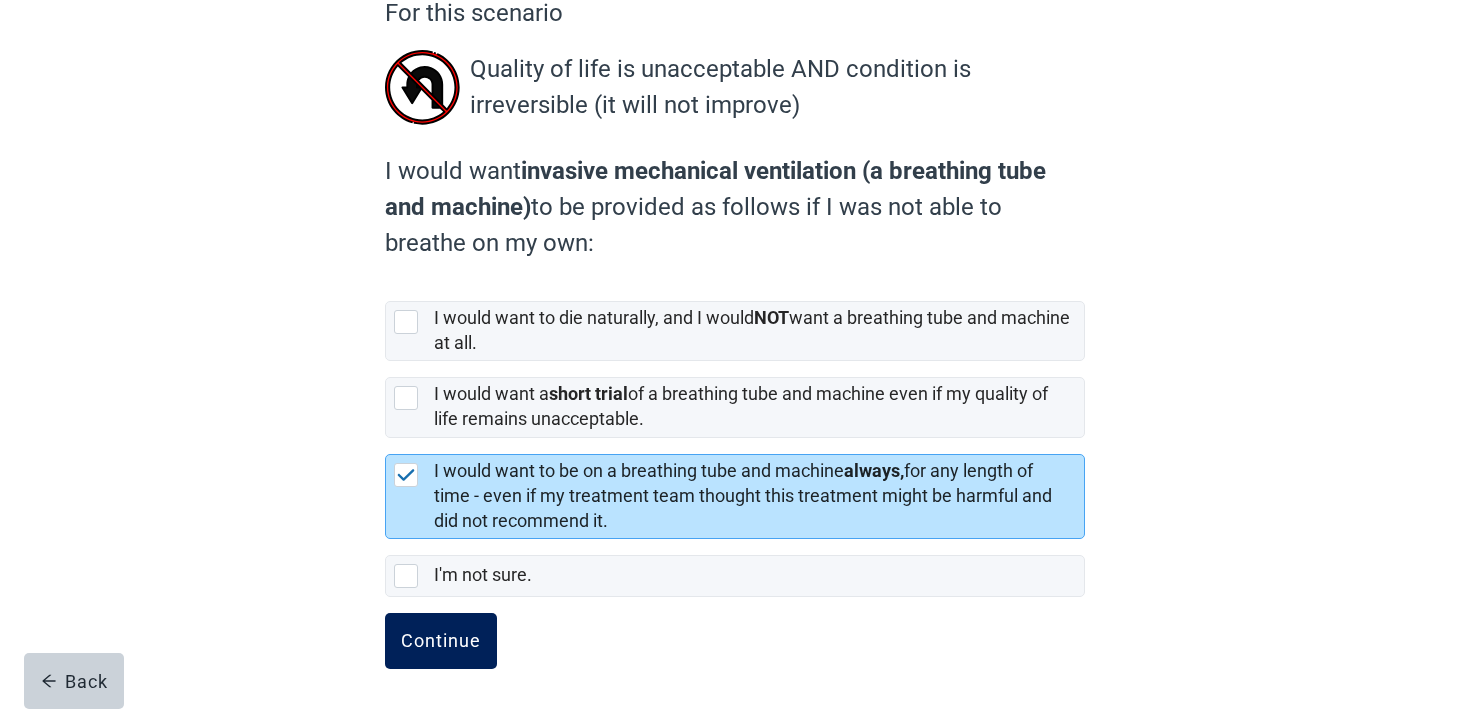click on "Continue" at bounding box center (441, 641) 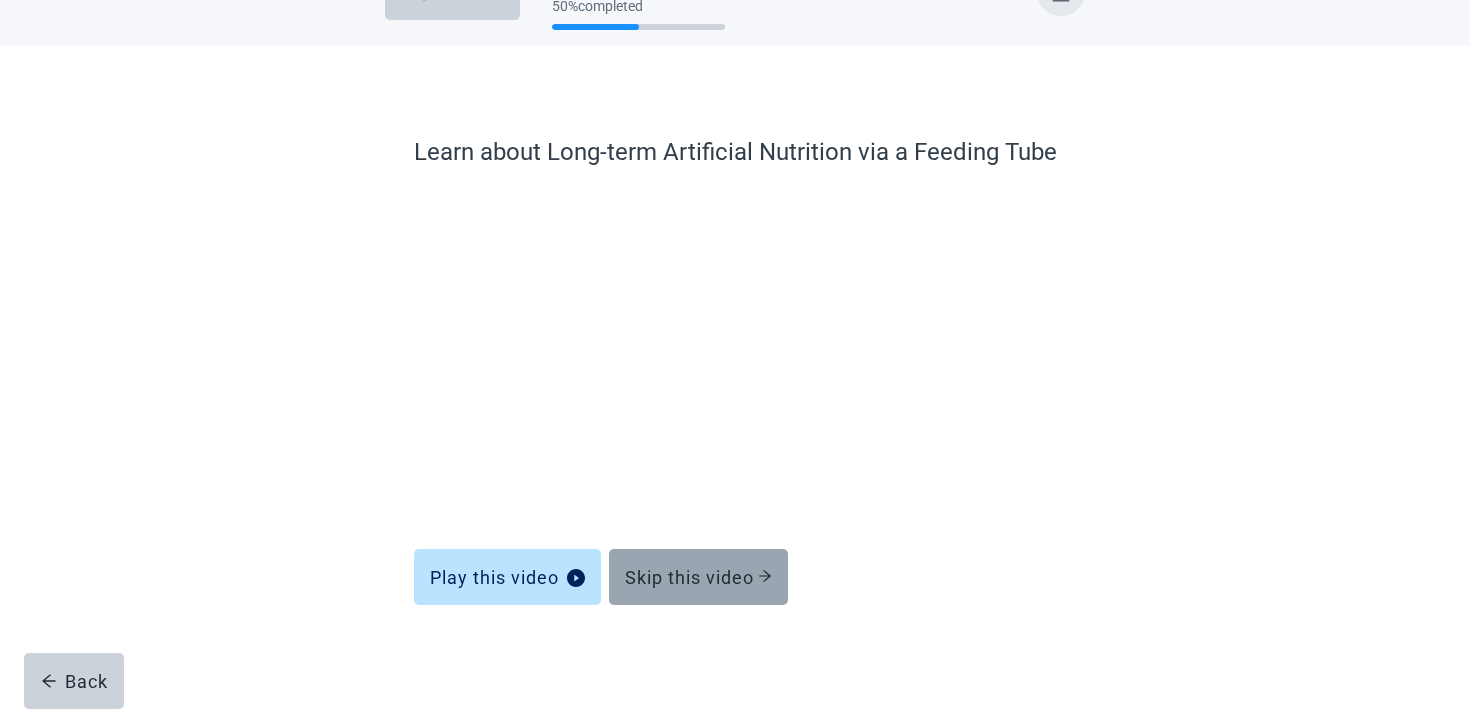 scroll, scrollTop: 58, scrollLeft: 0, axis: vertical 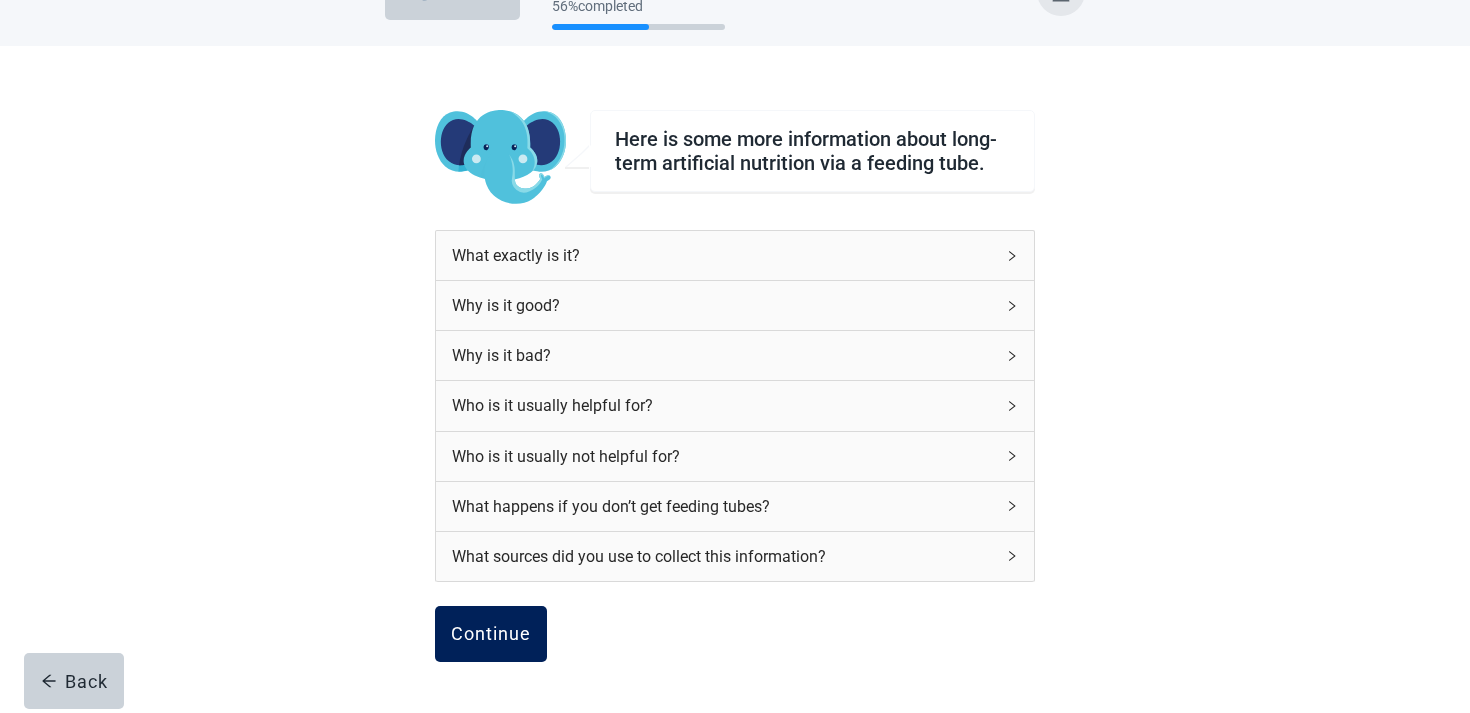 click on "Continue" at bounding box center (491, 634) 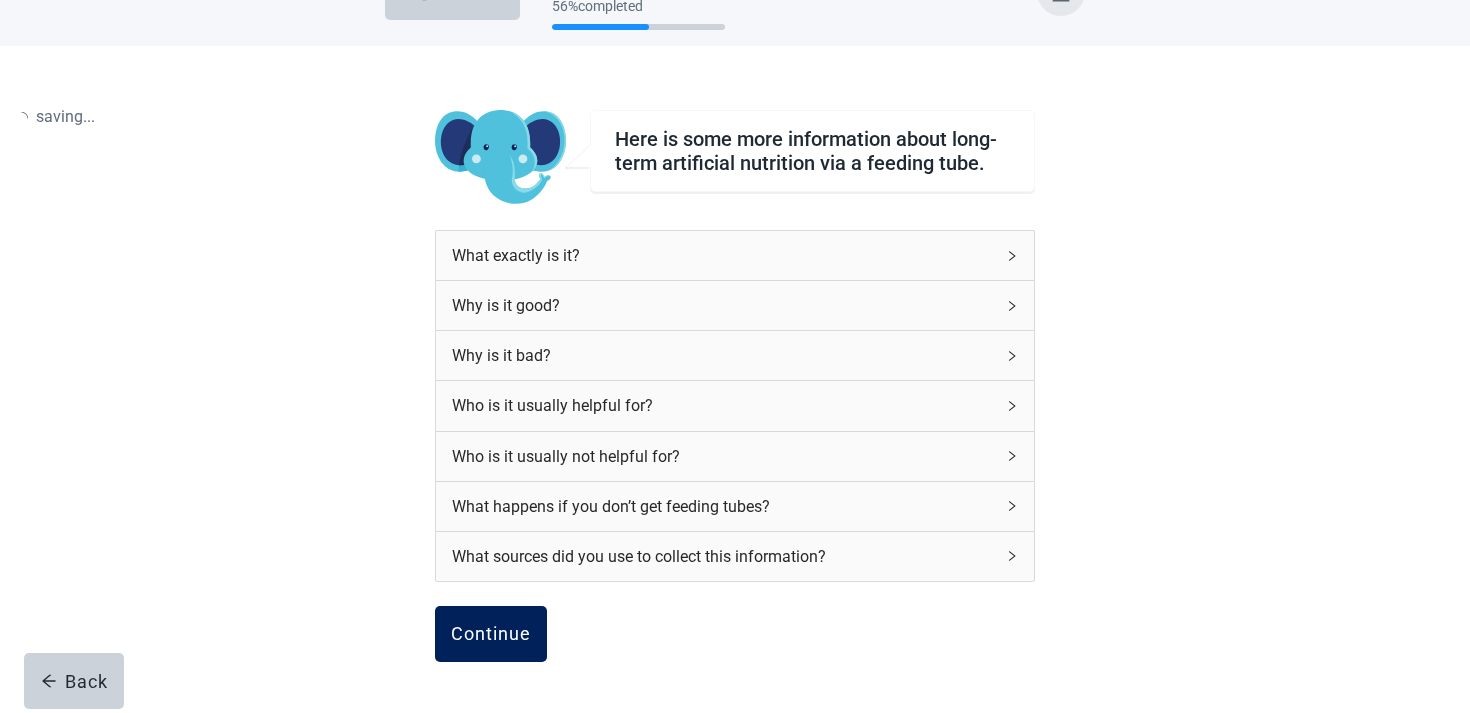 scroll, scrollTop: 0, scrollLeft: 0, axis: both 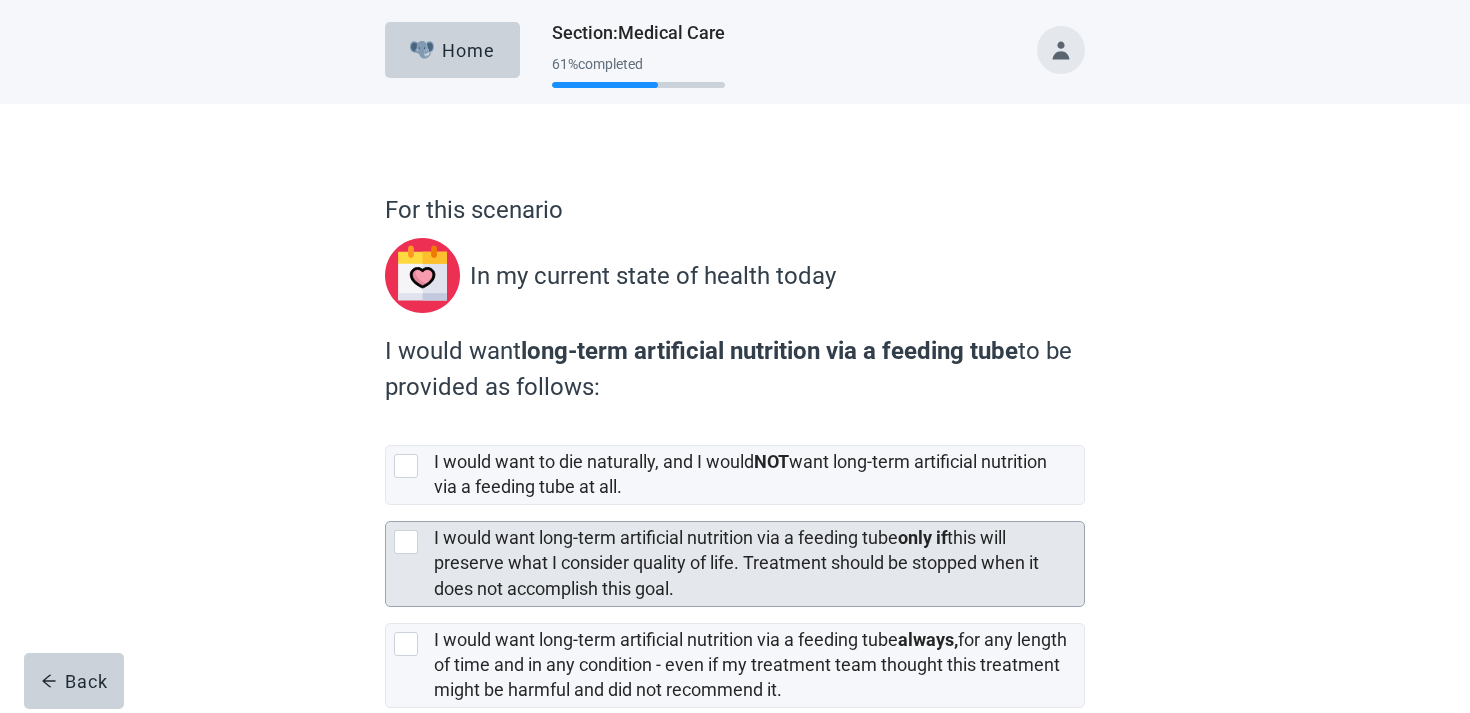 click on "I would want long-term artificial nutrition via a feeding tube  only if  this will preserve what I consider quality of life. Treatment should be stopped when it does not accomplish this goal." at bounding box center [736, 562] 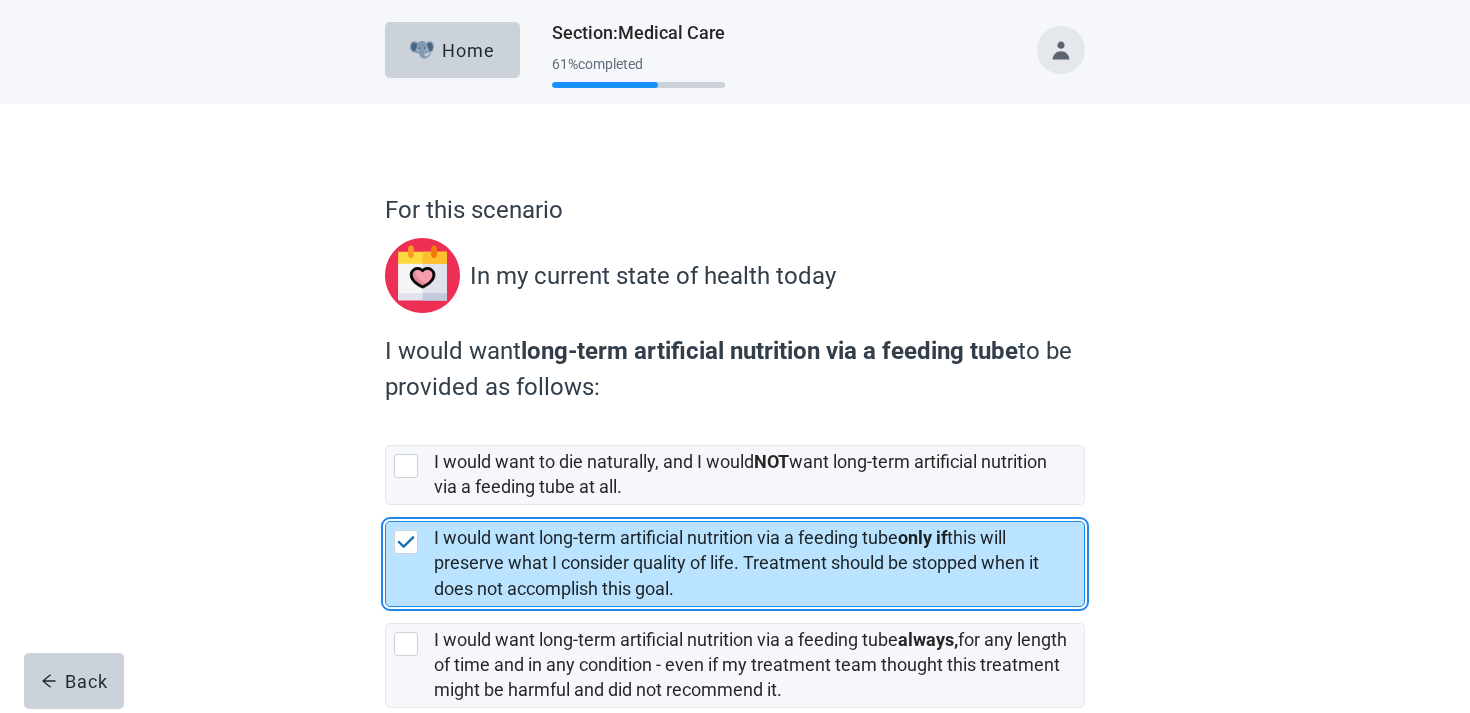 scroll, scrollTop: 169, scrollLeft: 0, axis: vertical 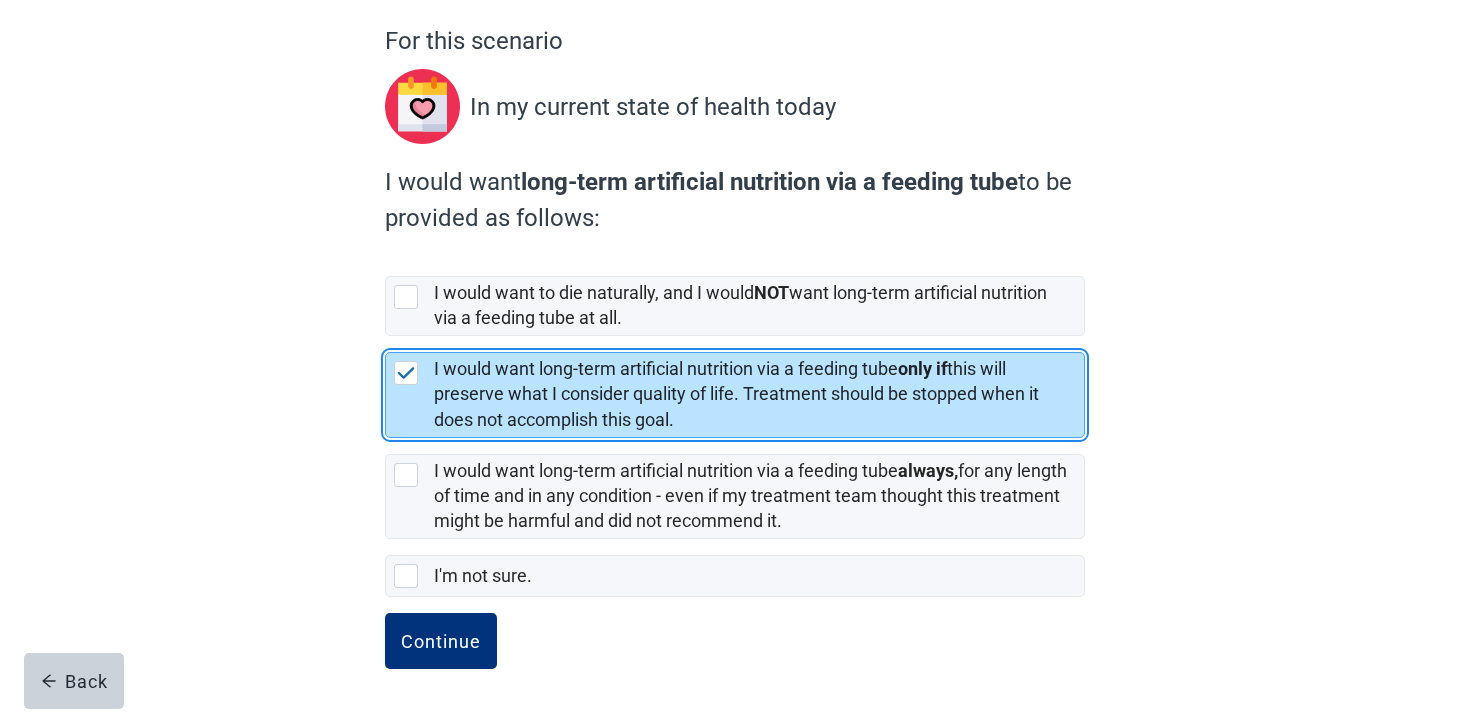 click on "For this scenario In my current state of health today I would want  long-term artificial nutrition via a feeding tube   to be provided as follows:   I would want to die naturally, and I would  NOT  want long-term artificial nutrition via a feeding tube at all.   I would want long-term artificial nutrition via a feeding tube  only if  this will preserve what I consider quality of life. Treatment should be stopped when it does not accomplish this goal.   I would want long-term artificial nutrition via a feeding tube  always,  for any length of time and in any condition - even if my treatment team thought this treatment might be harmful and did not recommend it.   I'm not sure.   Continue Back" at bounding box center [735, 344] 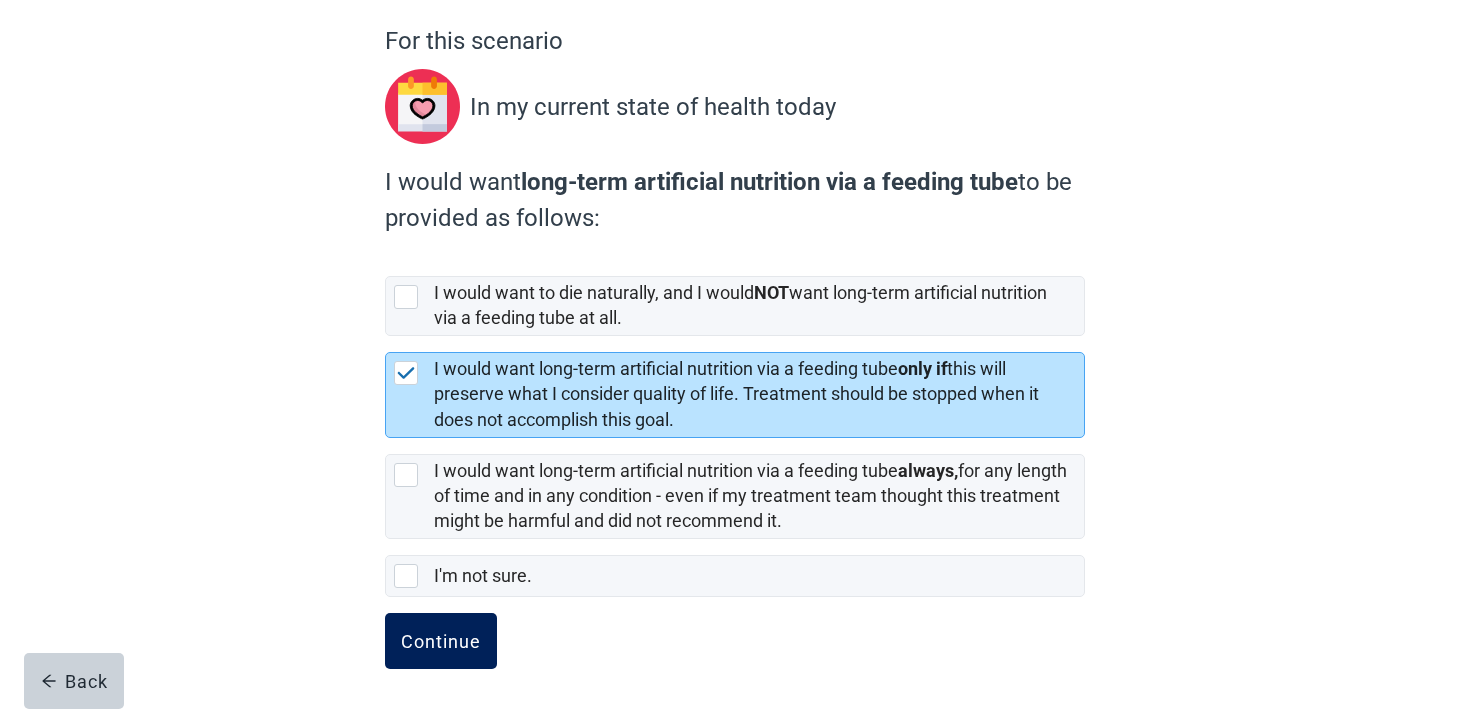 click on "Continue" at bounding box center [441, 641] 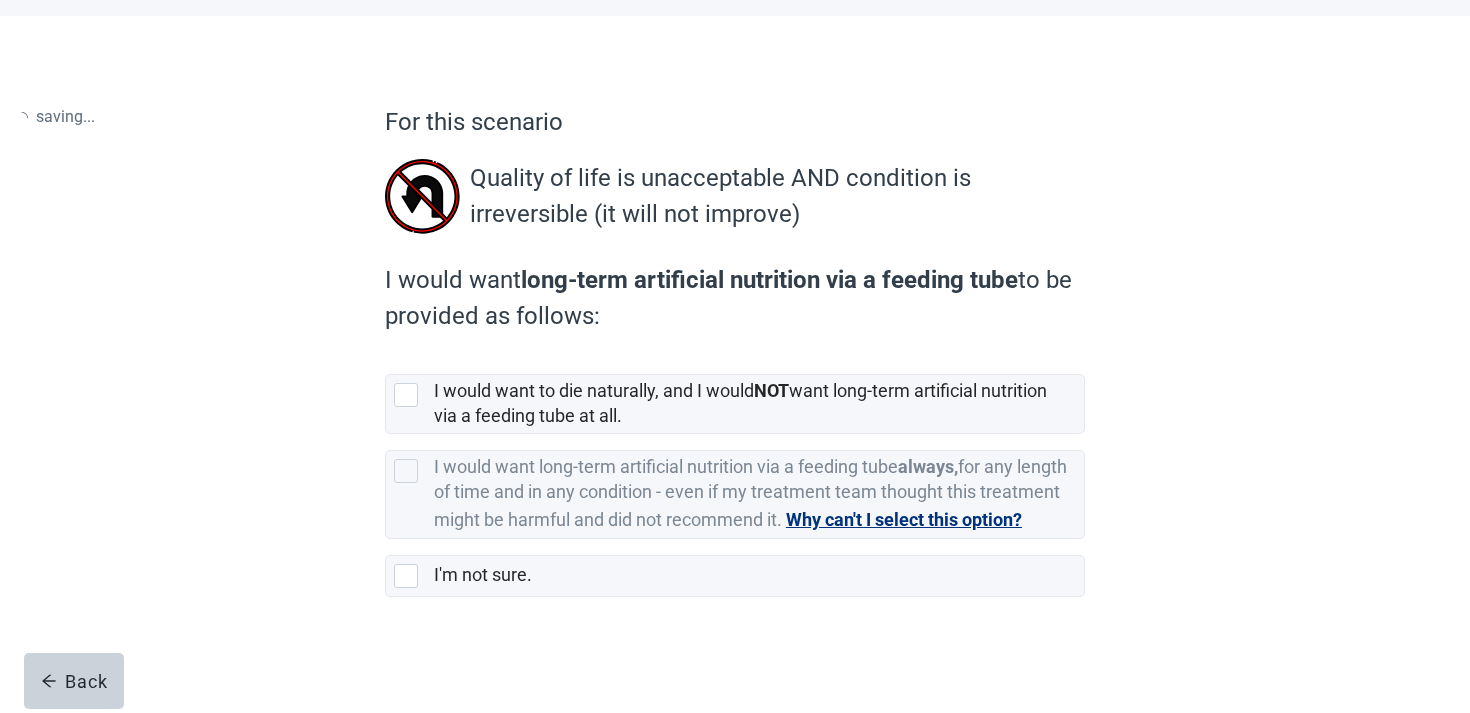 scroll, scrollTop: 0, scrollLeft: 0, axis: both 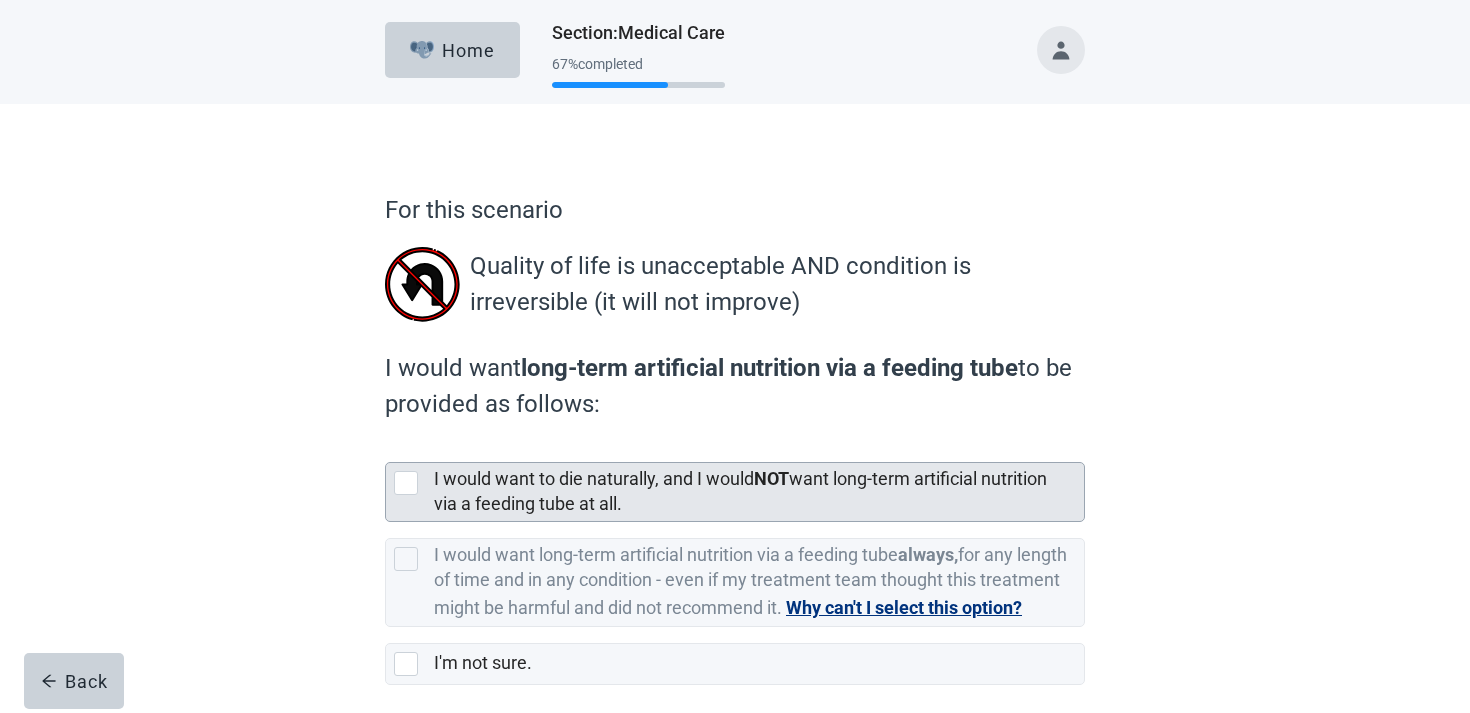 click on "I would want to die naturally, and I would  NOT  want long-term artificial nutrition via a feeding tube at all." at bounding box center [740, 491] 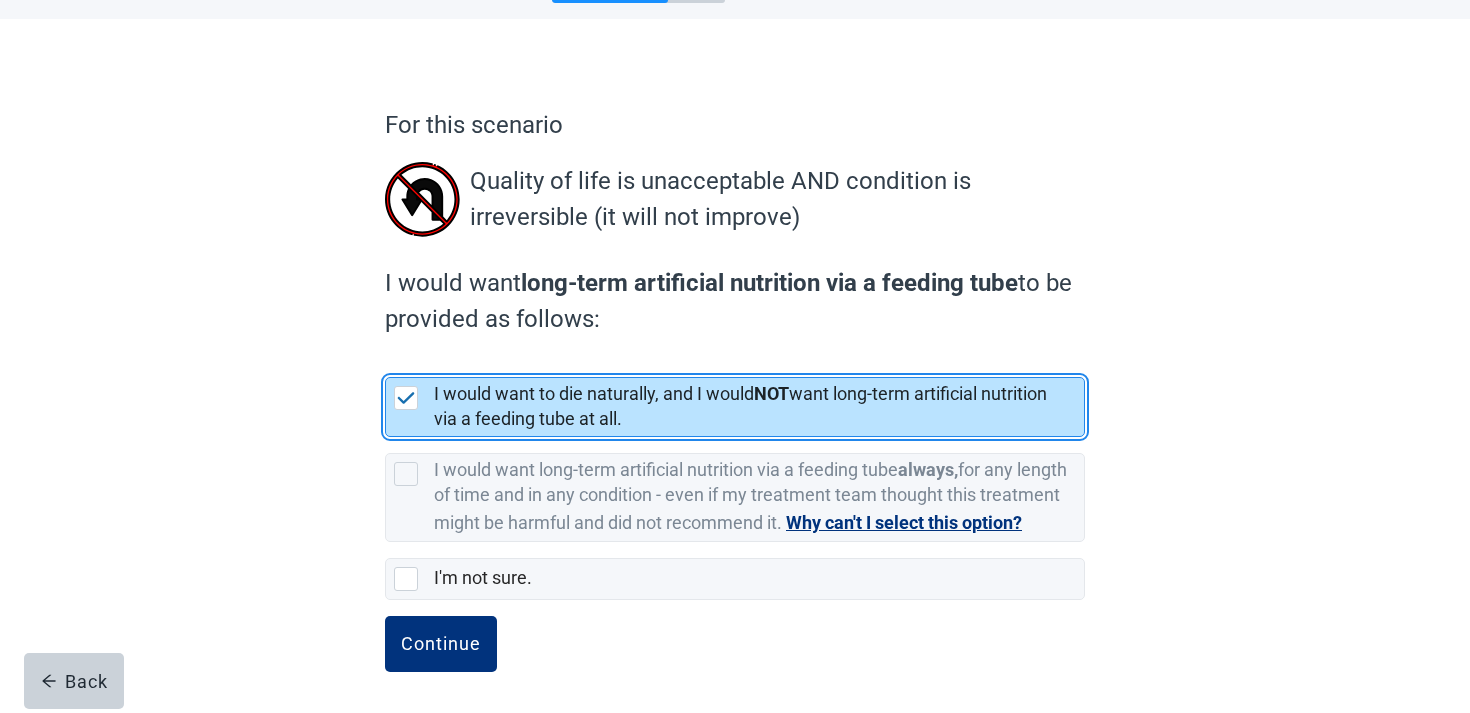 scroll, scrollTop: 113, scrollLeft: 0, axis: vertical 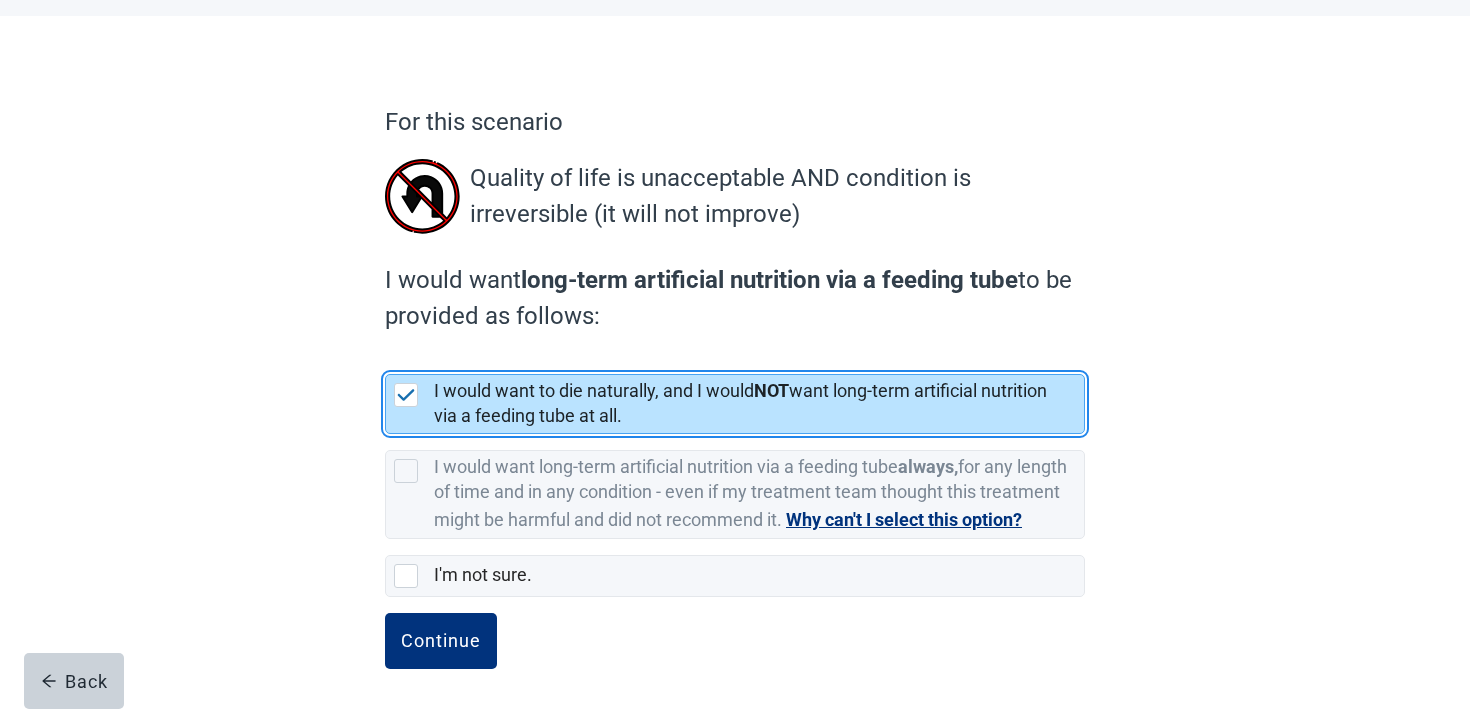 click on "Continue" at bounding box center (735, 663) 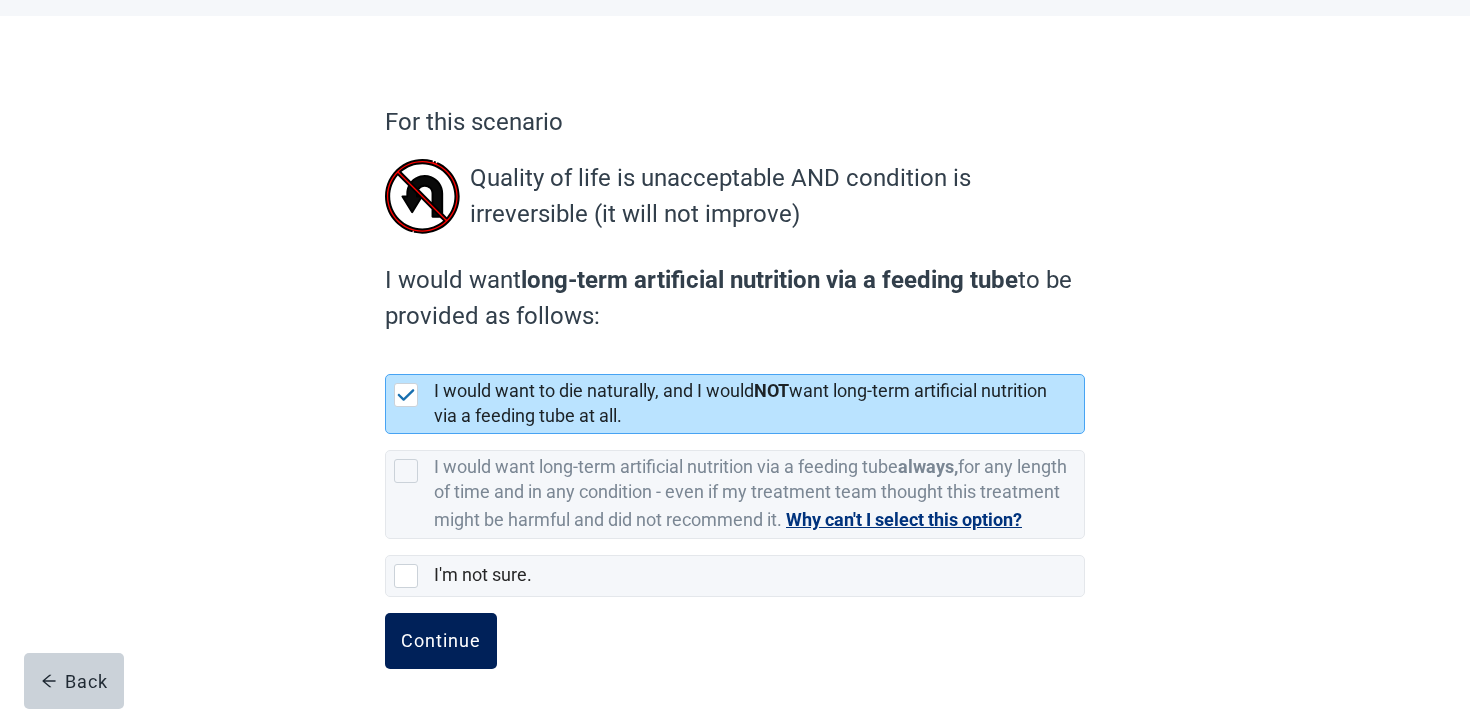 click on "Continue" at bounding box center (441, 641) 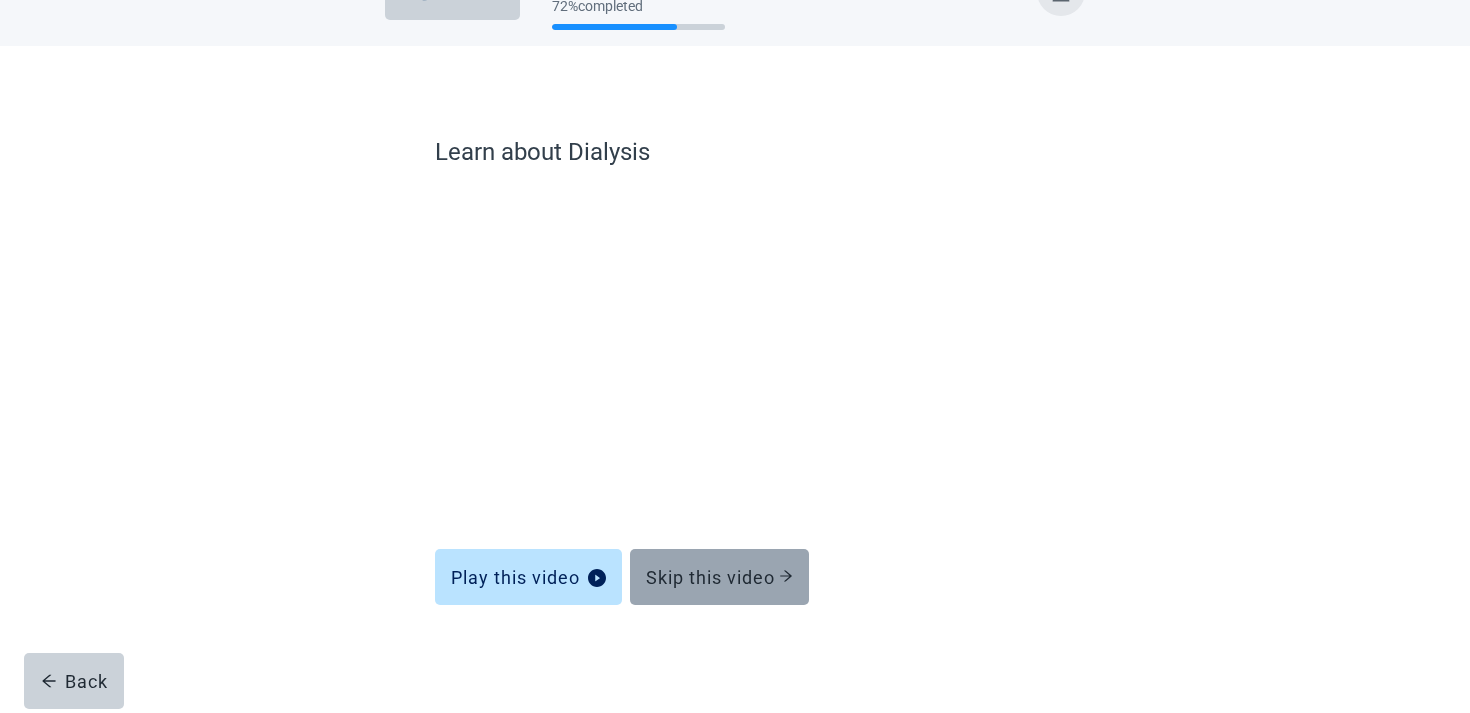scroll, scrollTop: 58, scrollLeft: 0, axis: vertical 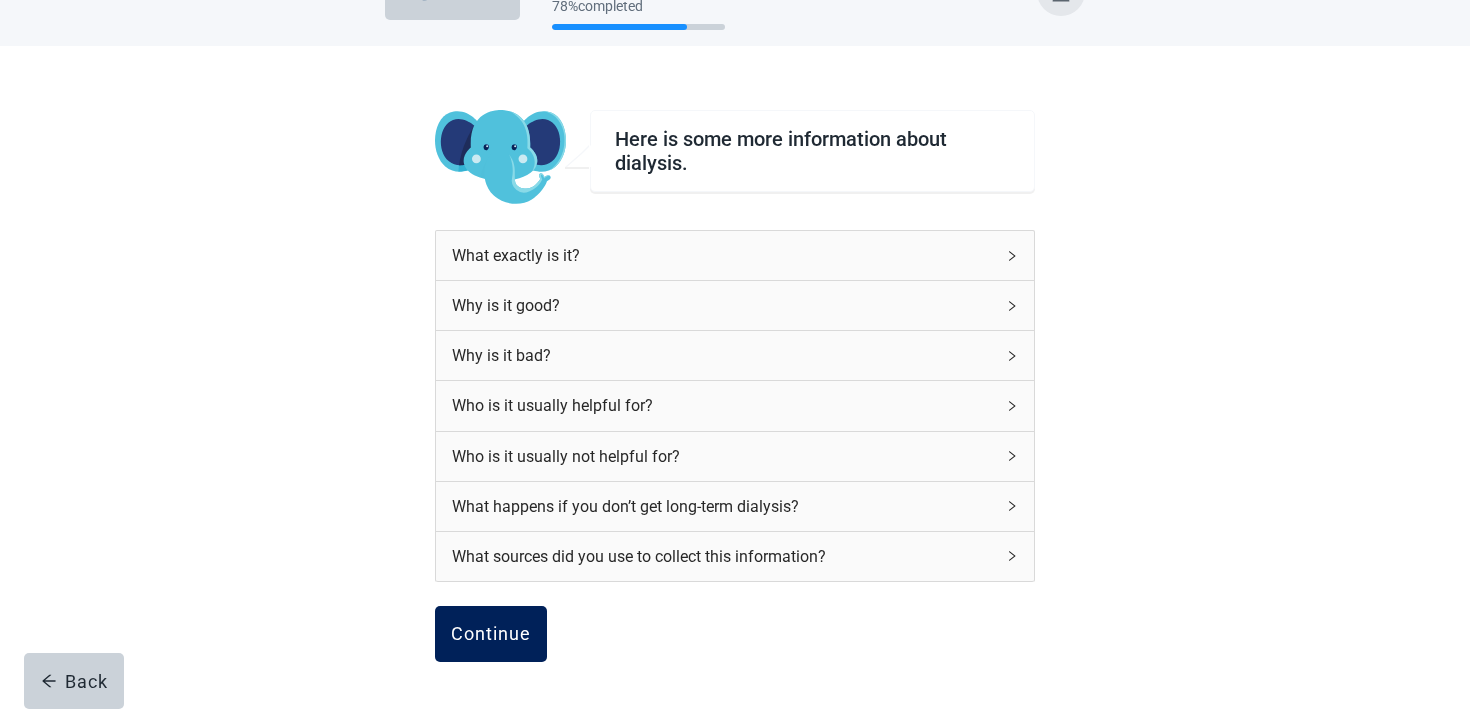 click on "Continue" at bounding box center [491, 634] 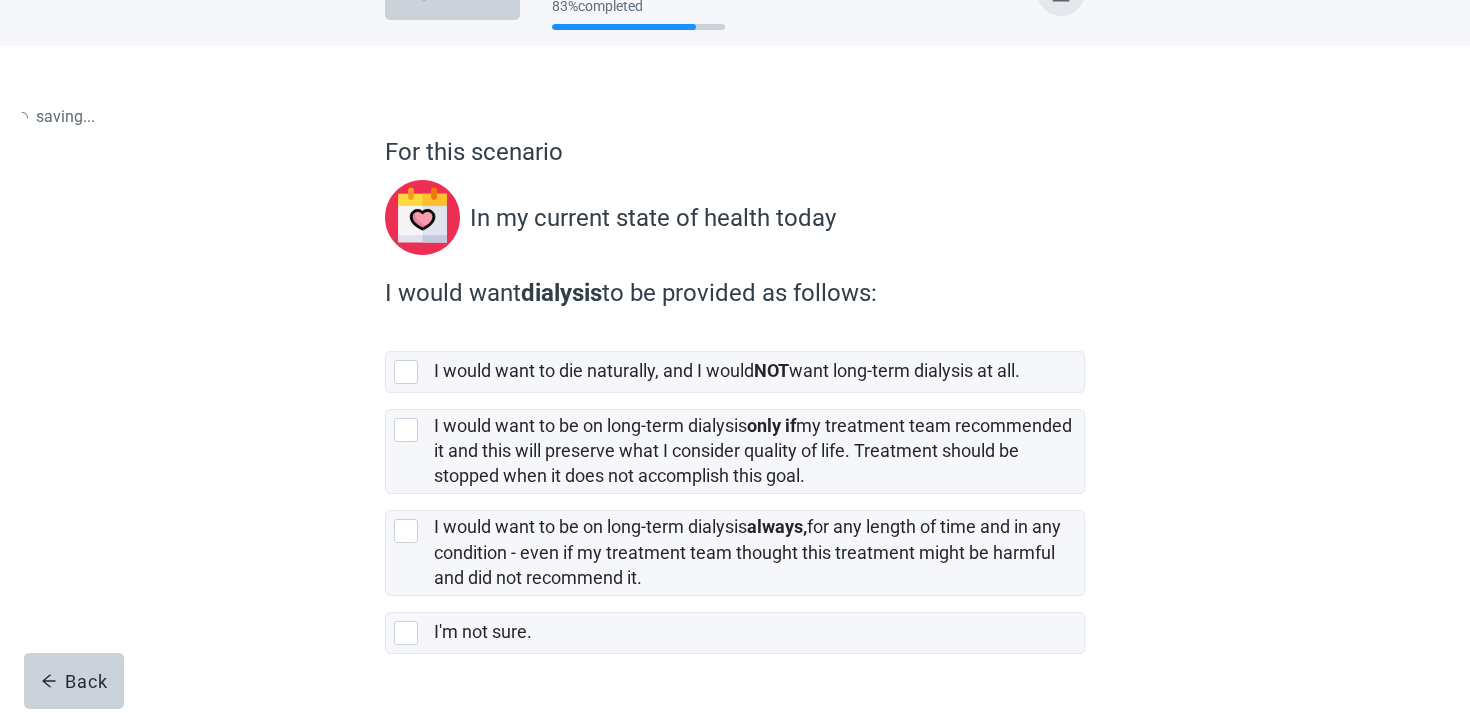 scroll, scrollTop: 0, scrollLeft: 0, axis: both 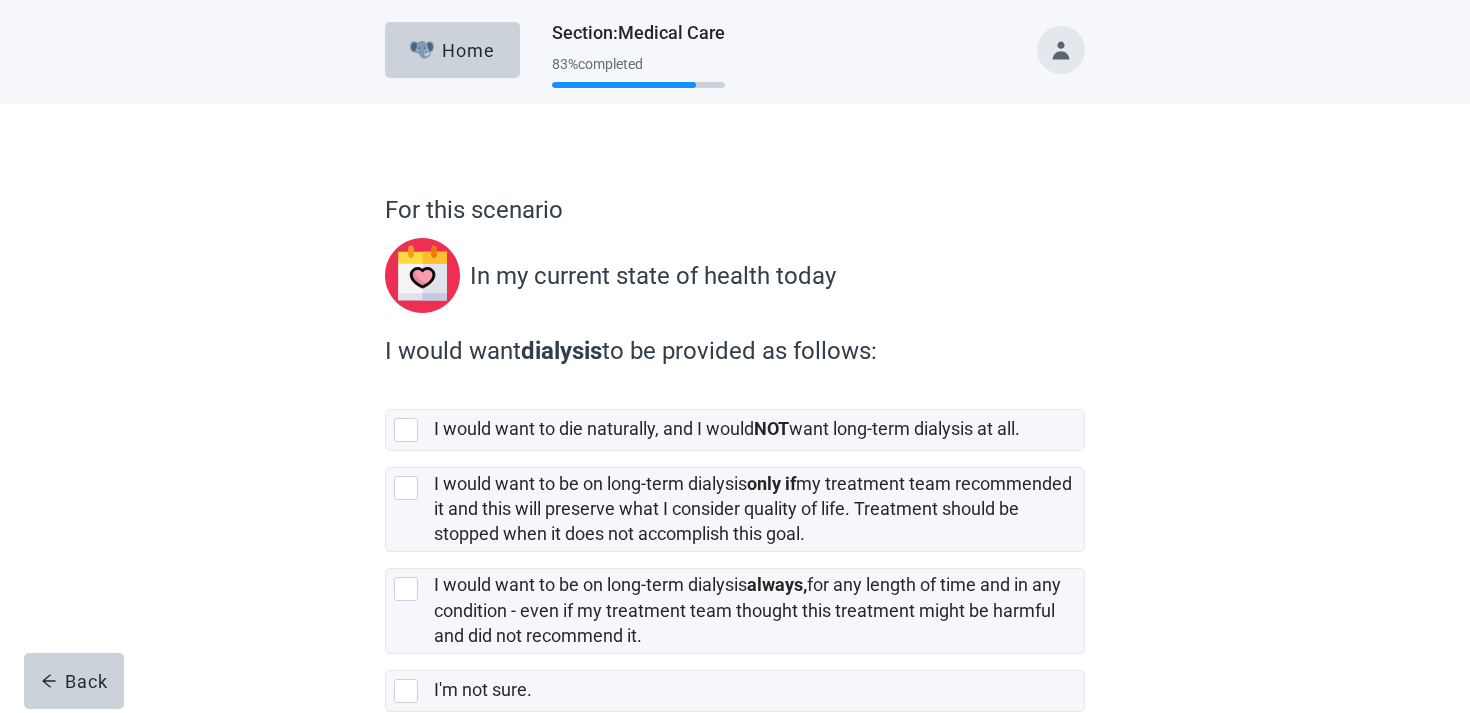 click on "I would want to be on long-term dialysis  only if  my treatment team recommended it and this will preserve what I consider quality of life. Treatment should be stopped when it does not accomplish this goal." at bounding box center [735, 501] 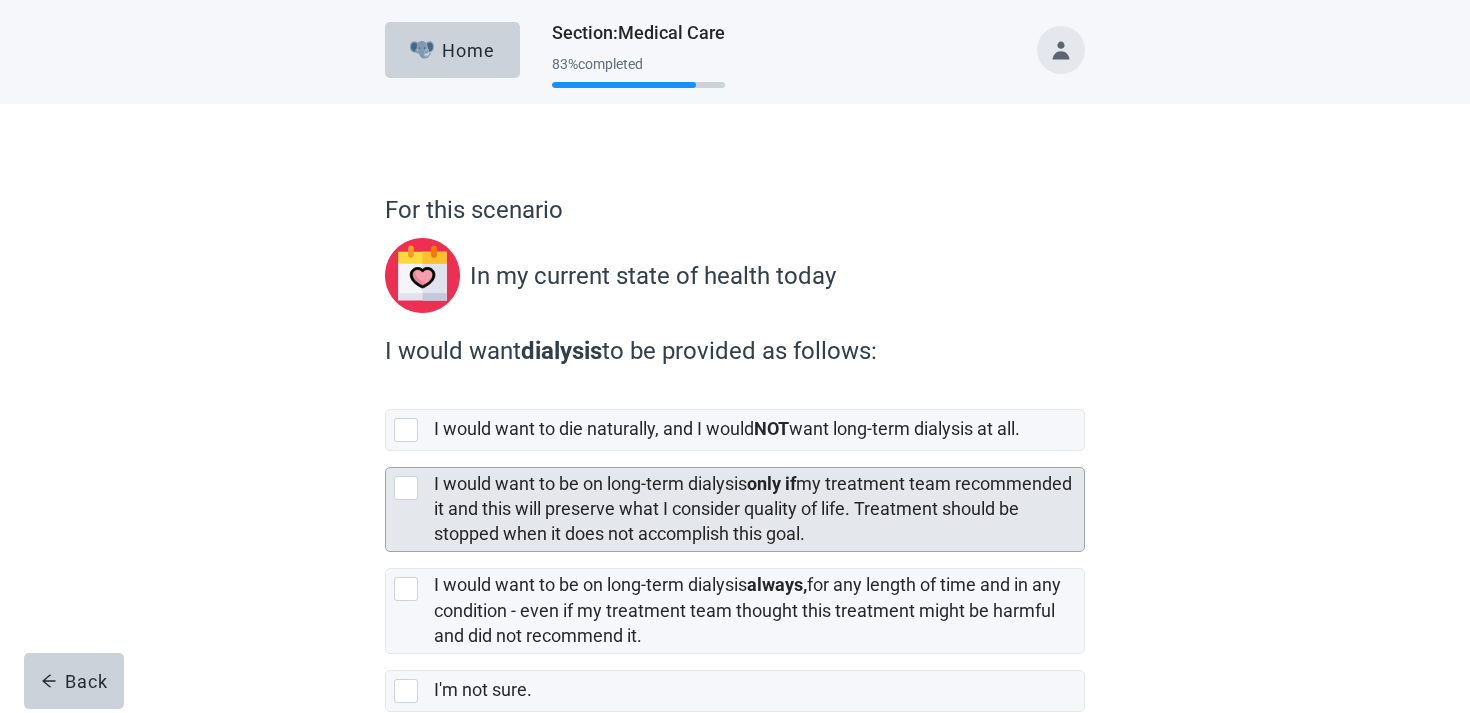 scroll, scrollTop: 115, scrollLeft: 0, axis: vertical 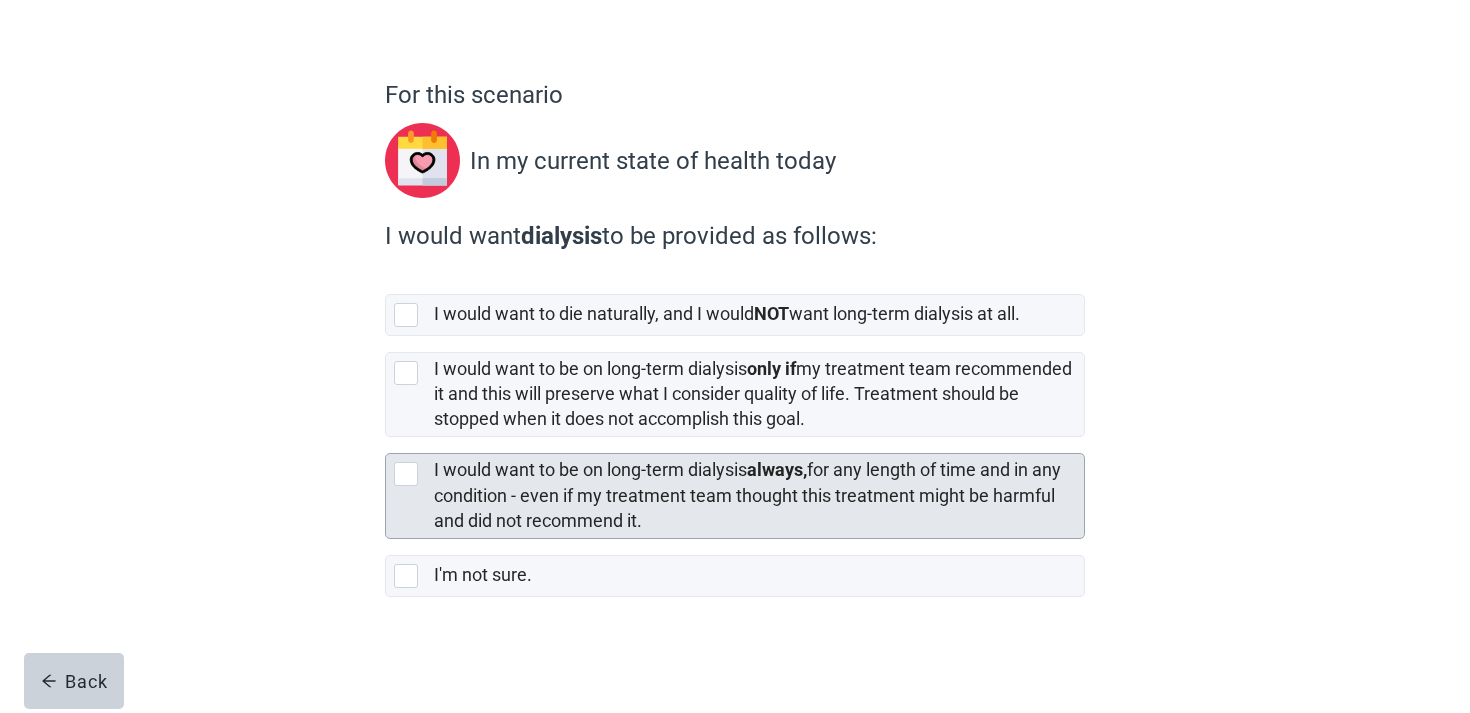 click on "I would want to be on long-term dialysis  always,  for any length of time and in any condition - even if my treatment team thought this treatment might be harmful and did not recommend it." at bounding box center (753, 495) 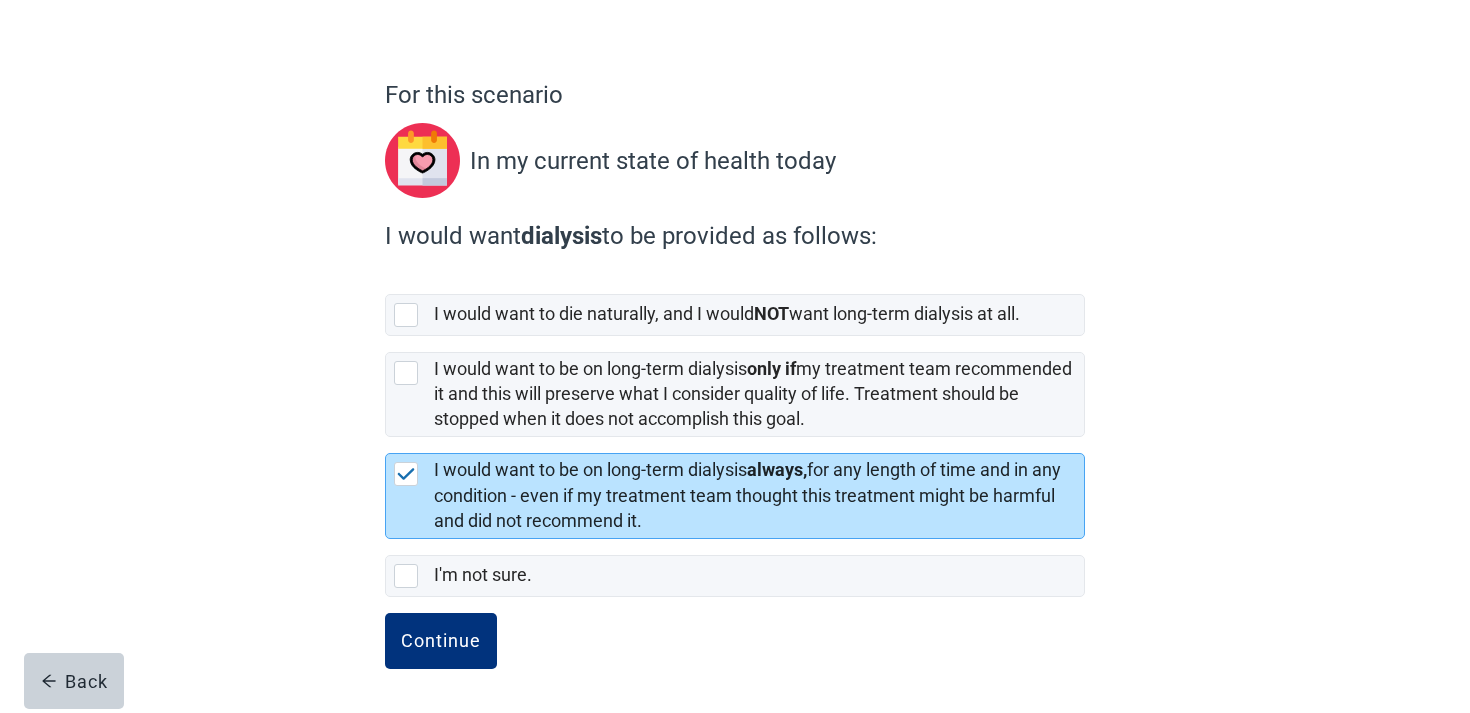click on "For this scenario In my current state of health today I would want  dialysis  to be provided as follows:   I would want to die naturally, and I would  NOT  want long-term dialysis at all.   I would want to be on long-term dialysis  only if  my treatment team recommended it and this will preserve what I consider quality of life. Treatment should be stopped when it does not accomplish this goal.   I would want to be on long-term dialysis  always,  for any length of time and in any condition - even if my treatment team thought this treatment might be harmful and did not recommend it.   I'm not sure.   Continue Back" at bounding box center (735, 395) 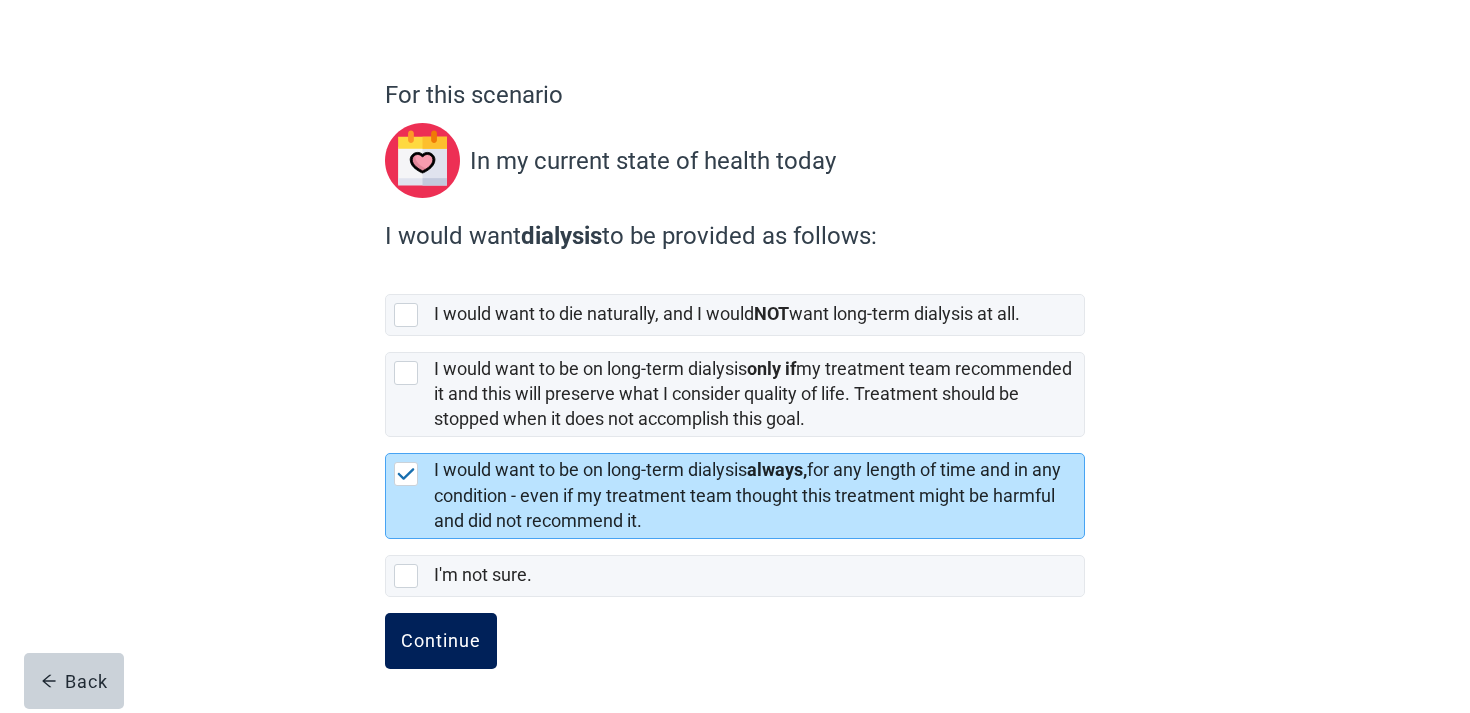 click on "Continue" at bounding box center (441, 641) 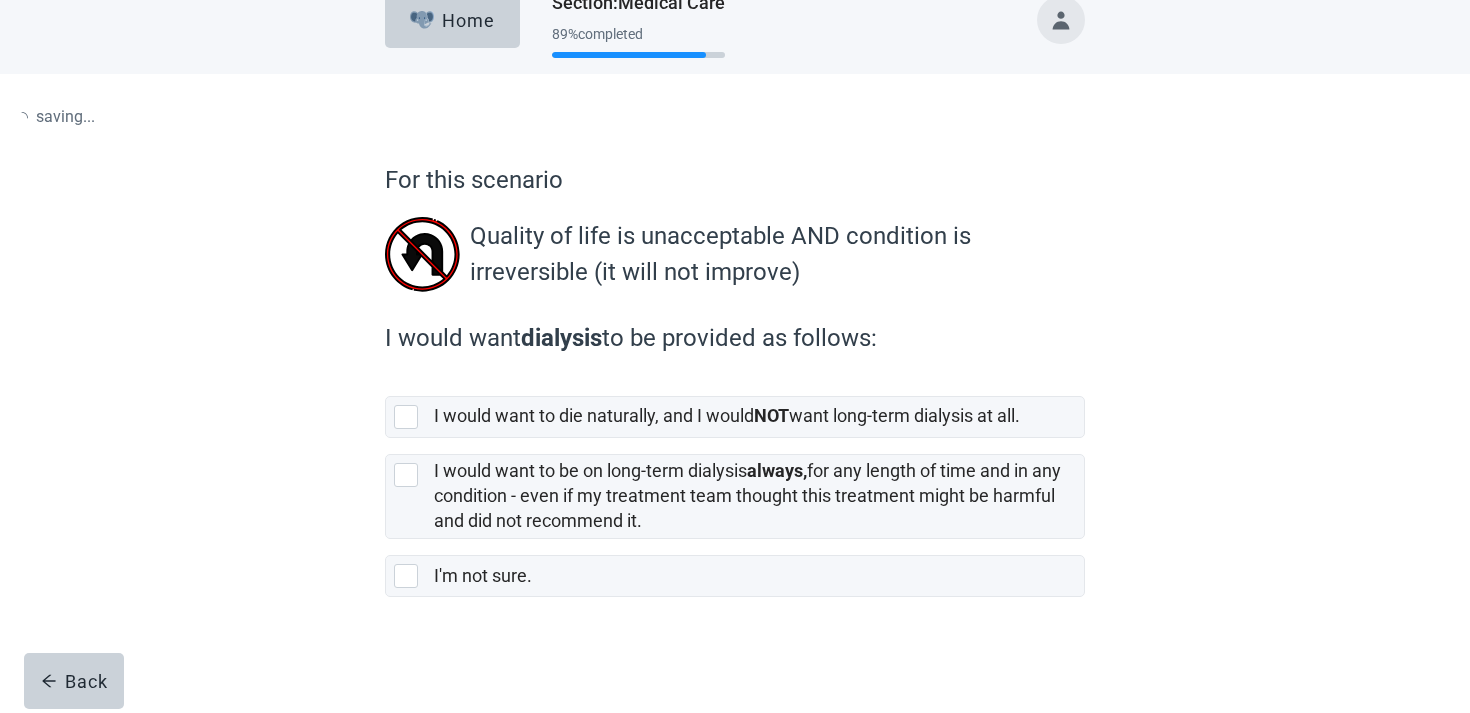 scroll, scrollTop: 0, scrollLeft: 0, axis: both 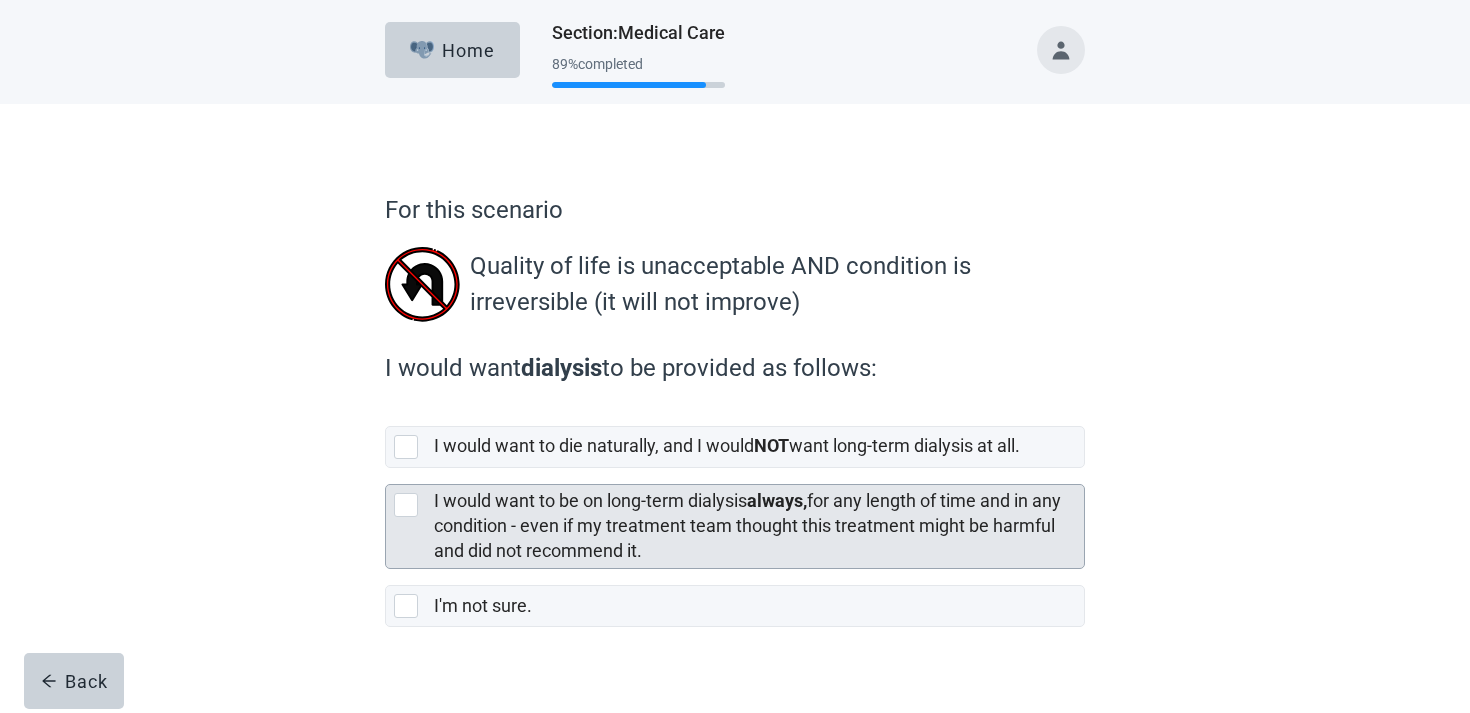 click on "I would want to be on long-term dialysis  always,  for any length of time and in any condition - even if my treatment team thought this treatment might be harmful and did not recommend it." at bounding box center (753, 526) 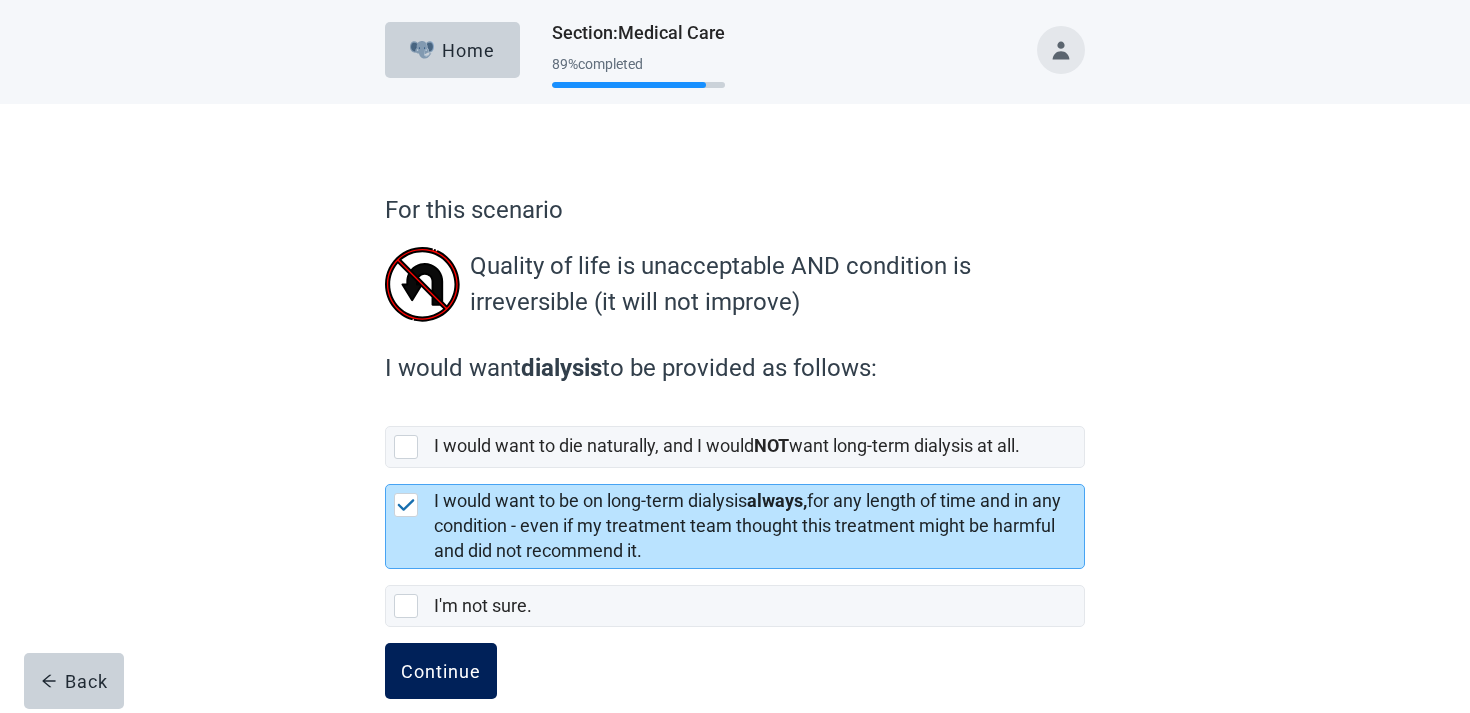 click on "Continue" at bounding box center (441, 671) 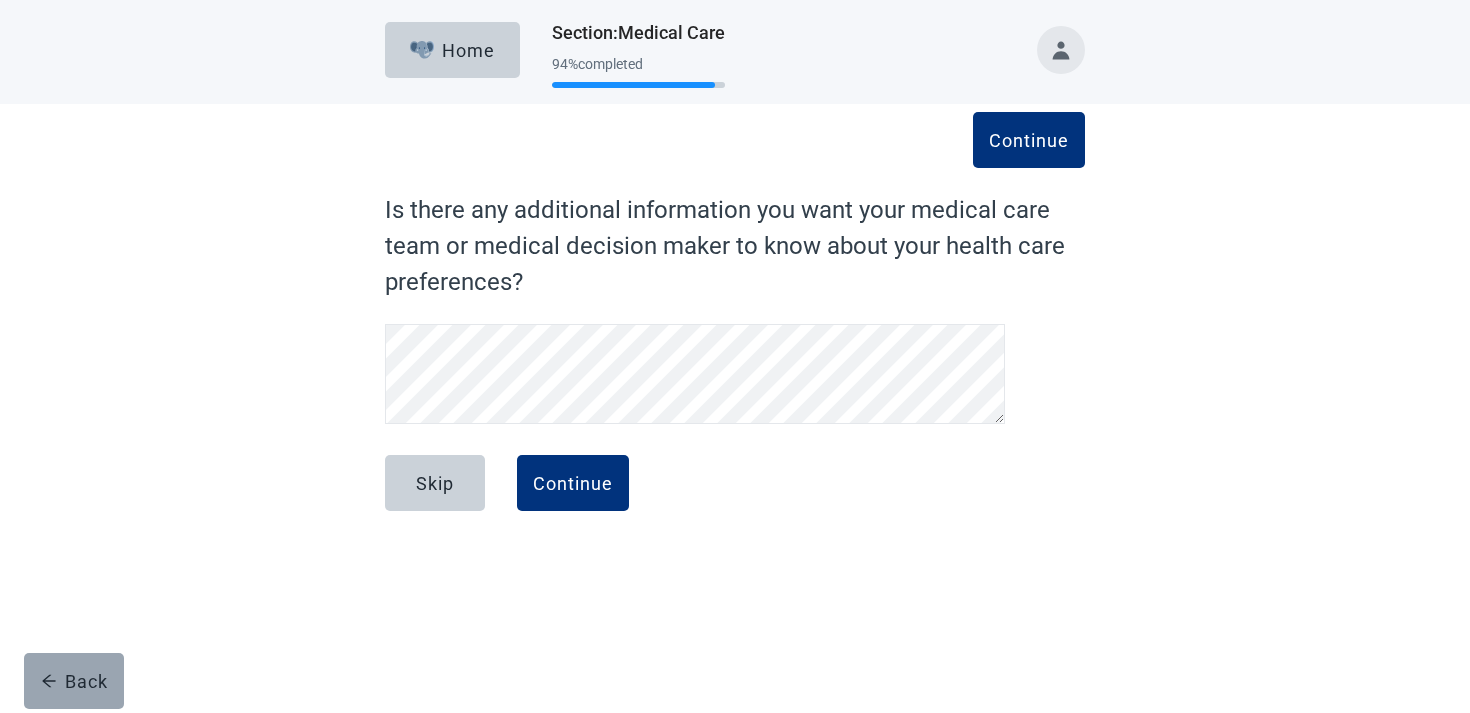 click on "Back" at bounding box center (74, 681) 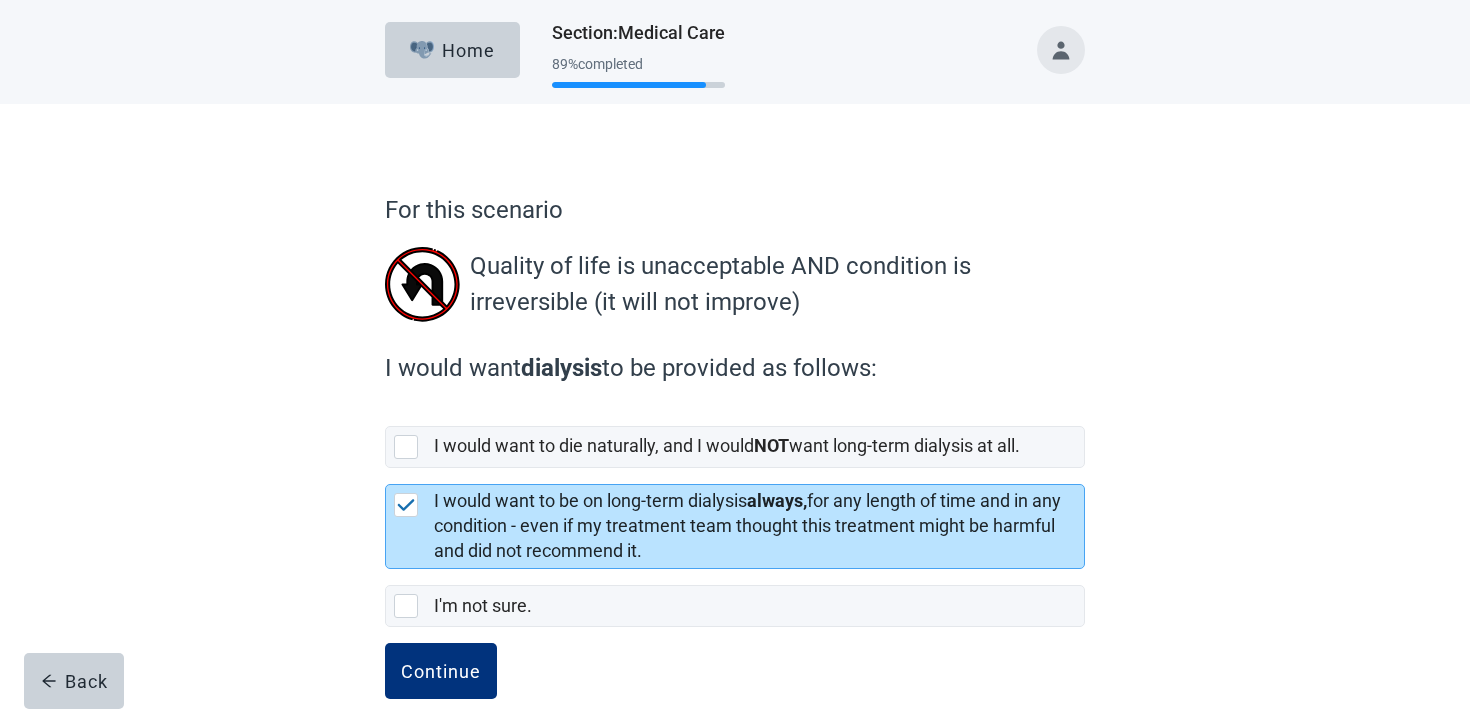 click on "Back" at bounding box center (74, 681) 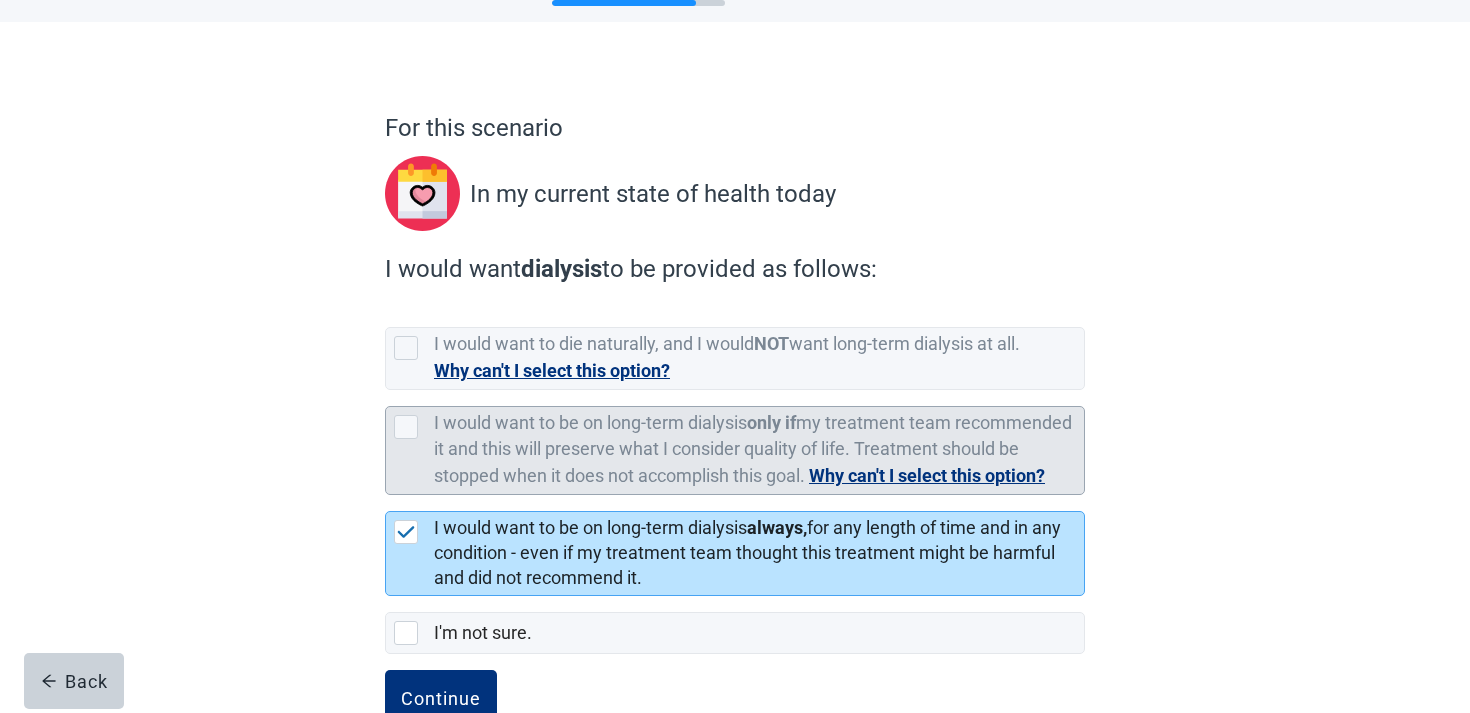 scroll, scrollTop: 164, scrollLeft: 0, axis: vertical 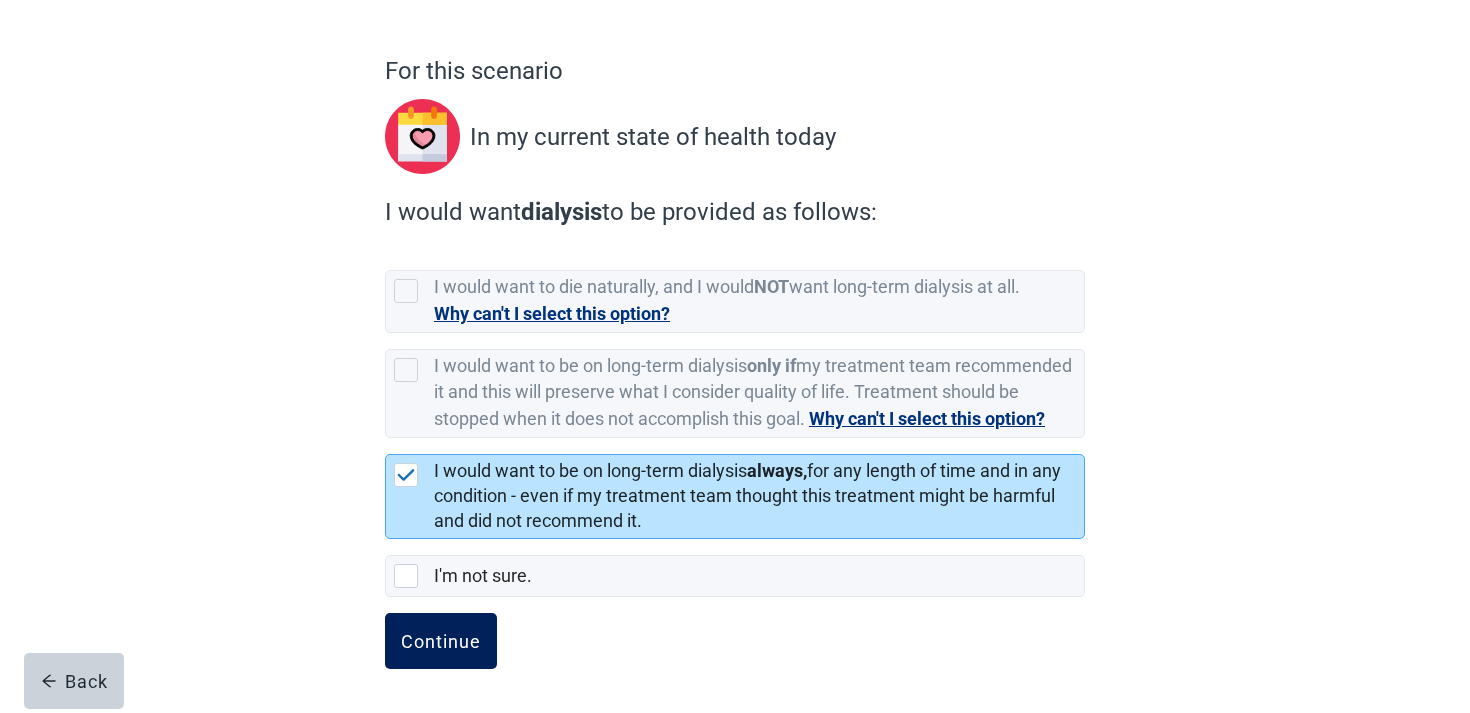 click on "Continue" at bounding box center [441, 641] 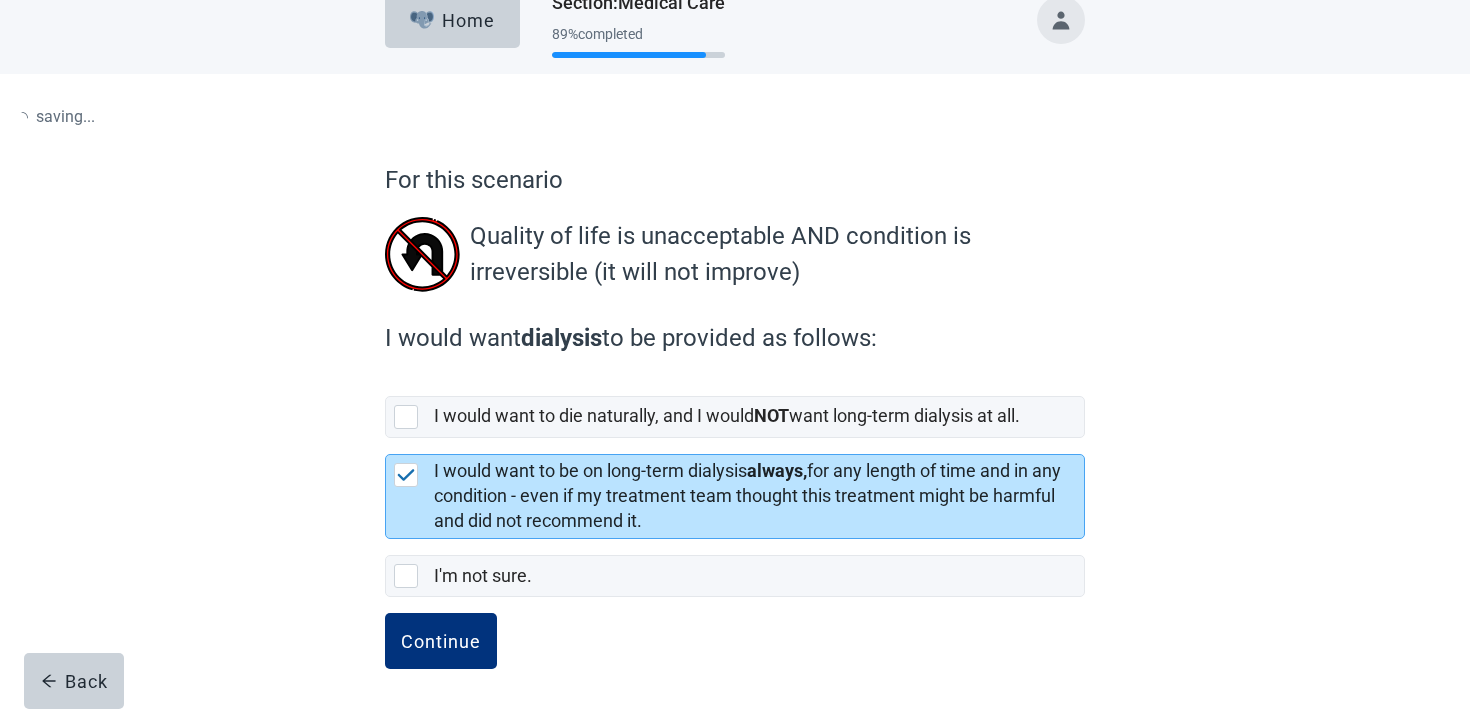 scroll, scrollTop: 0, scrollLeft: 0, axis: both 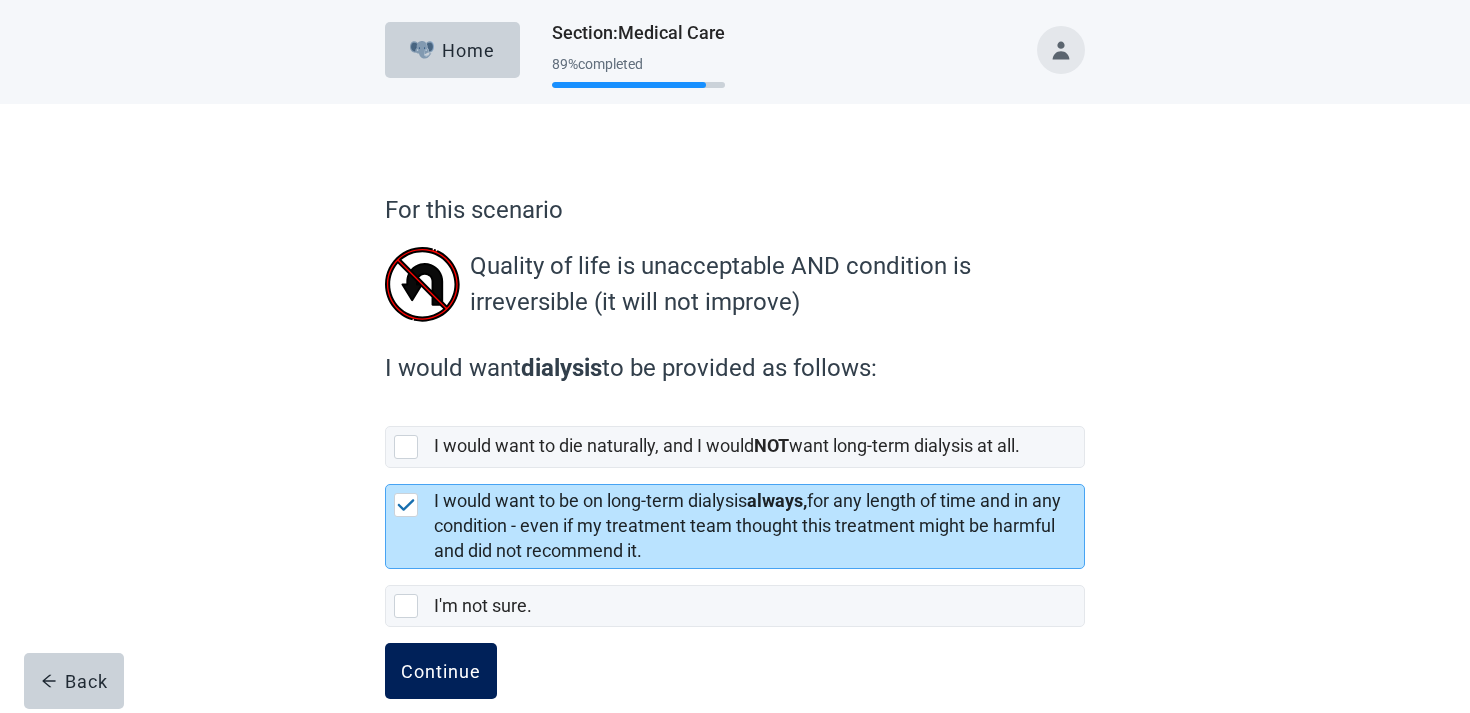 click on "Continue" at bounding box center (441, 671) 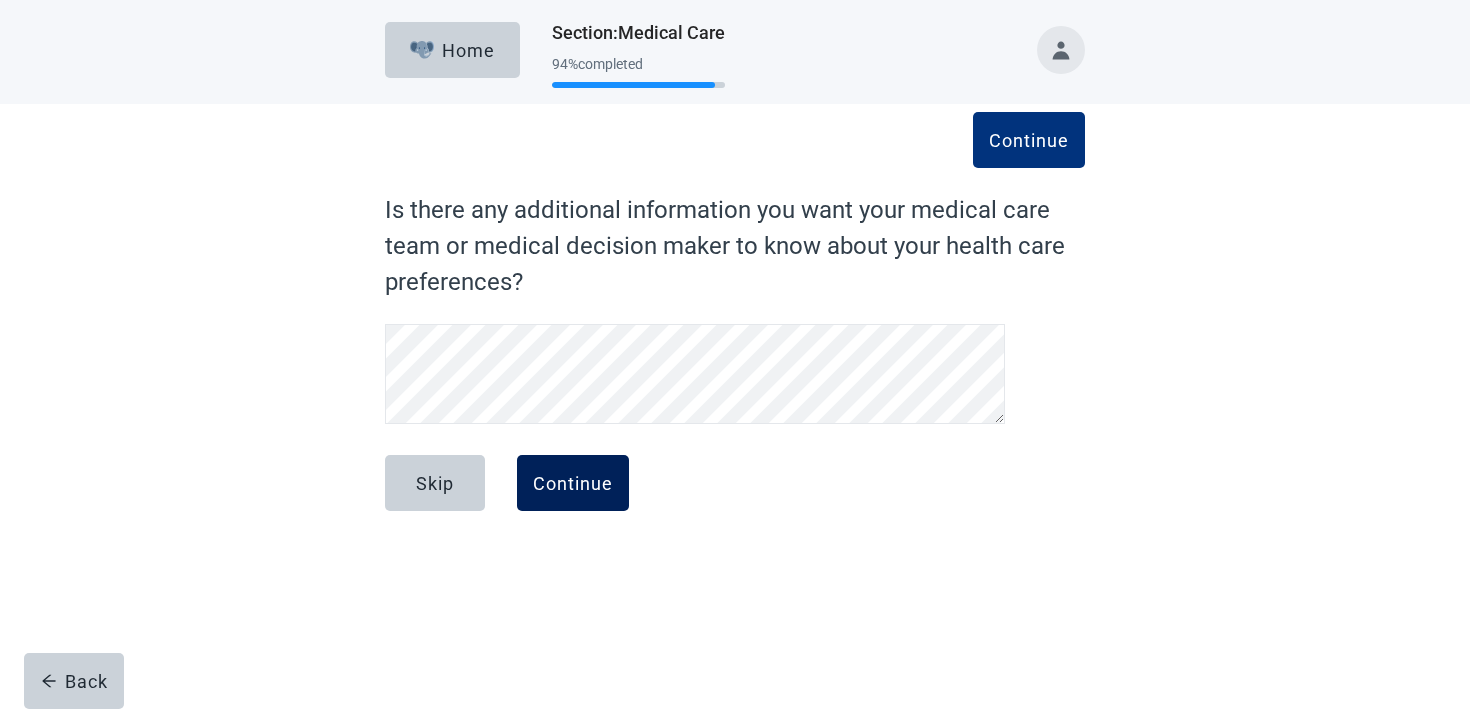 click on "Continue" at bounding box center [573, 483] 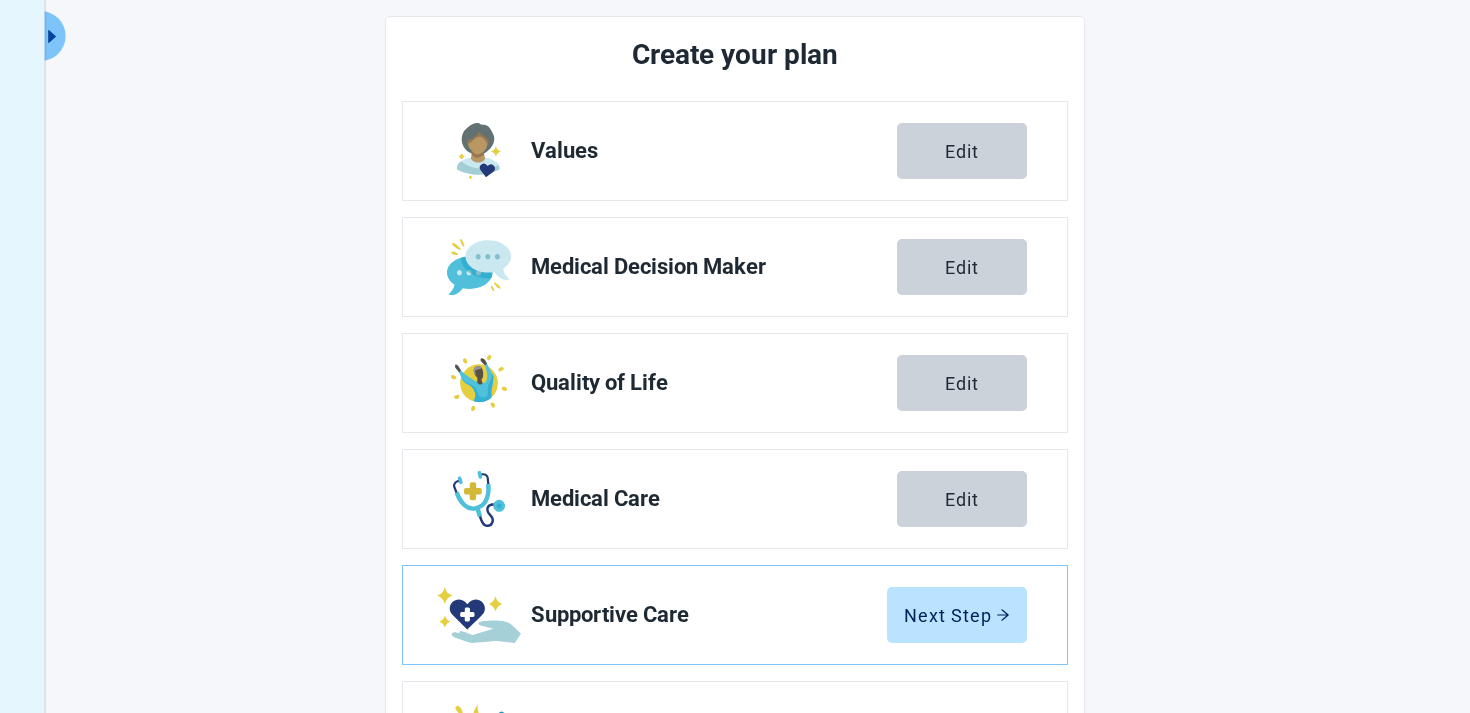 scroll, scrollTop: 350, scrollLeft: 0, axis: vertical 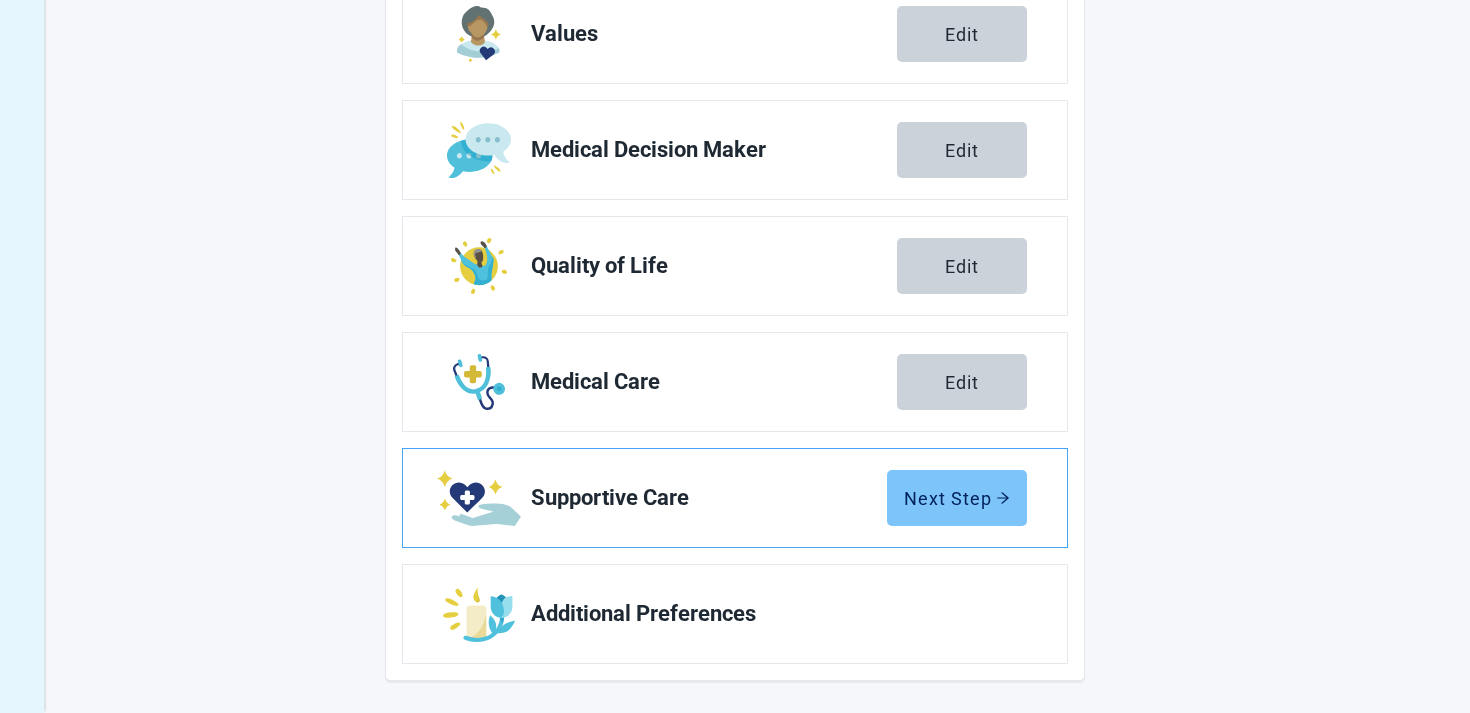 click on "Next Step" at bounding box center [957, 498] 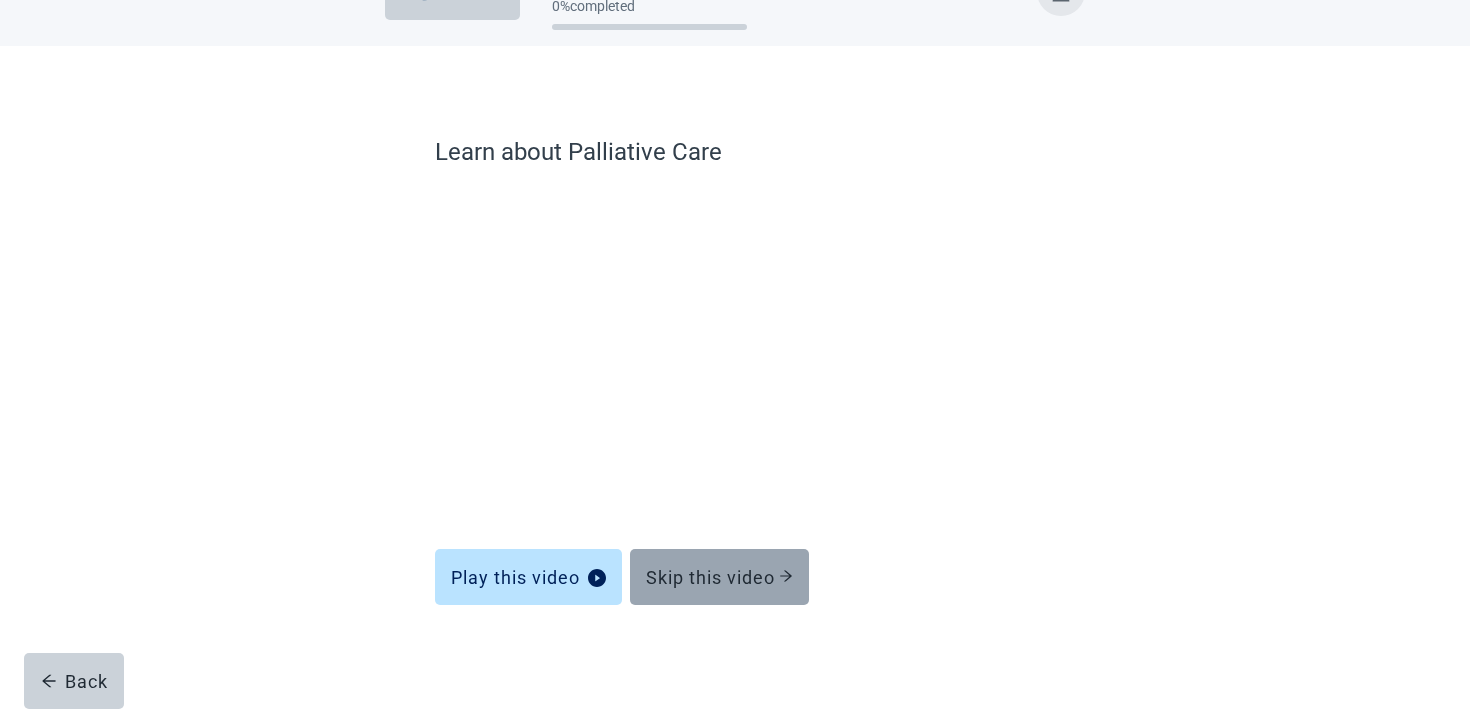 scroll, scrollTop: 58, scrollLeft: 0, axis: vertical 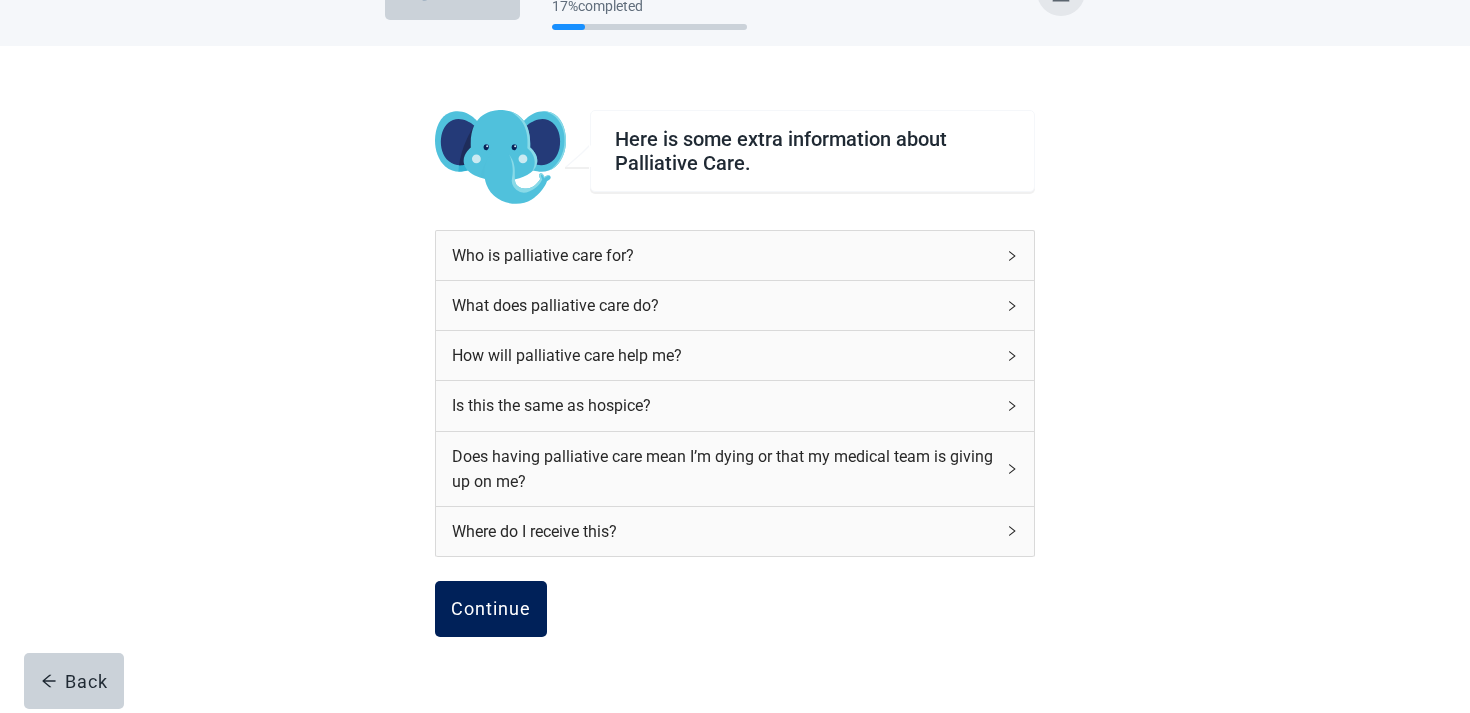 click on "Continue" at bounding box center [491, 609] 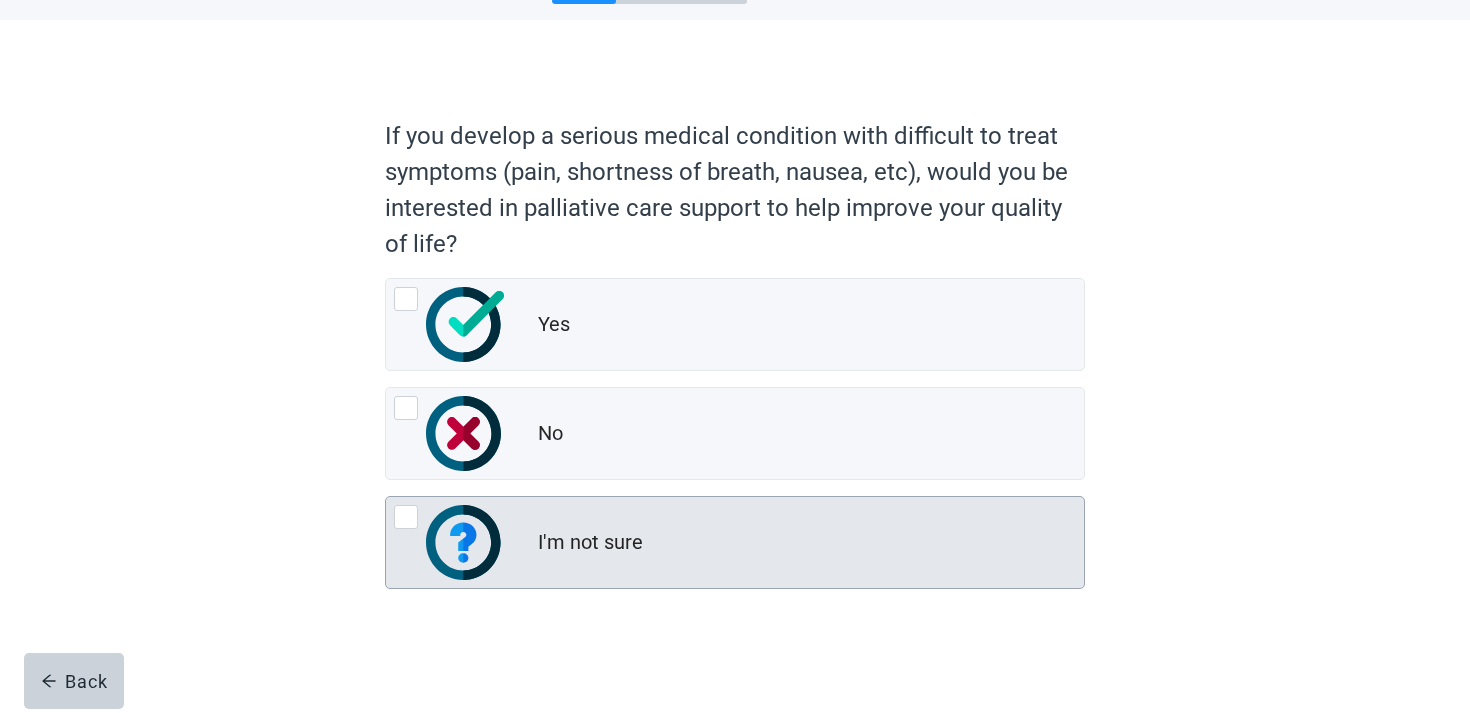 scroll, scrollTop: 84, scrollLeft: 0, axis: vertical 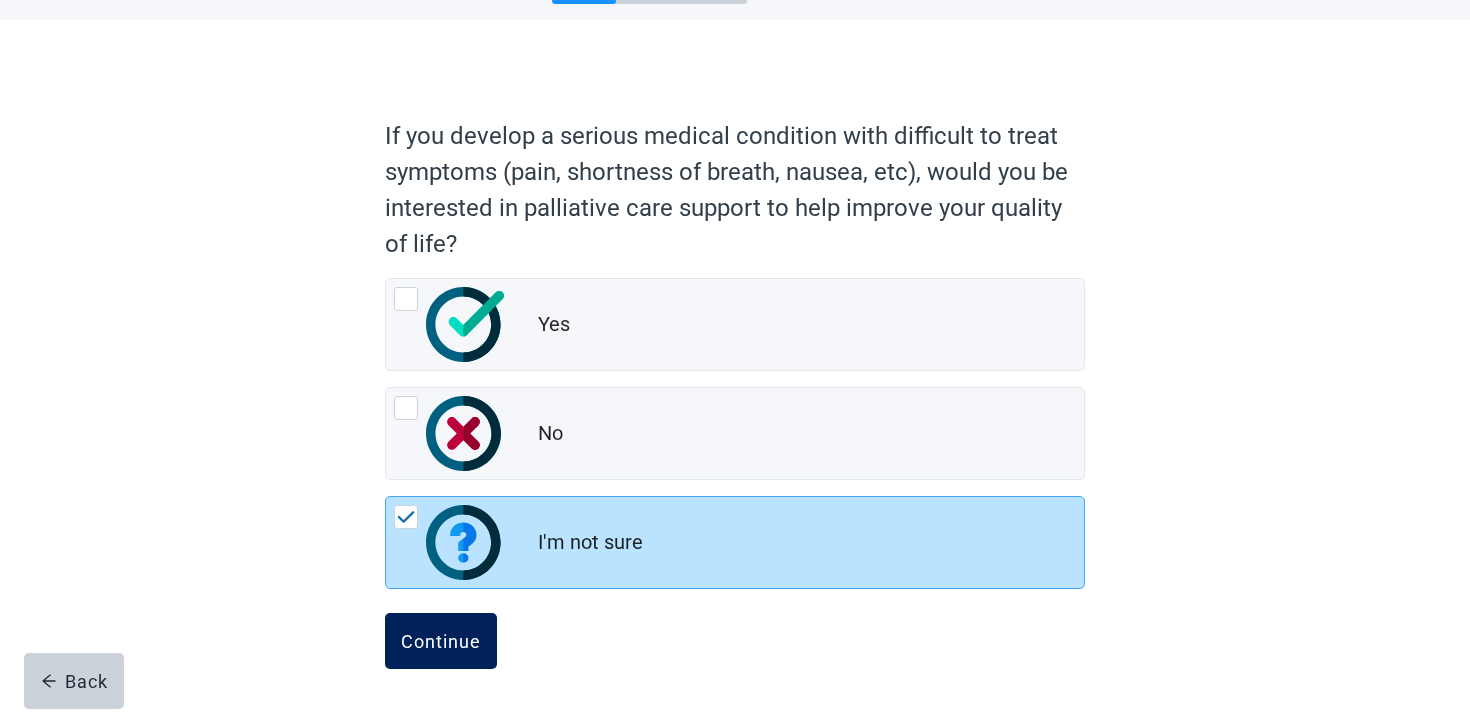 click on "Continue" at bounding box center [441, 641] 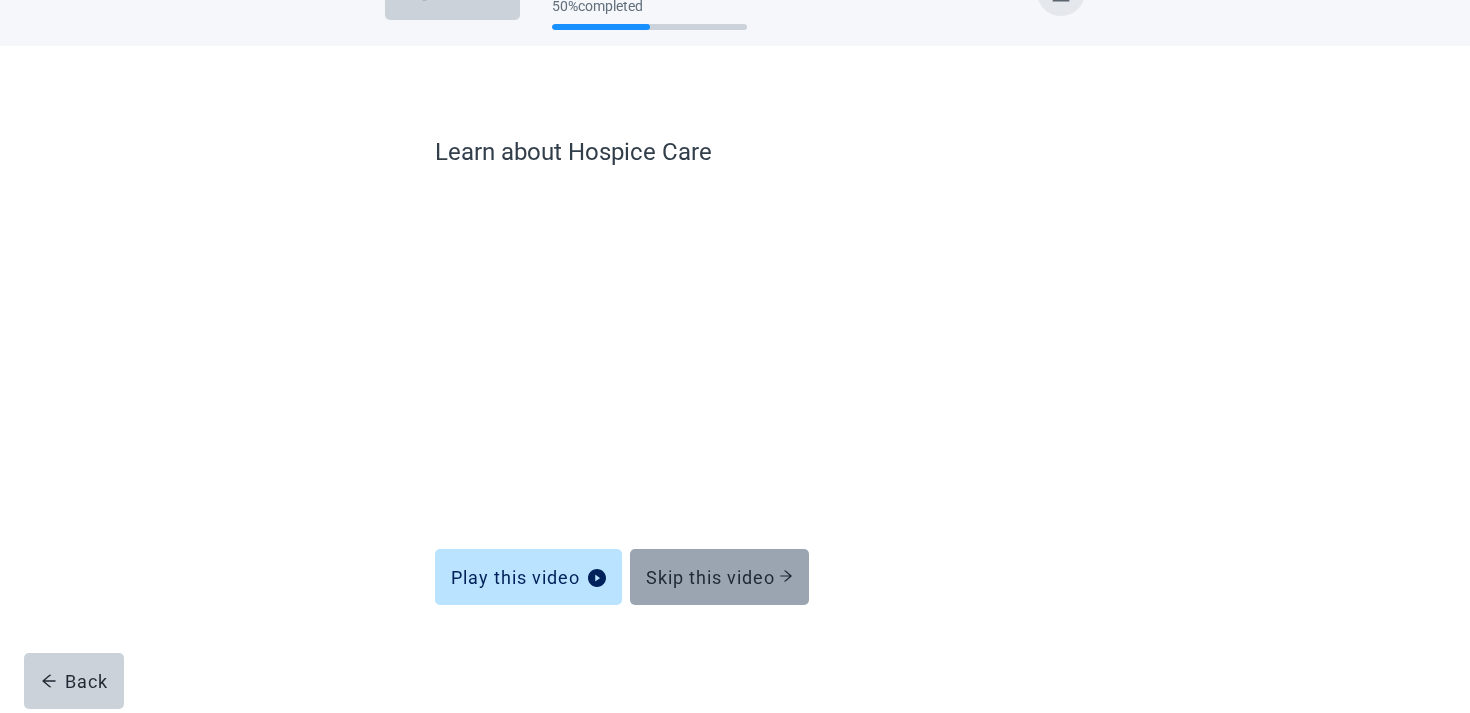 scroll, scrollTop: 58, scrollLeft: 0, axis: vertical 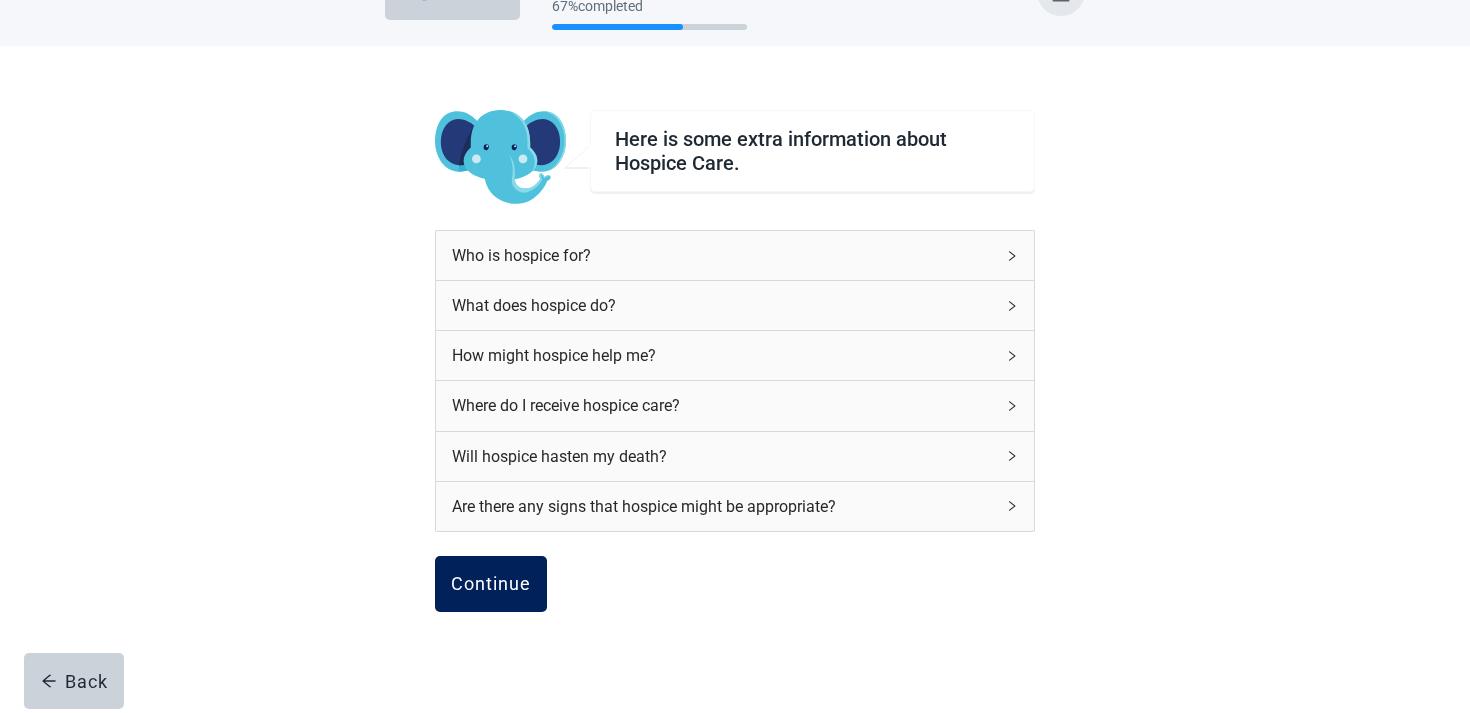 click on "Continue" at bounding box center (491, 584) 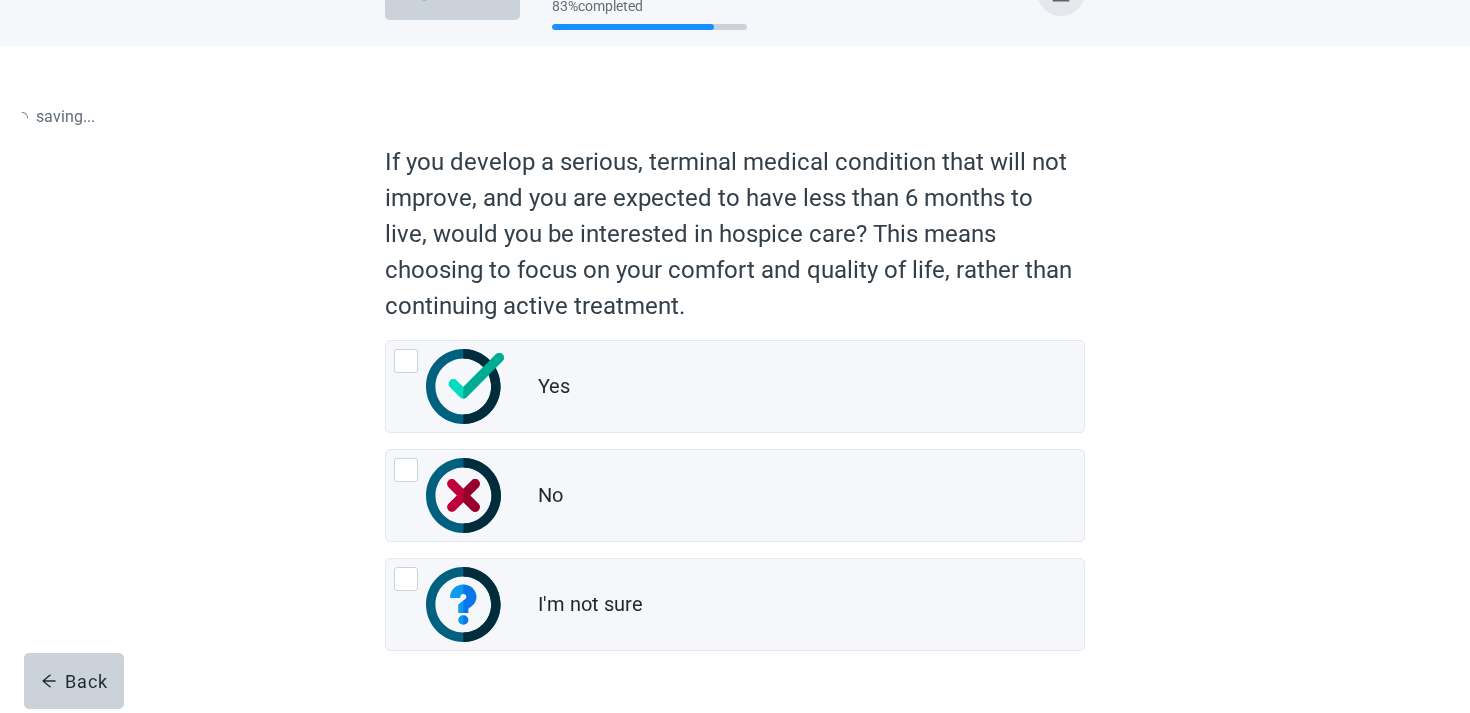 scroll, scrollTop: 0, scrollLeft: 0, axis: both 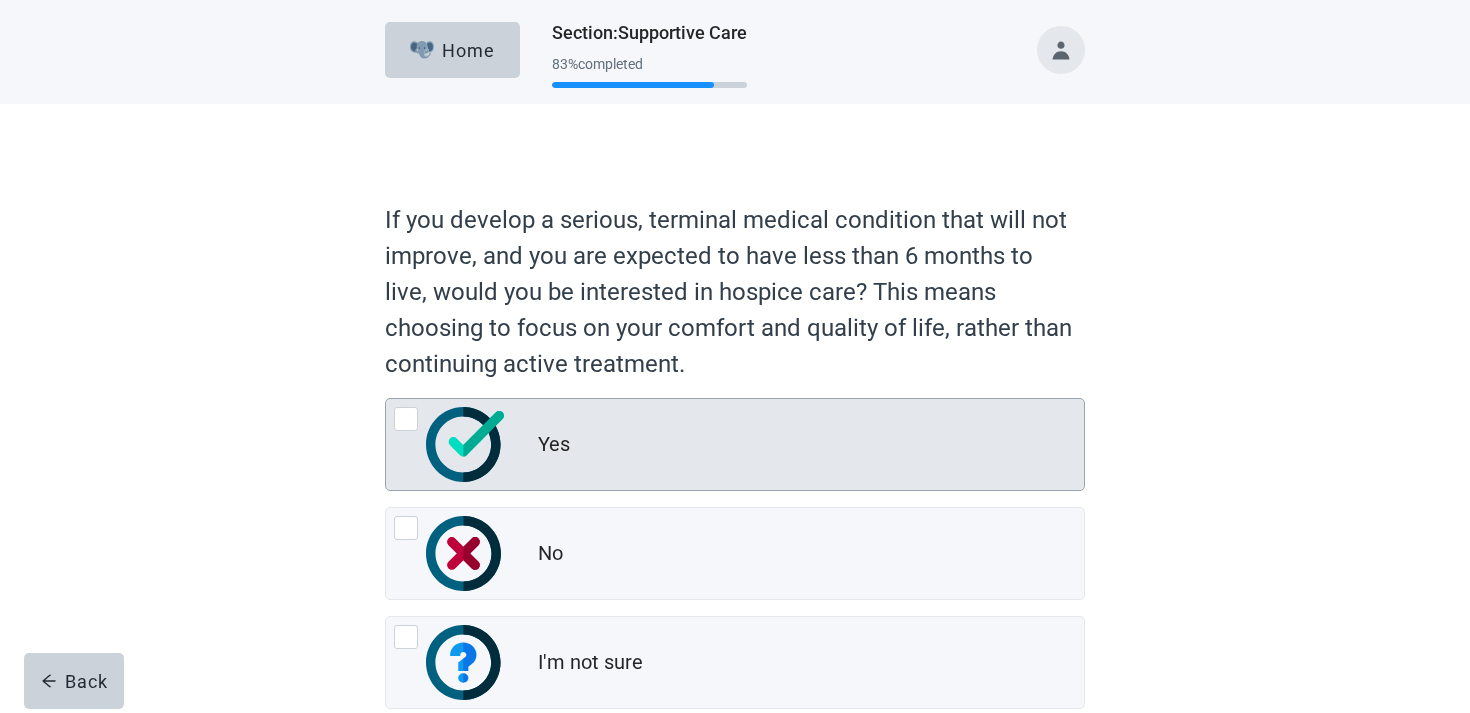 click on "Yes" at bounding box center [811, 445] 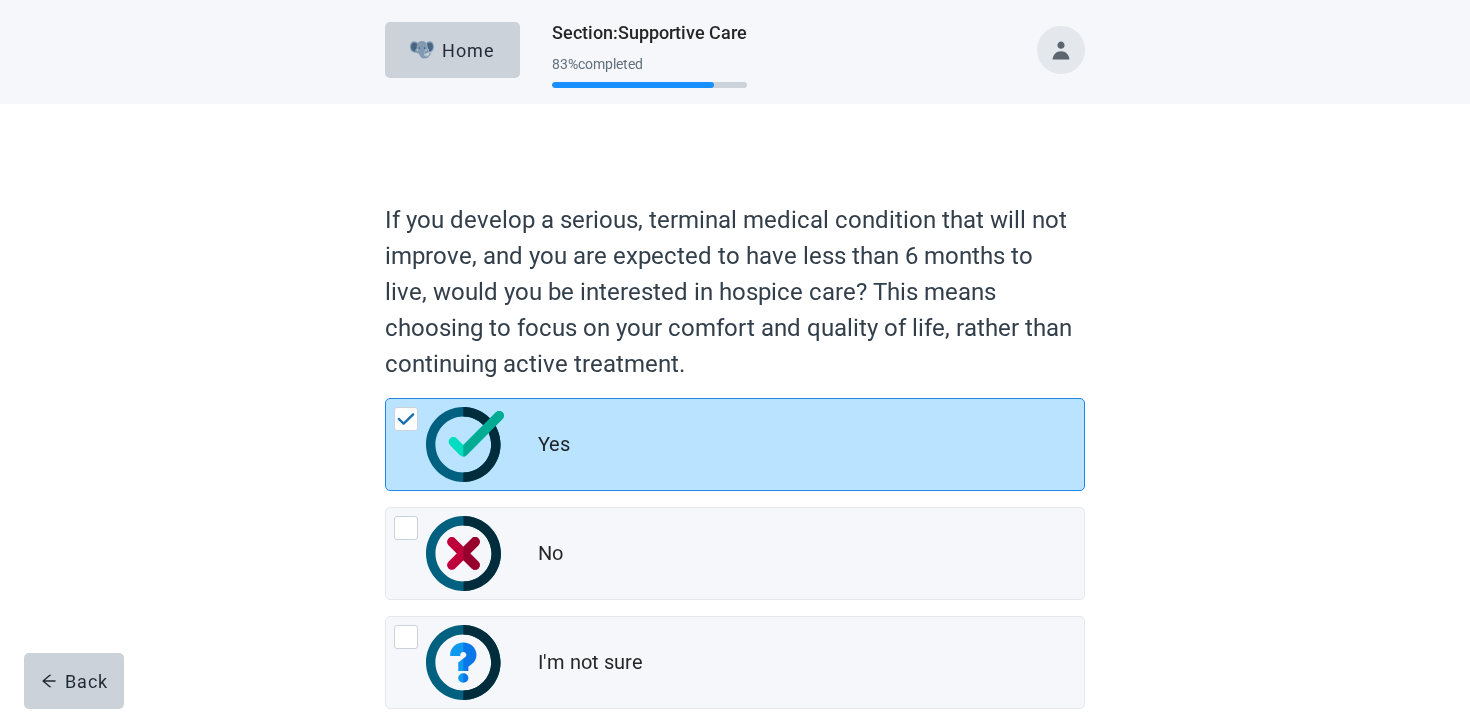 scroll, scrollTop: 120, scrollLeft: 0, axis: vertical 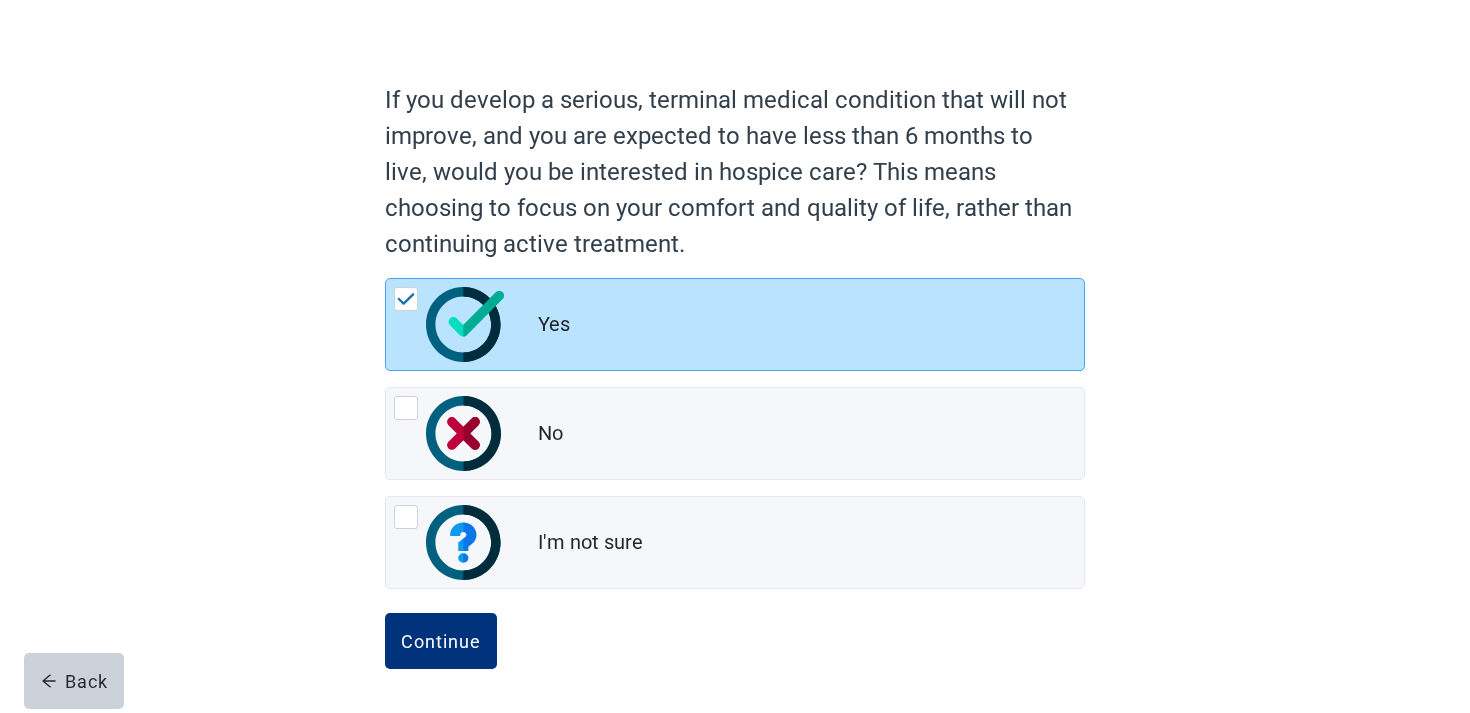 click on "Continue" at bounding box center [735, 663] 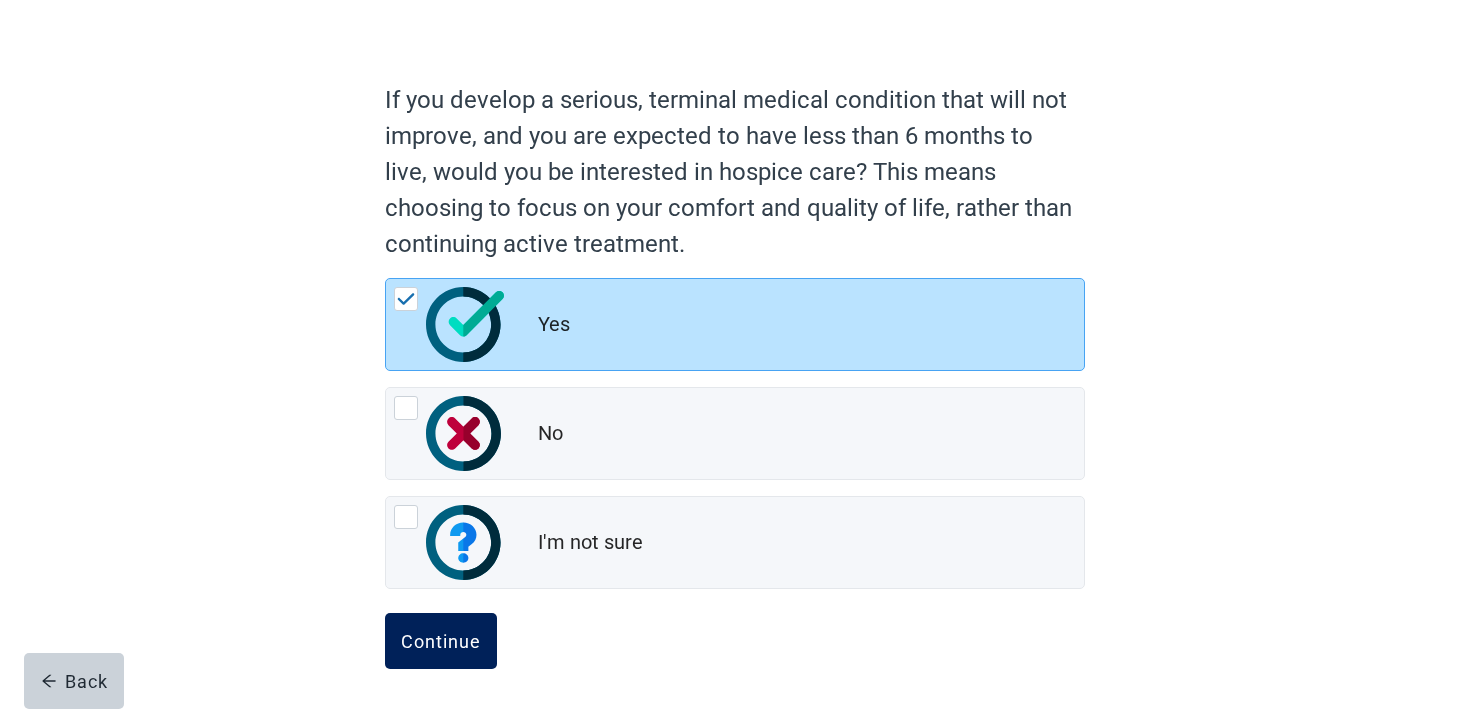 click on "Continue" at bounding box center [441, 641] 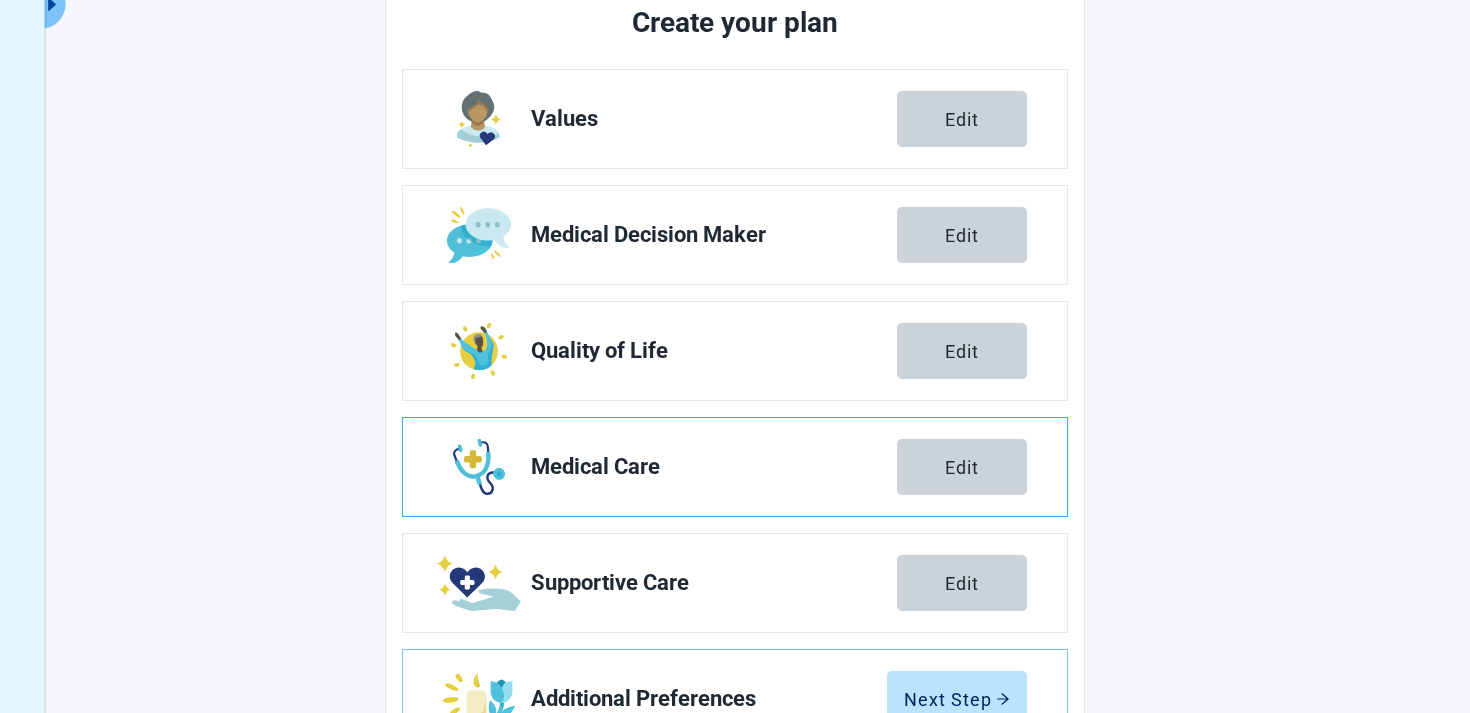 scroll, scrollTop: 350, scrollLeft: 0, axis: vertical 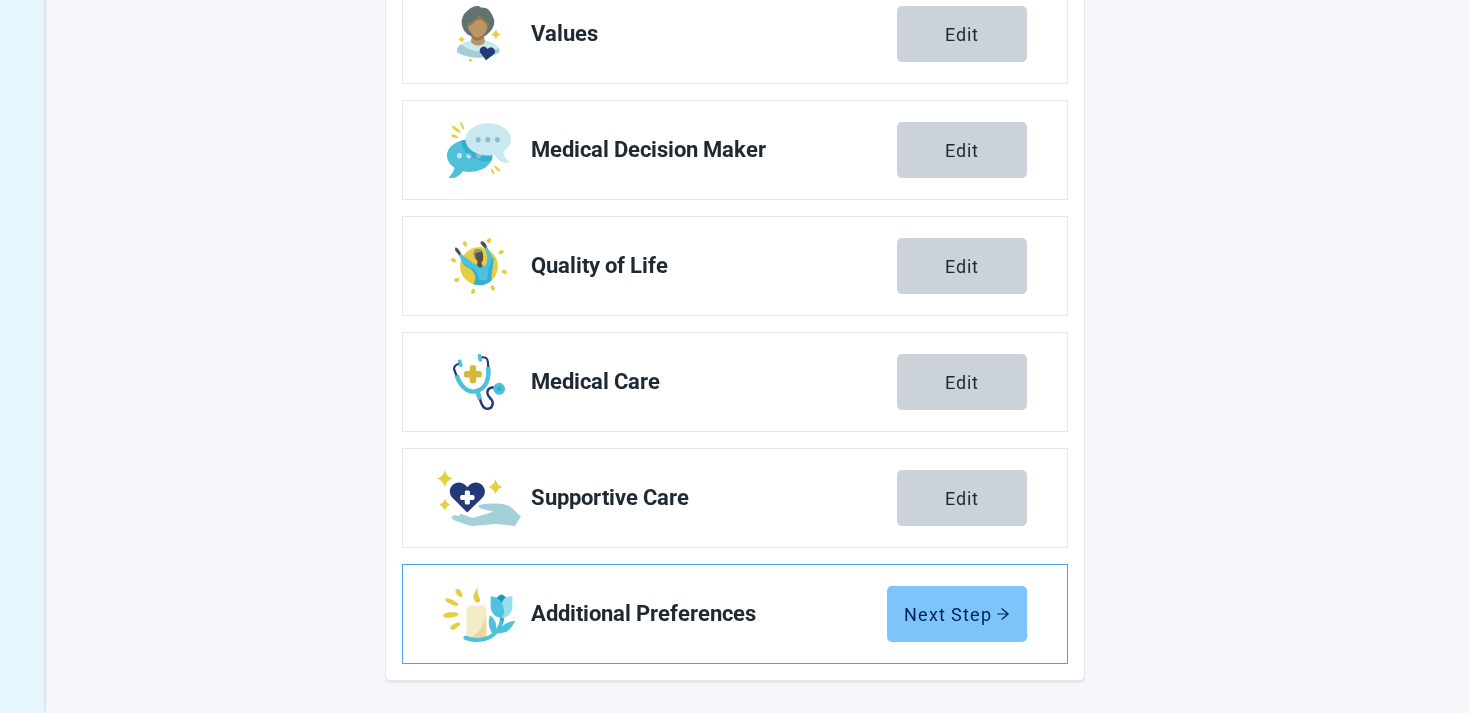click on "Next Step" at bounding box center (957, 614) 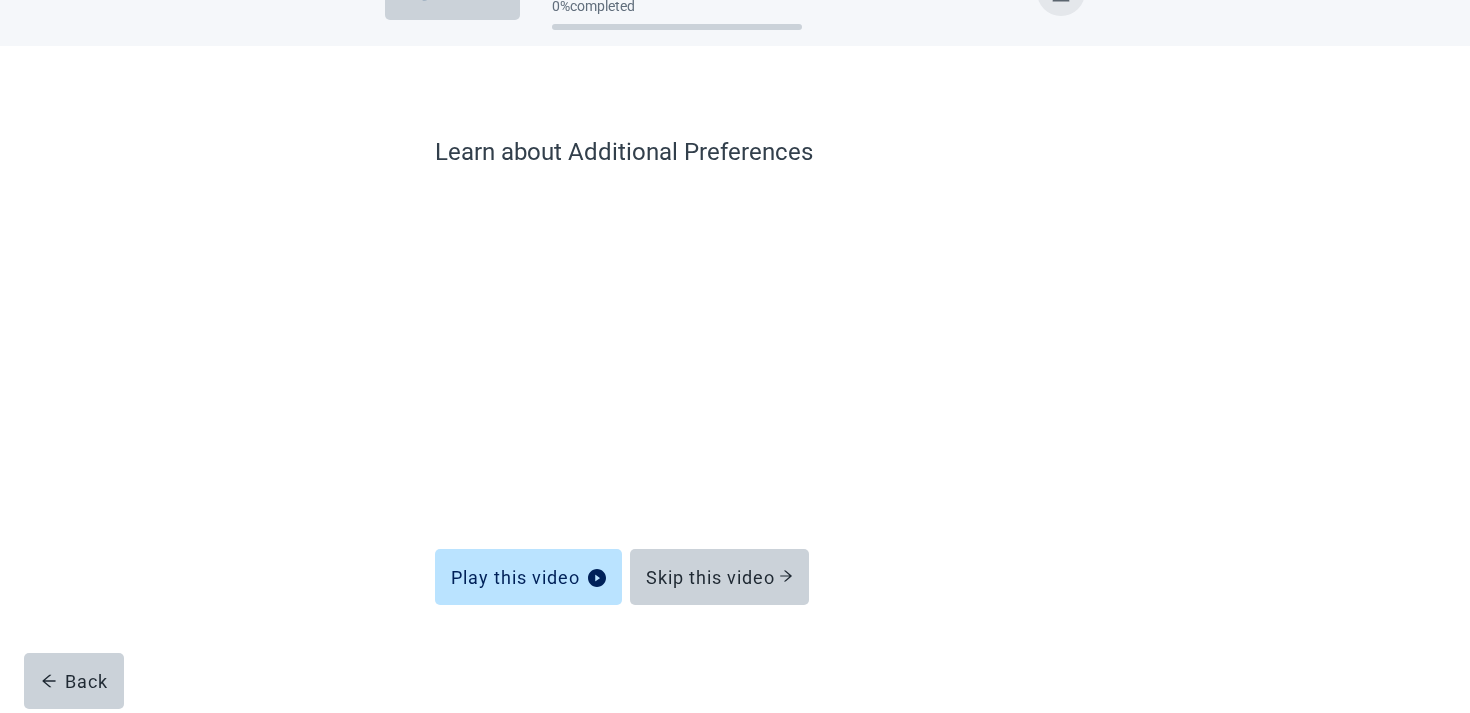 scroll, scrollTop: 58, scrollLeft: 0, axis: vertical 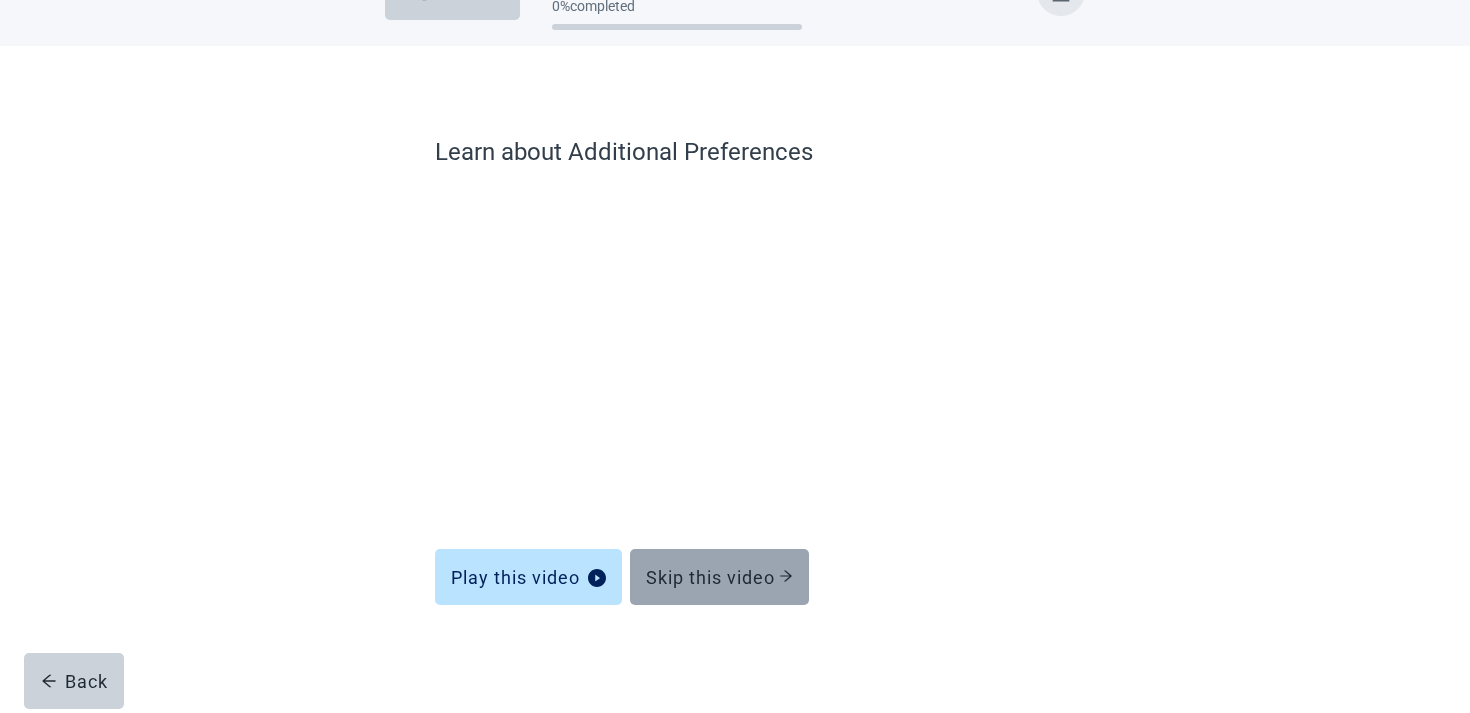 click on "Skip this video" at bounding box center [719, 577] 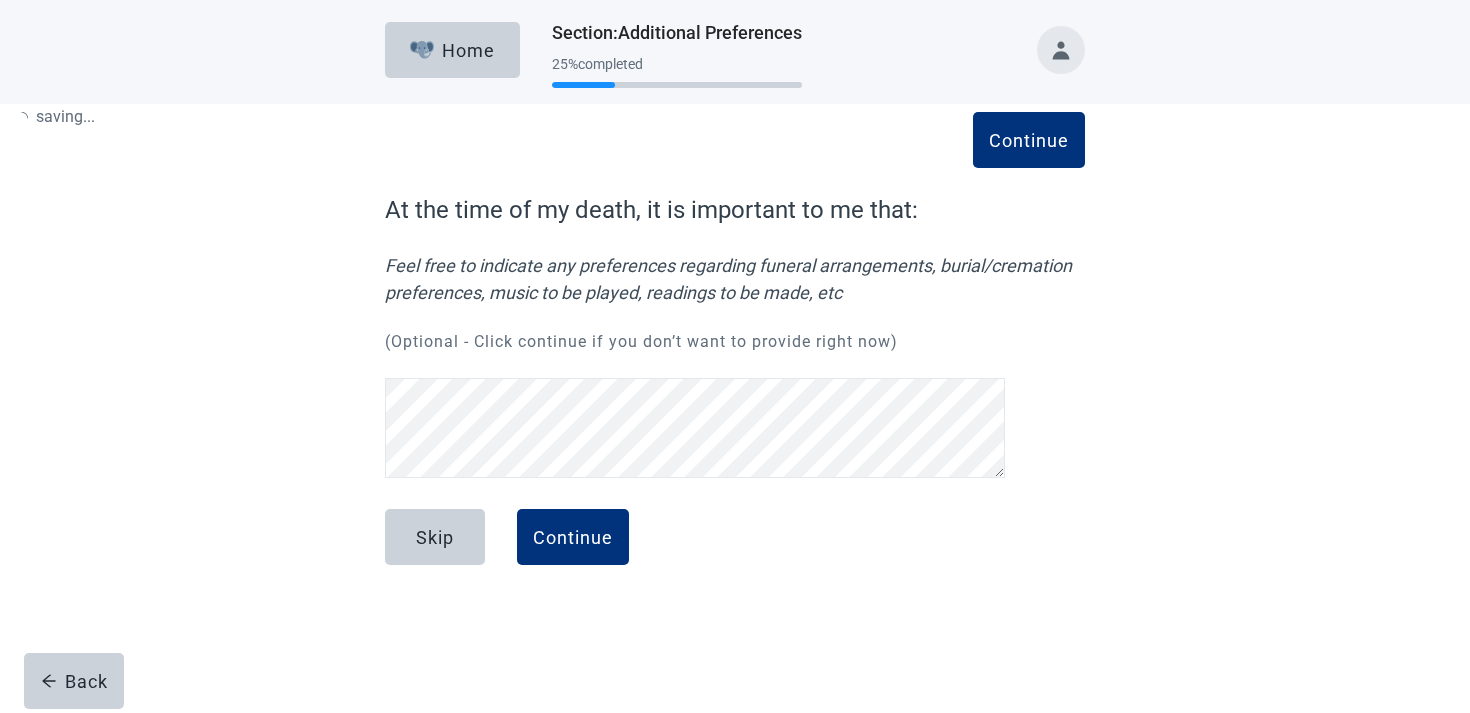 scroll, scrollTop: 0, scrollLeft: 0, axis: both 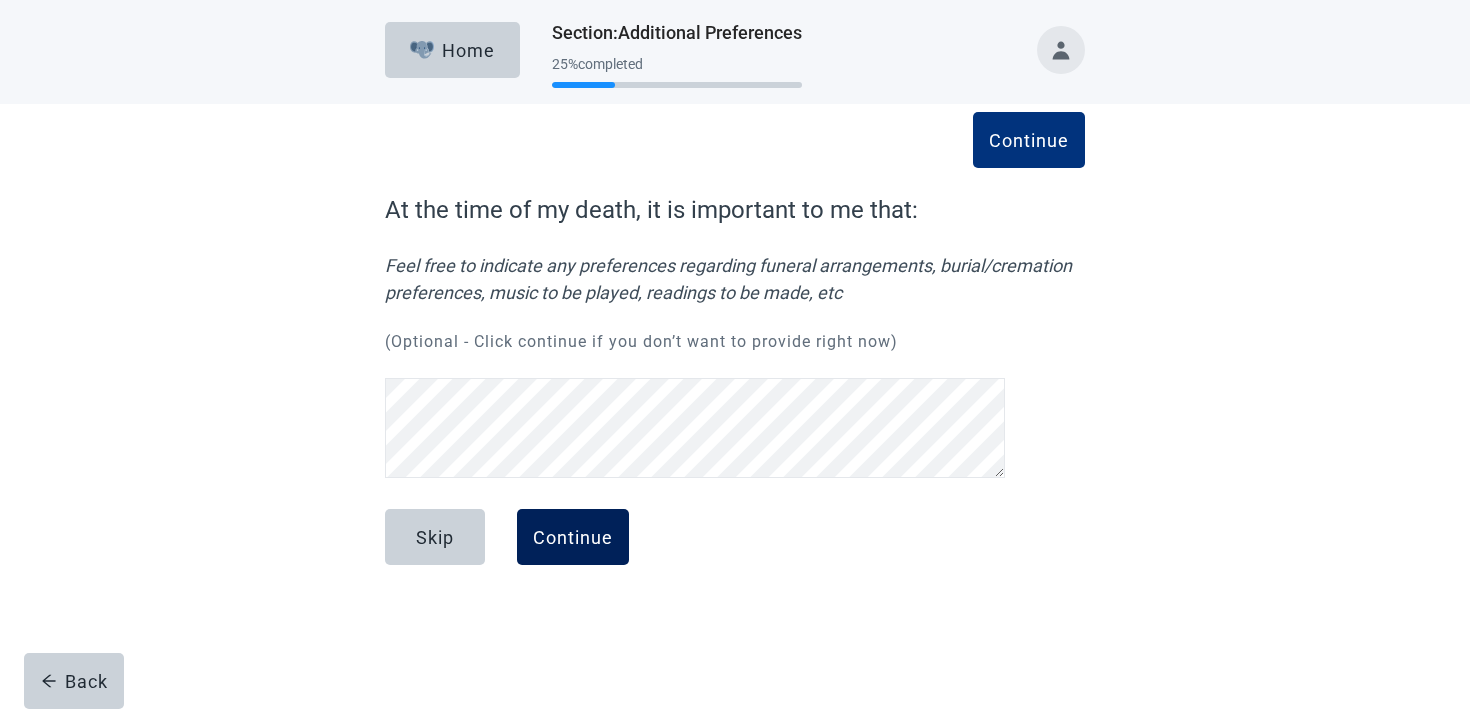 click on "Continue" at bounding box center (573, 537) 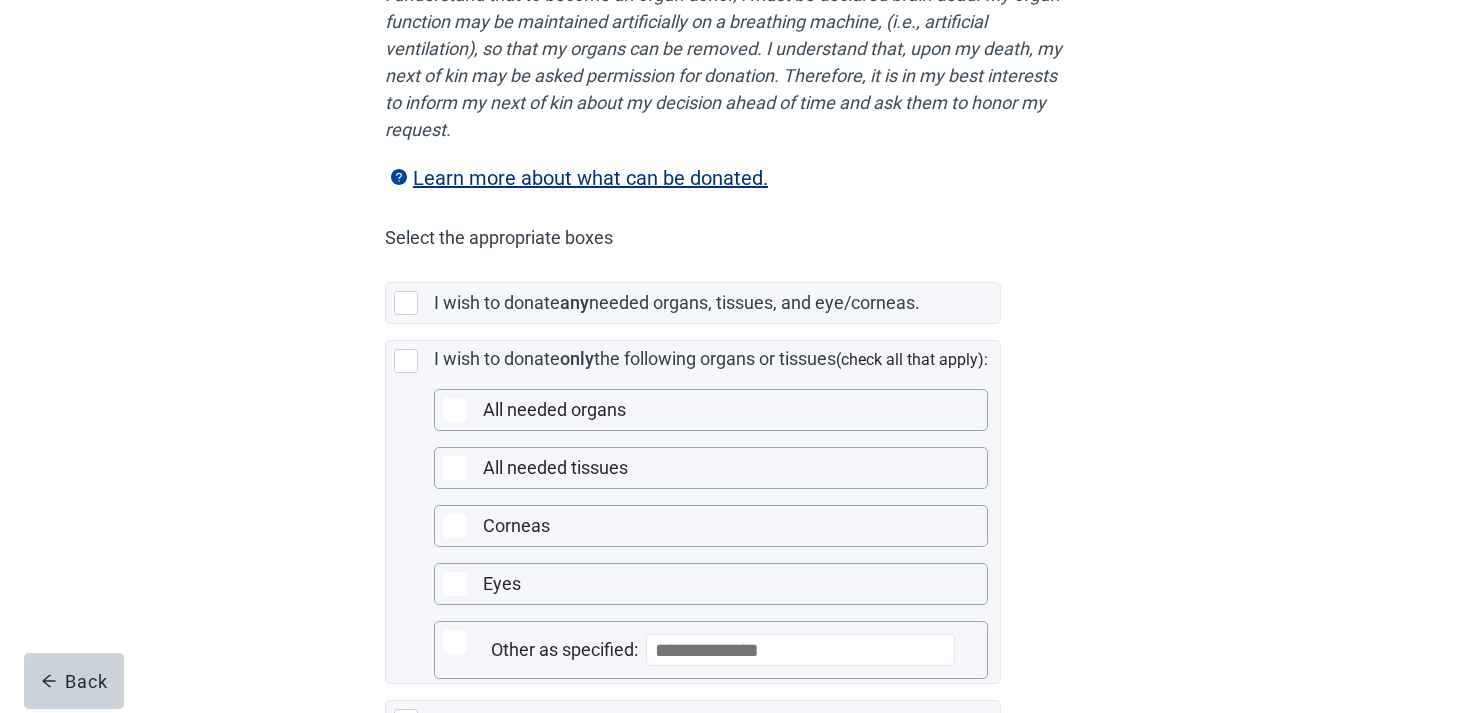 scroll, scrollTop: 421, scrollLeft: 0, axis: vertical 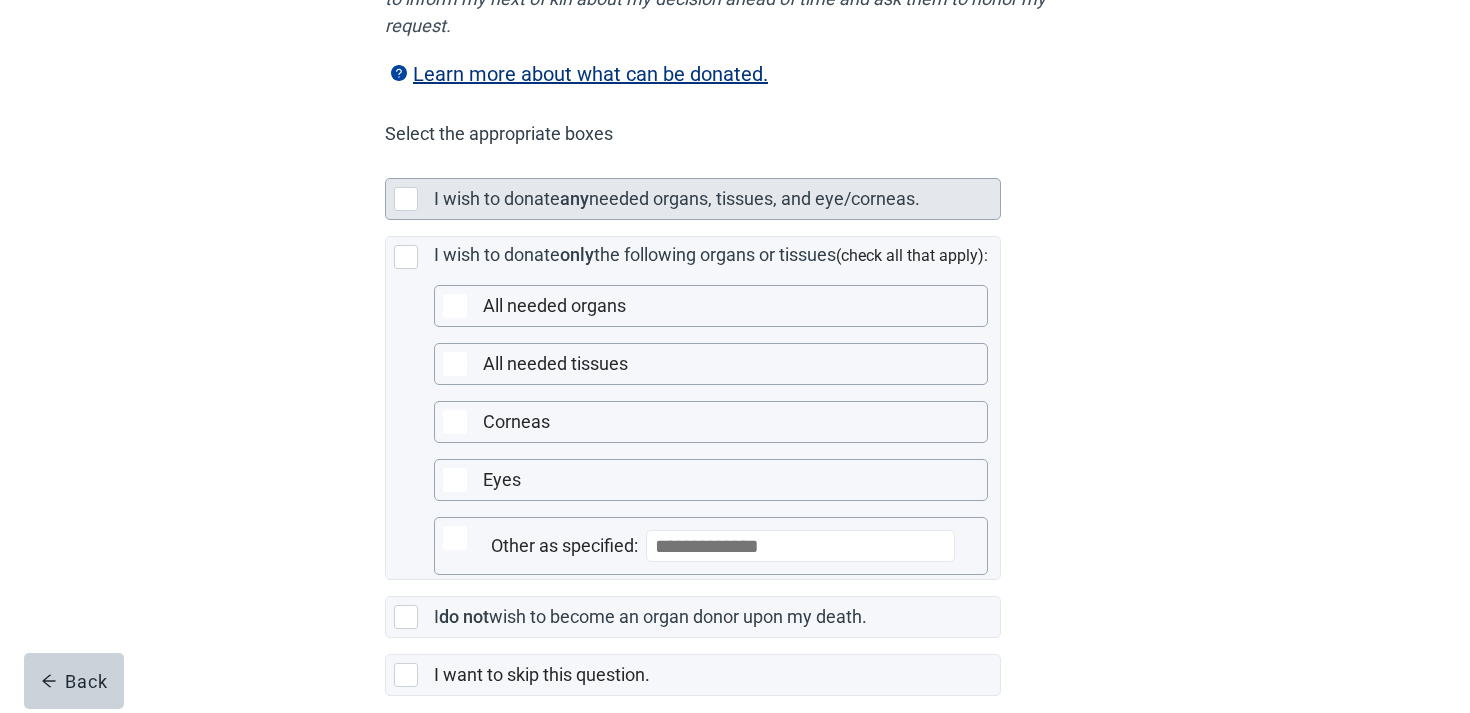 click on "I wish to donate" at bounding box center [497, 198] 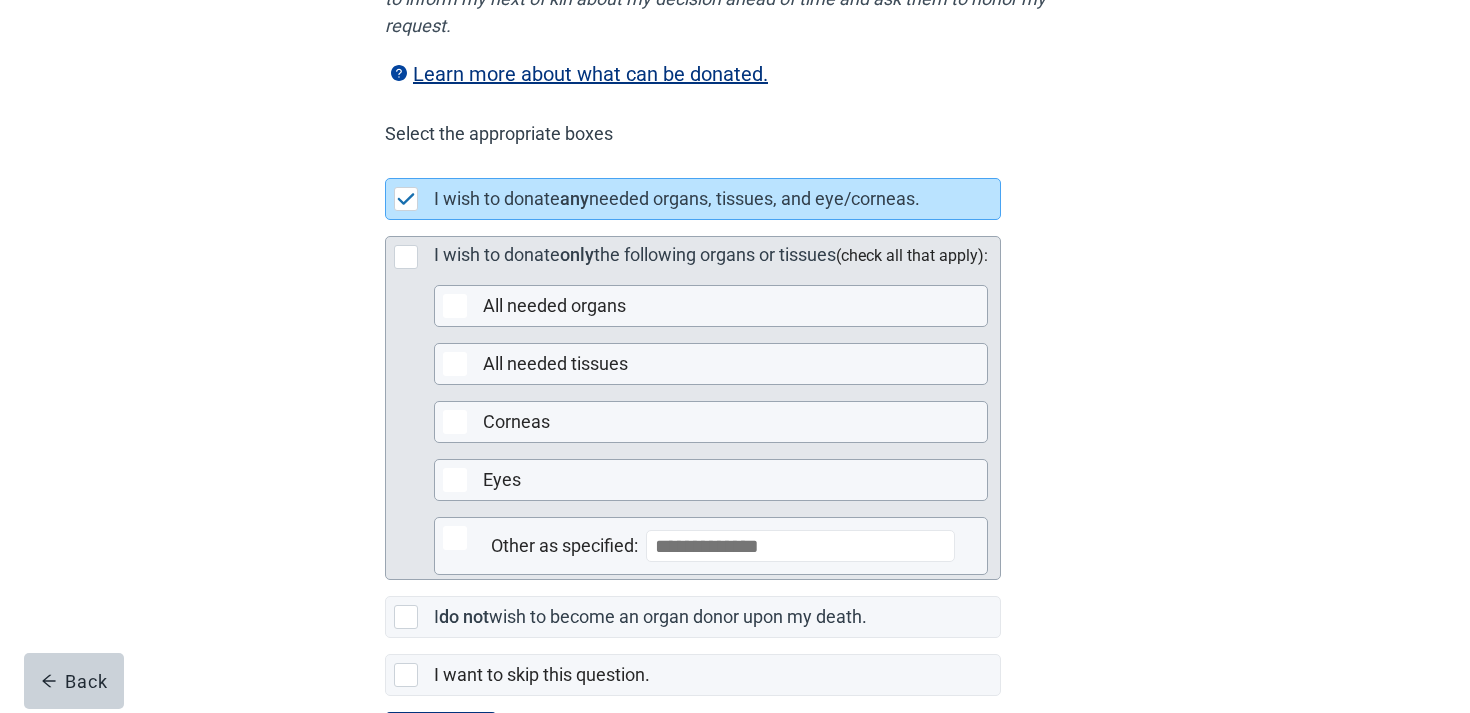 scroll, scrollTop: 521, scrollLeft: 0, axis: vertical 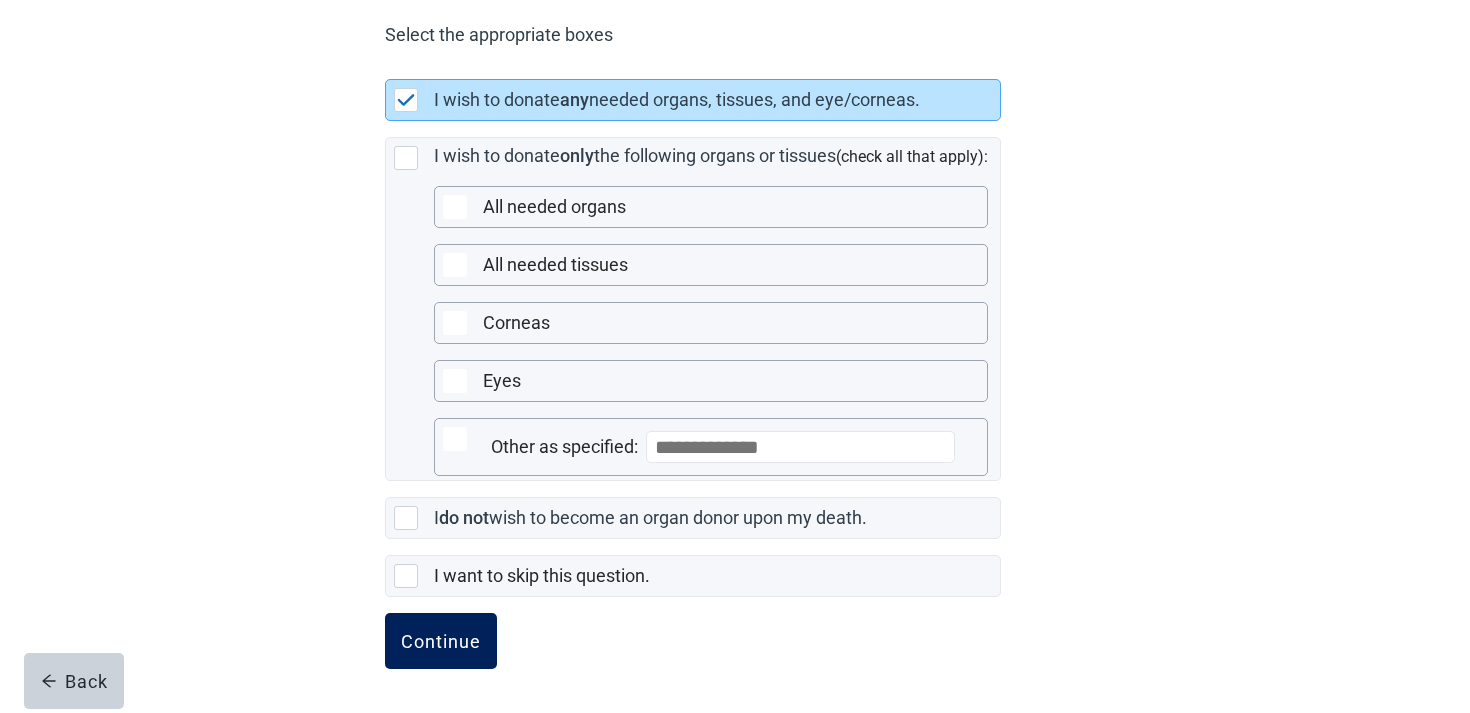 click on "Continue" at bounding box center (441, 641) 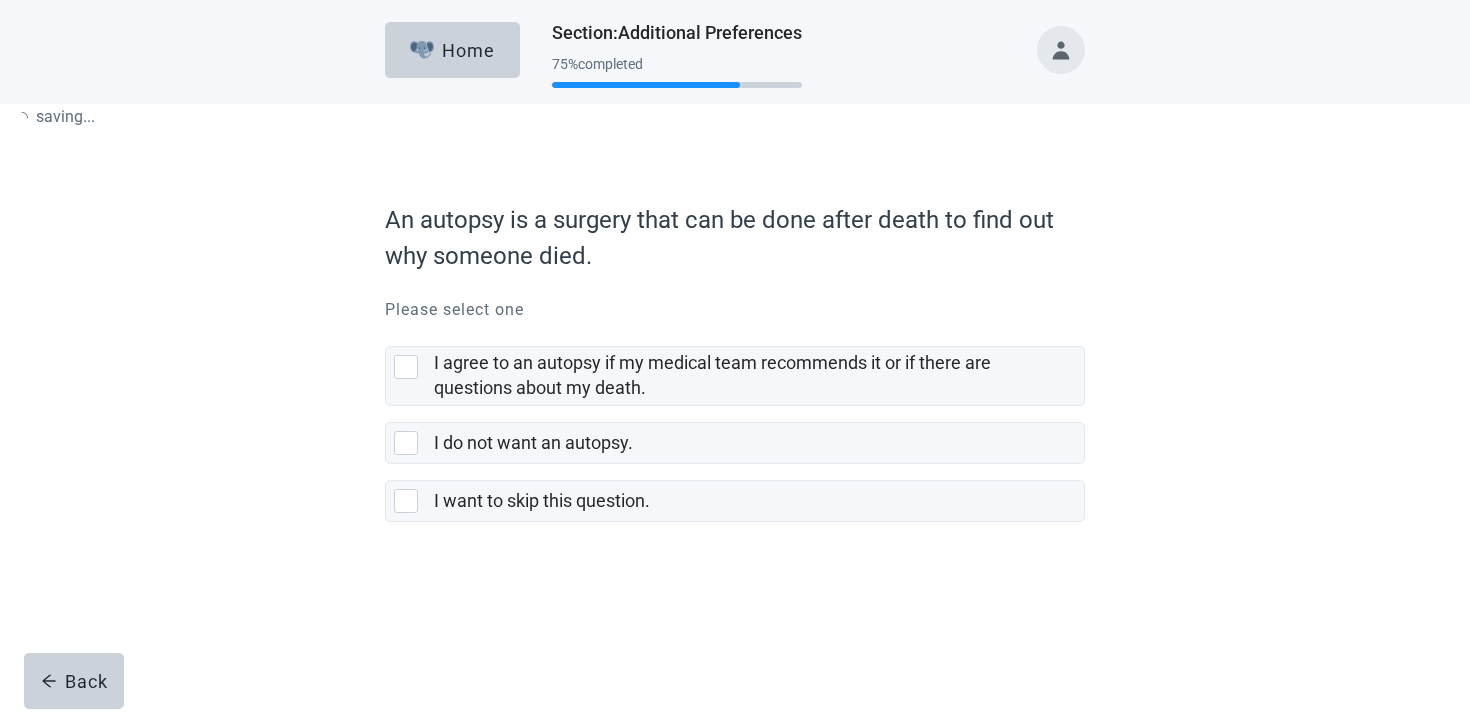 scroll, scrollTop: 0, scrollLeft: 0, axis: both 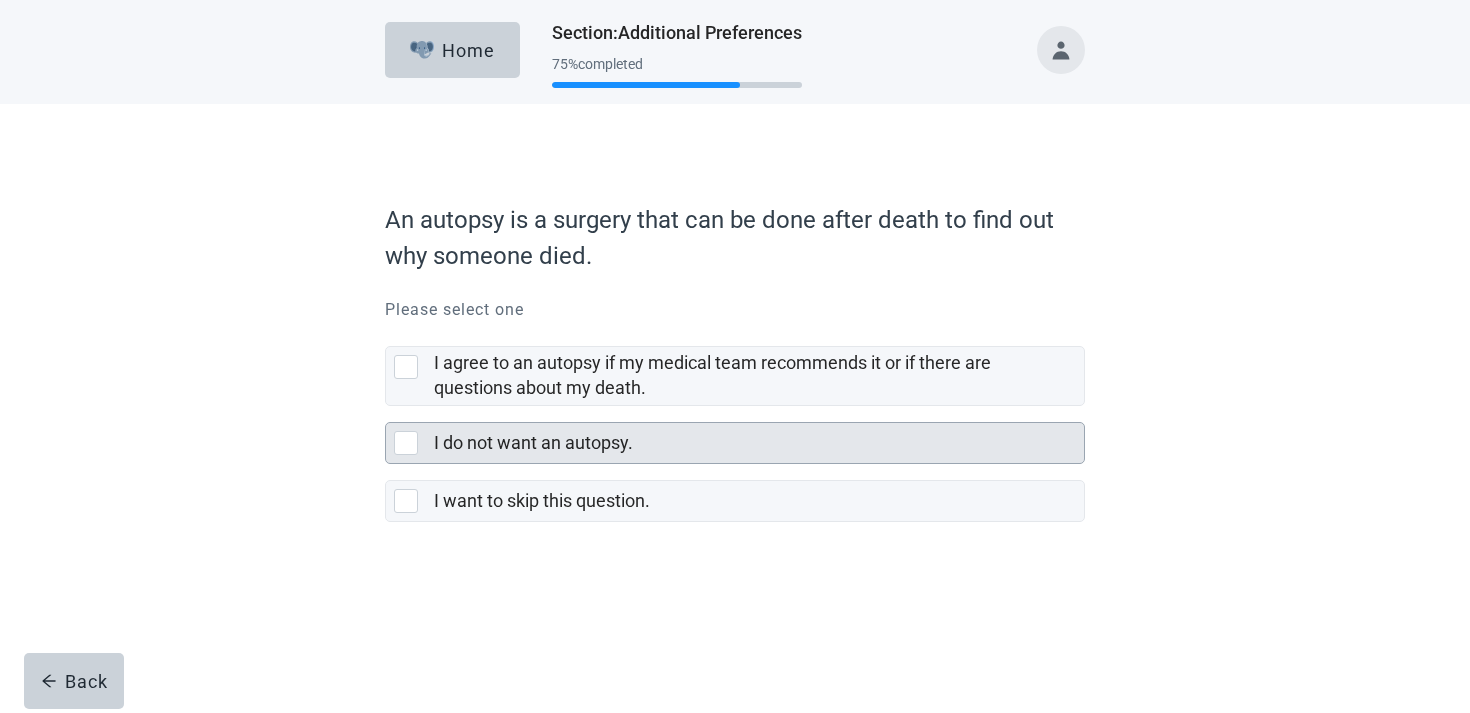 click on "I do not want an autopsy." at bounding box center [753, 443] 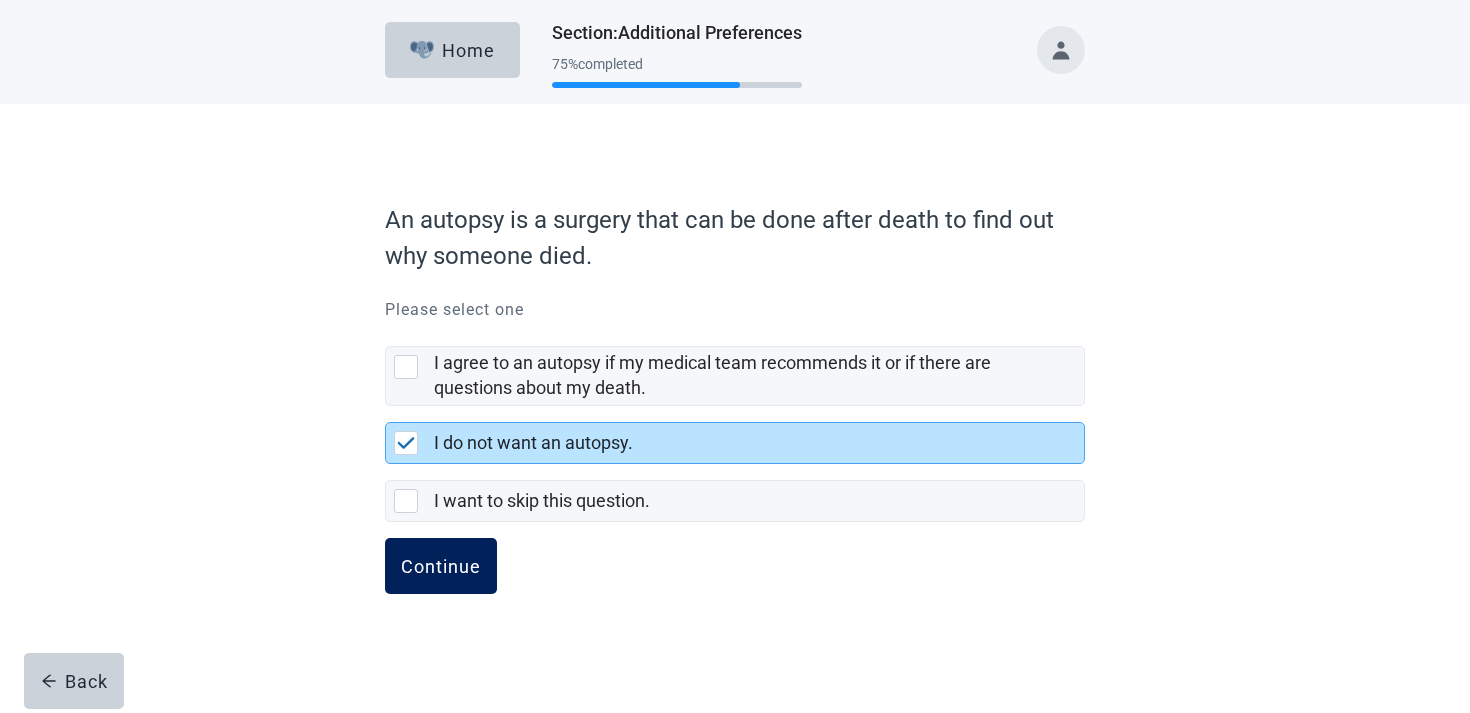 click on "Continue" at bounding box center [441, 566] 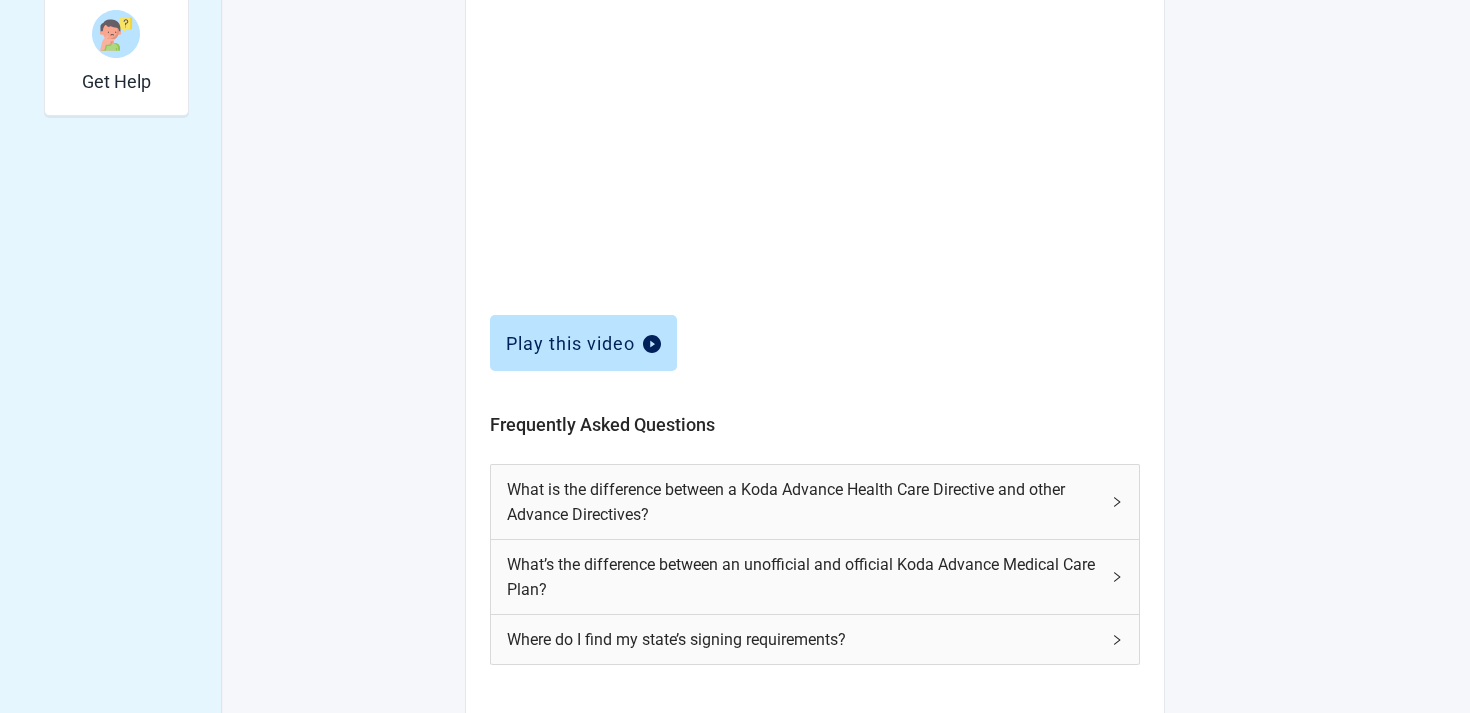scroll, scrollTop: 839, scrollLeft: 0, axis: vertical 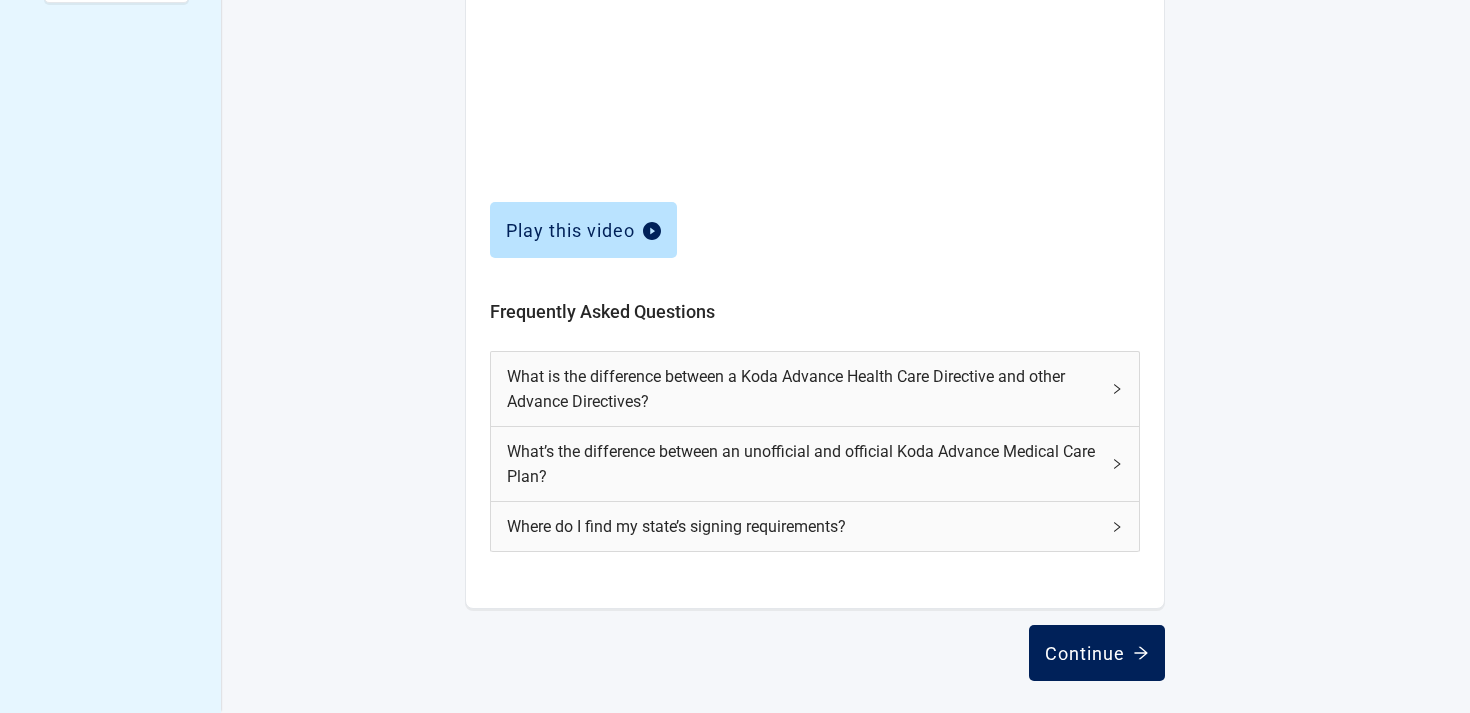 click on "Continue" at bounding box center (1097, 653) 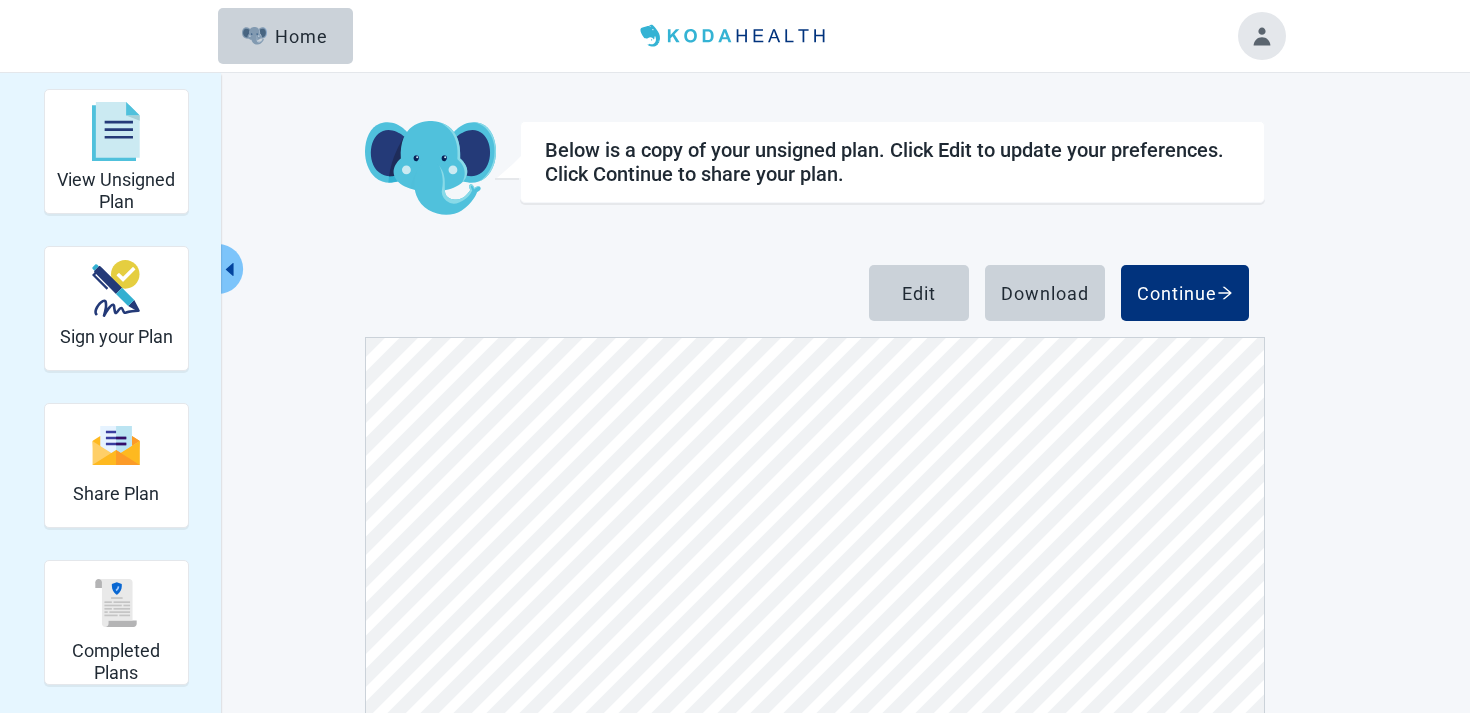 scroll, scrollTop: 228, scrollLeft: 0, axis: vertical 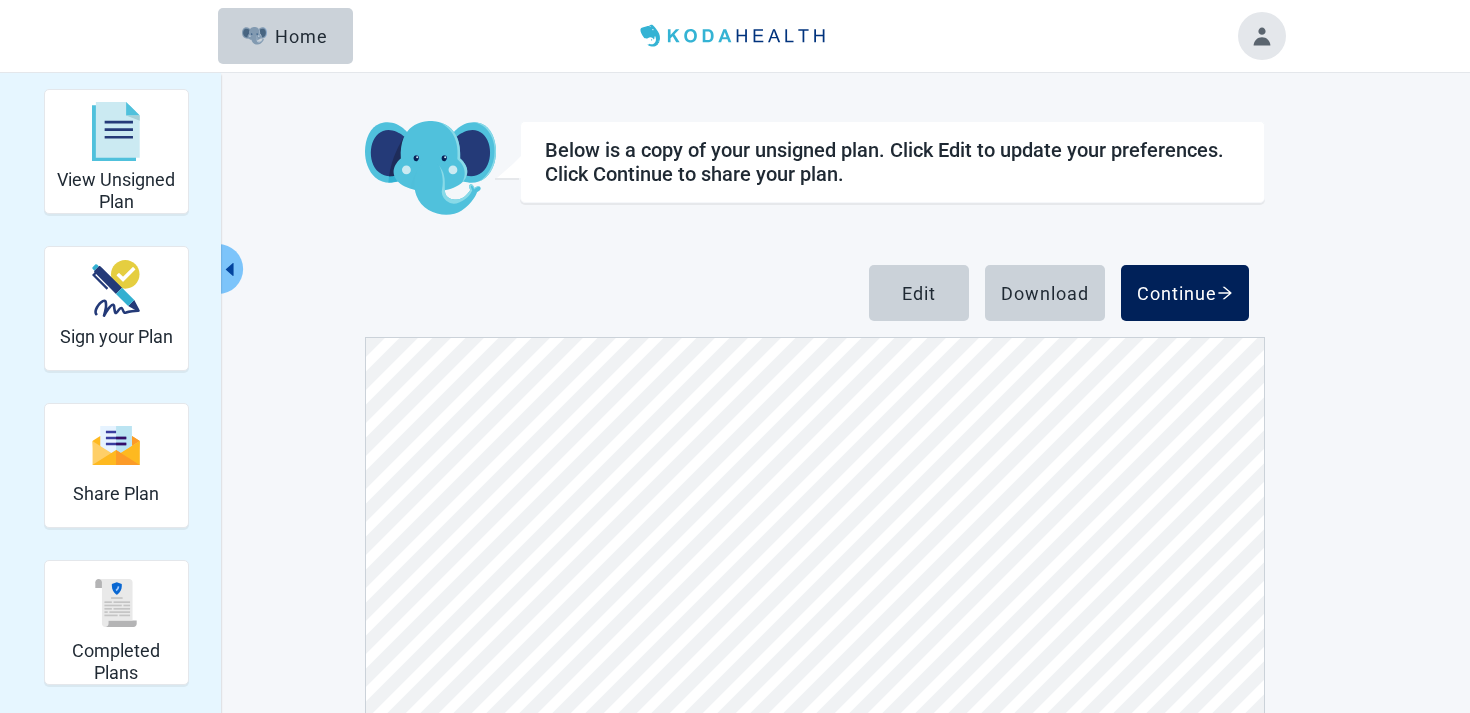 click on "Continue" at bounding box center [1185, 293] 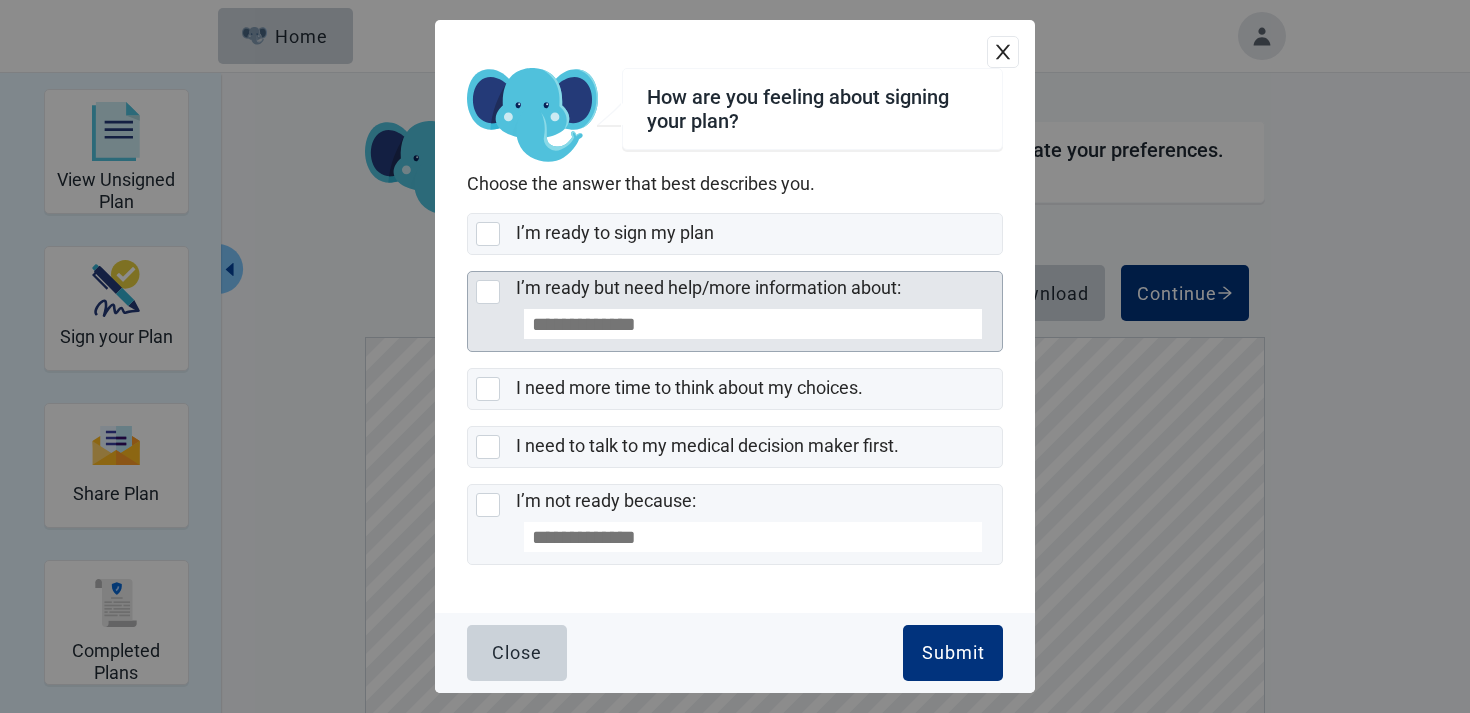 click on "I’m ready but need help/more information about:" at bounding box center [753, 324] 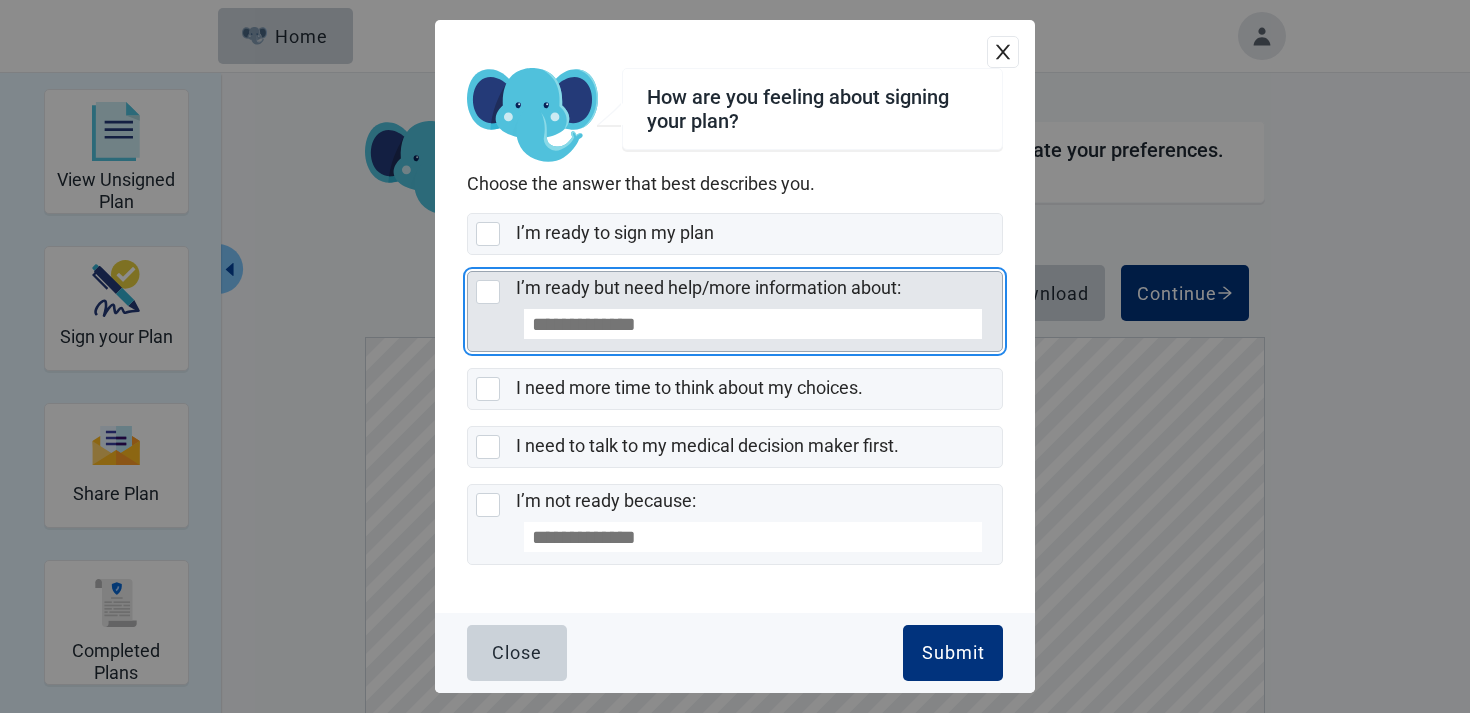 click at bounding box center [488, 292] 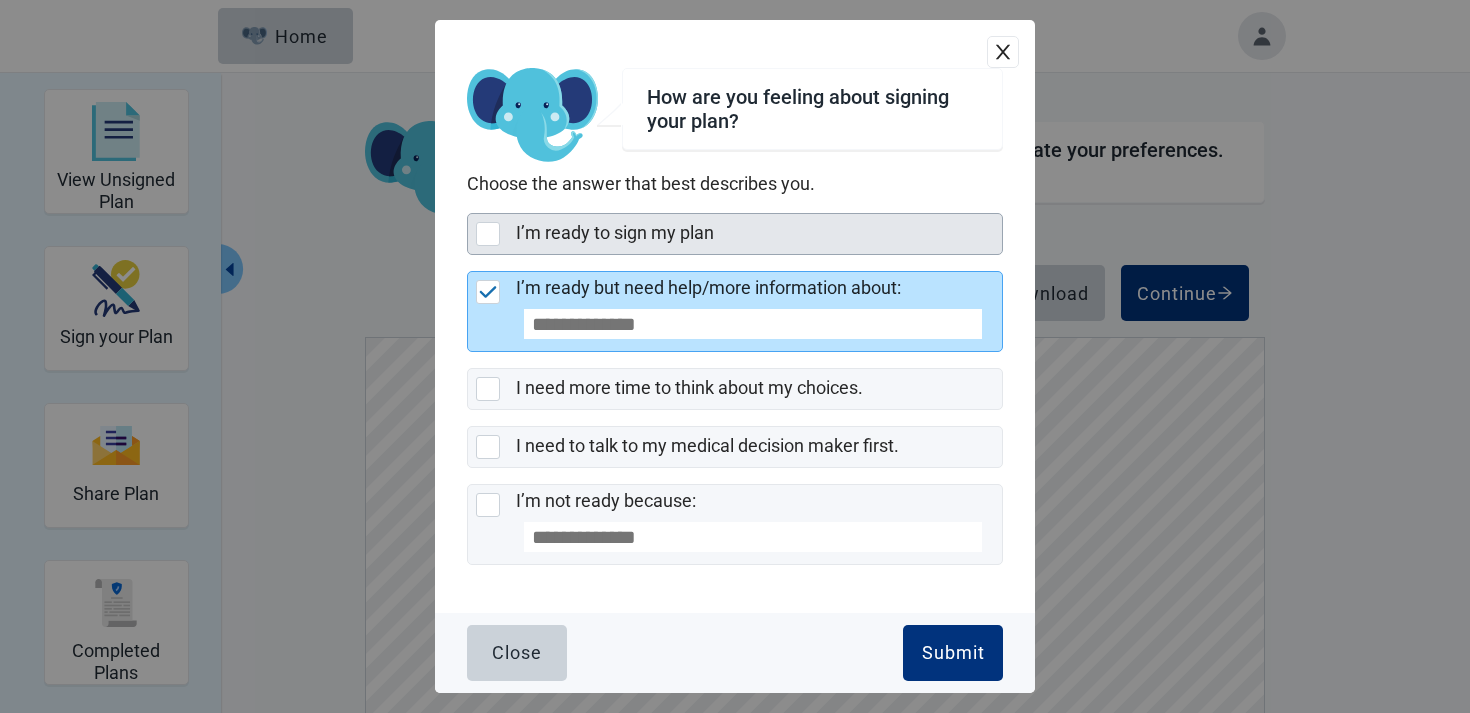 click on "I’m ready to sign my plan" at bounding box center [615, 232] 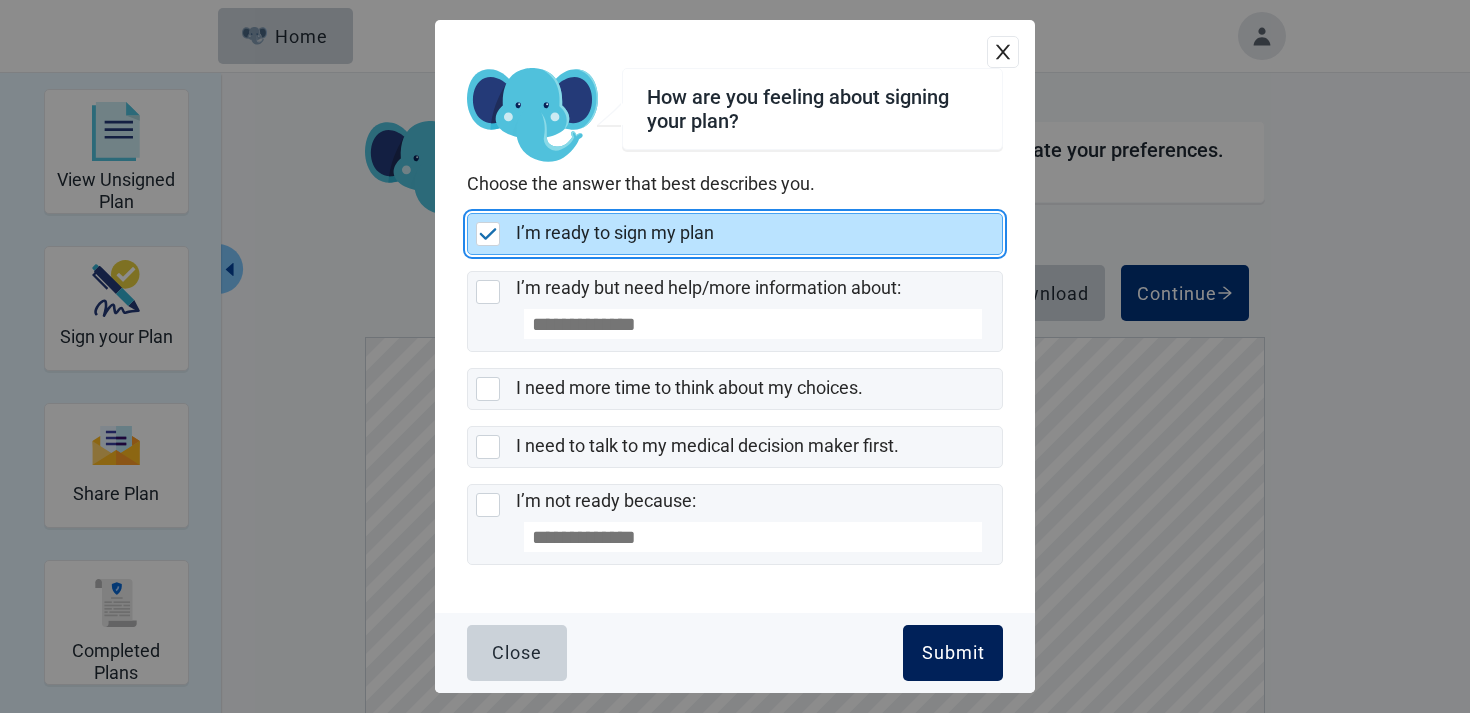 click on "Submit" at bounding box center (953, 653) 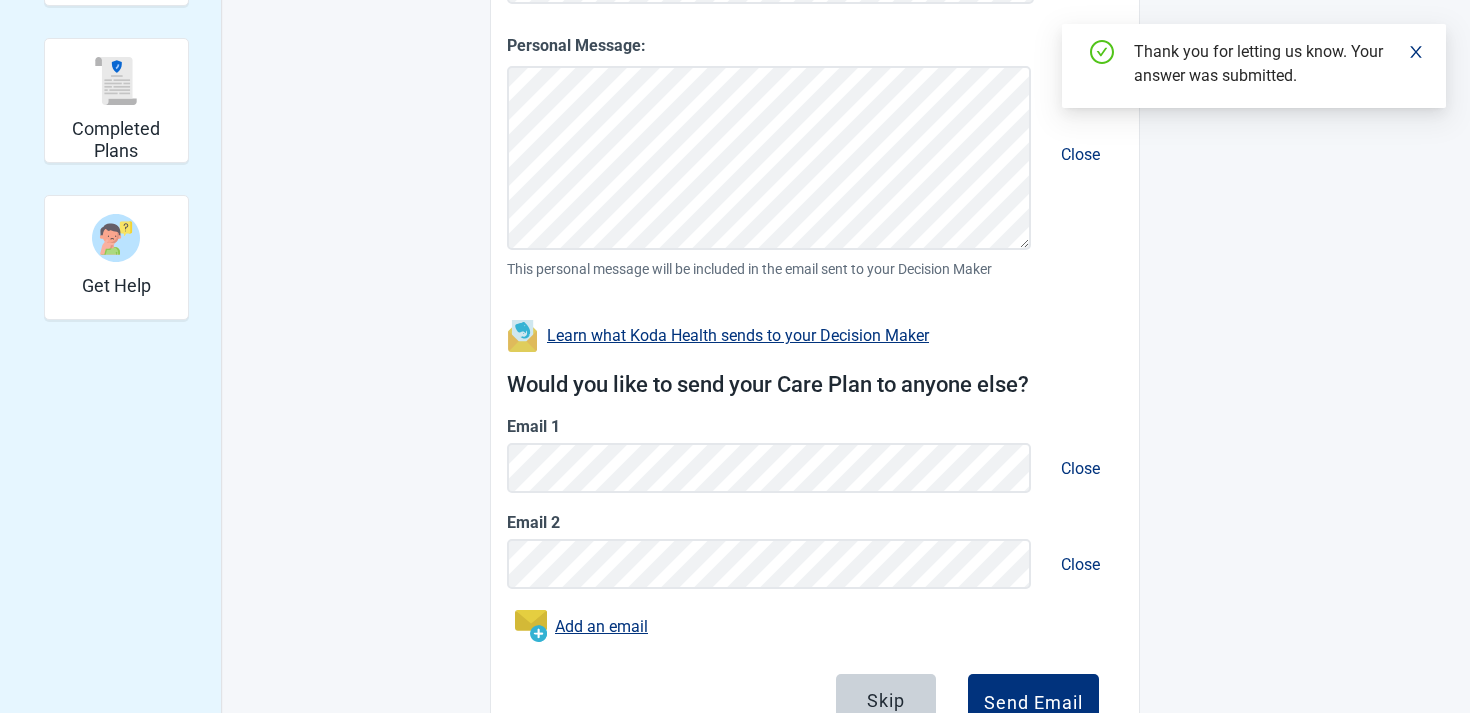 scroll, scrollTop: 612, scrollLeft: 0, axis: vertical 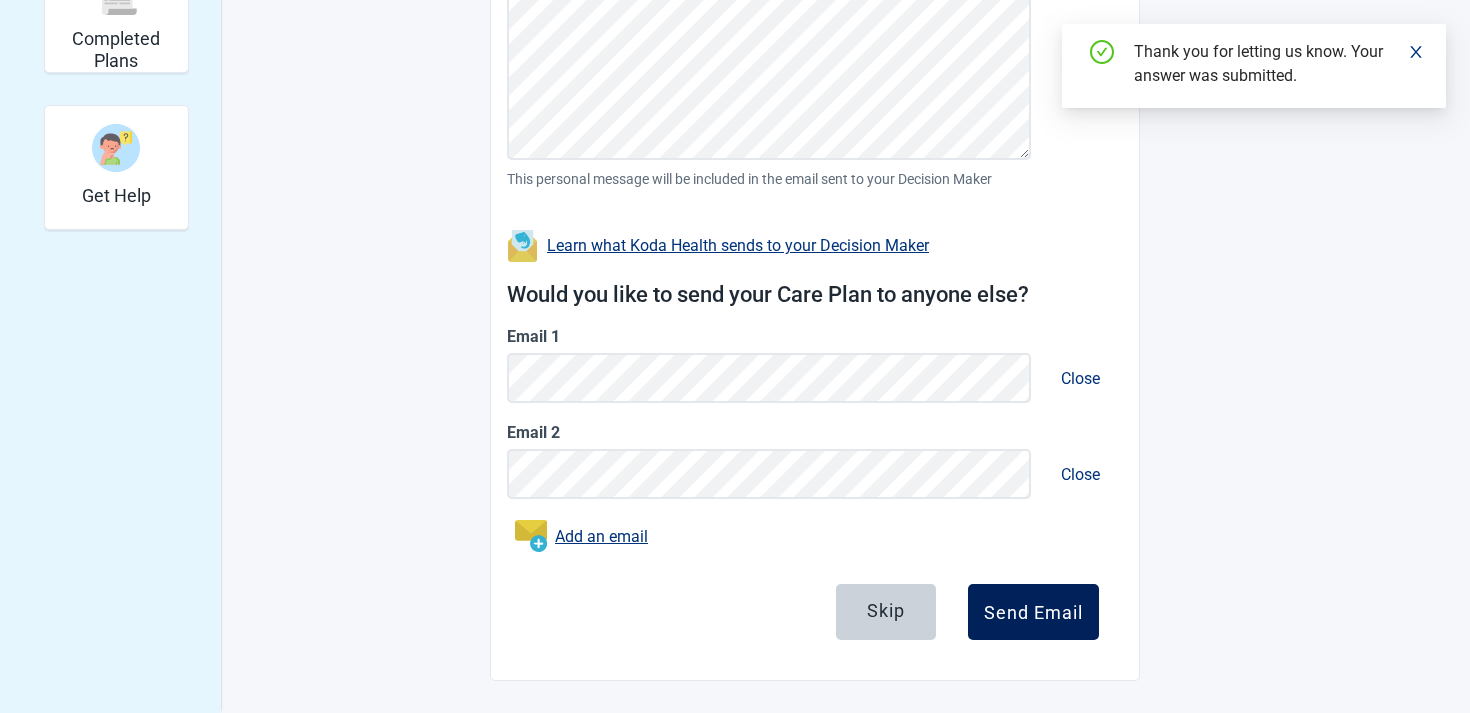 click on "Send Email" at bounding box center [1033, 612] 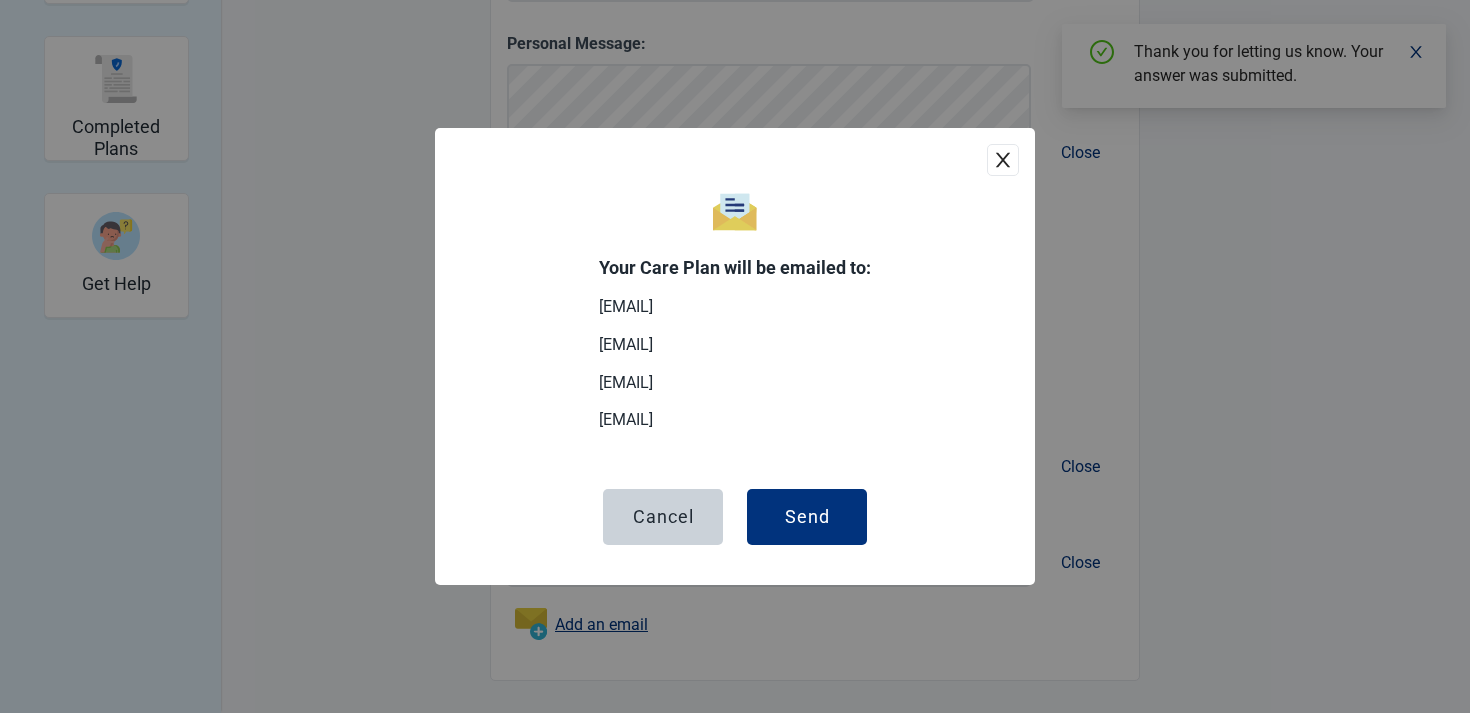 scroll, scrollTop: 524, scrollLeft: 0, axis: vertical 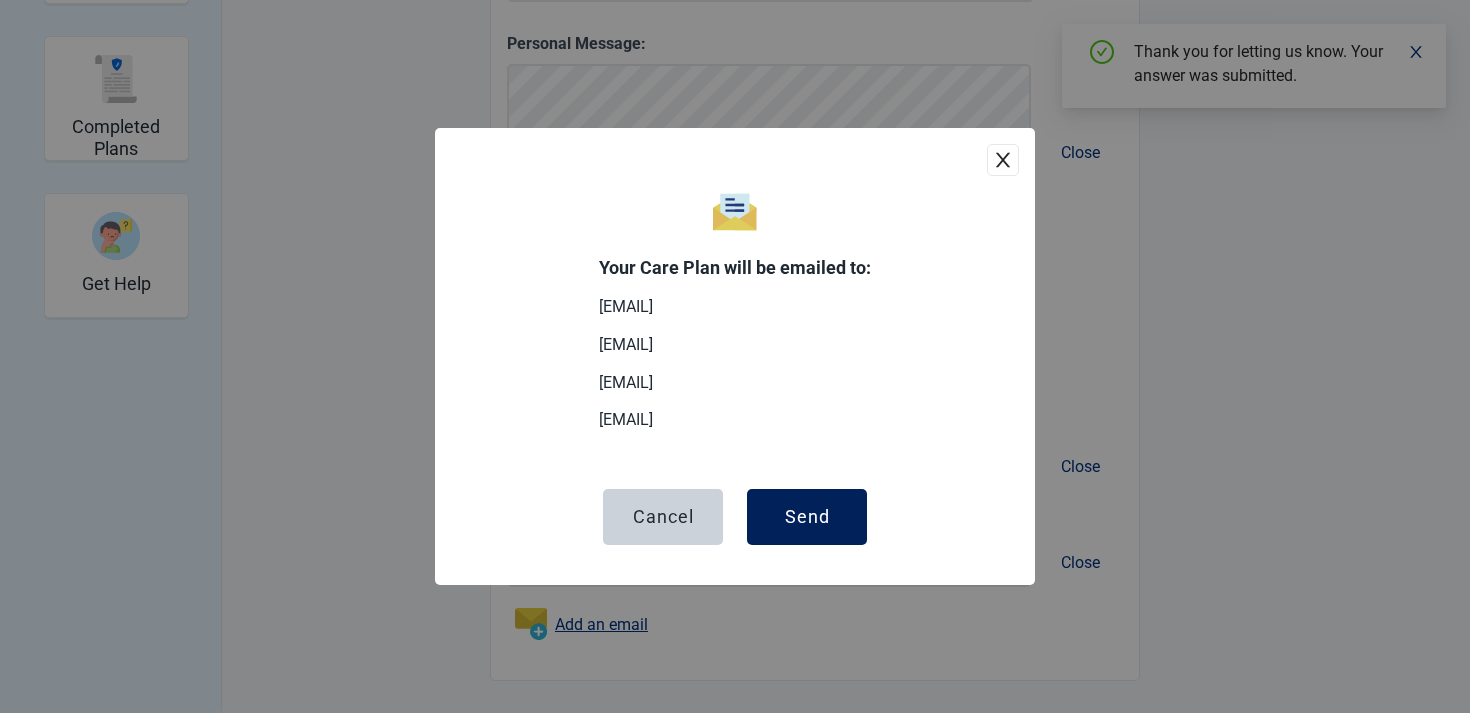 click on "Send" at bounding box center (807, 517) 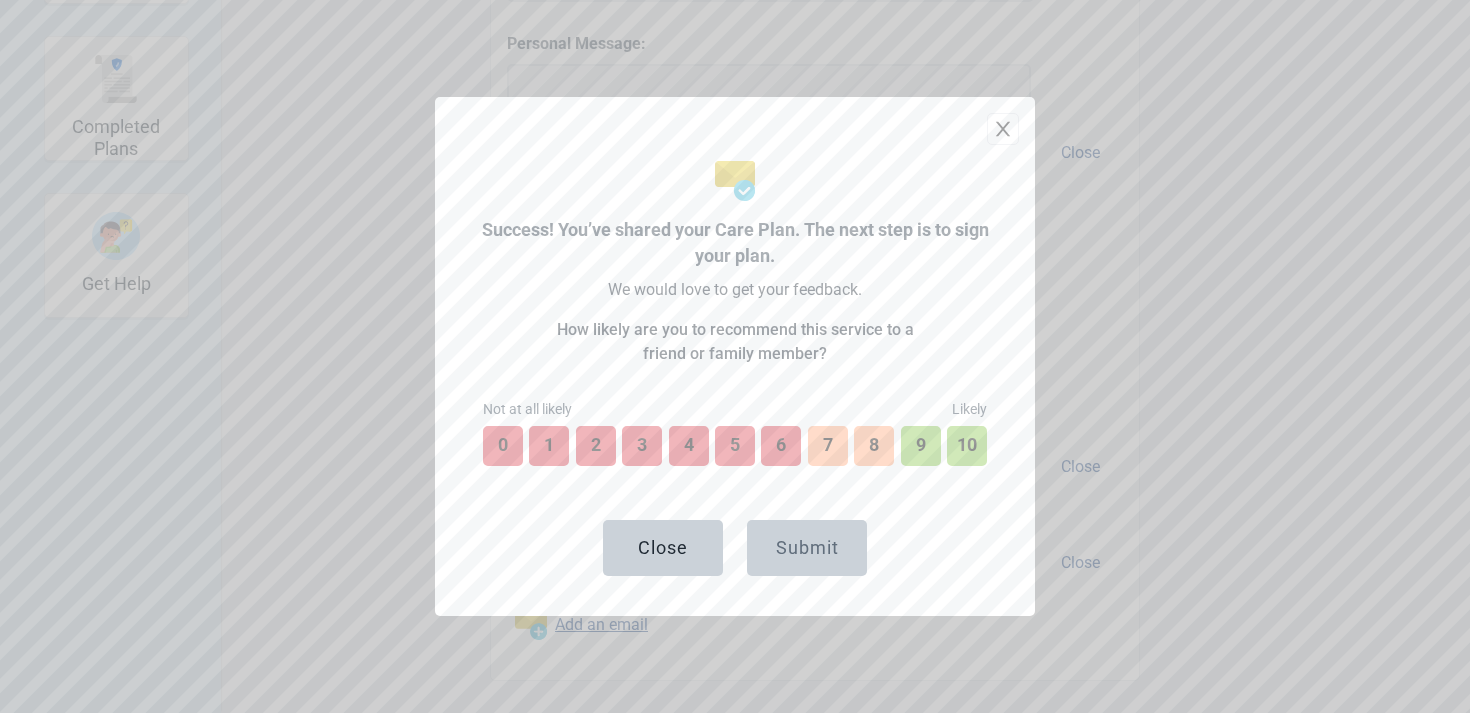 scroll, scrollTop: 669, scrollLeft: 0, axis: vertical 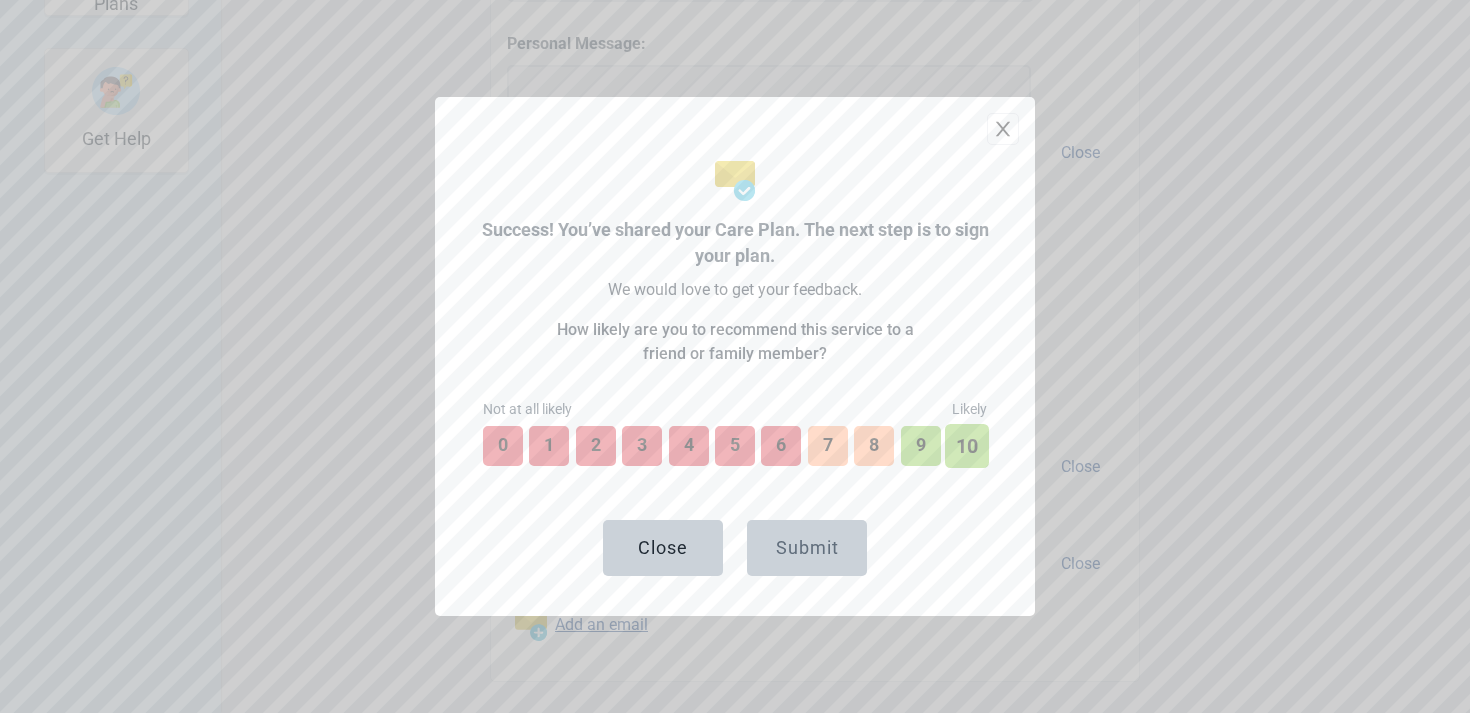 click on "10" at bounding box center [967, 446] 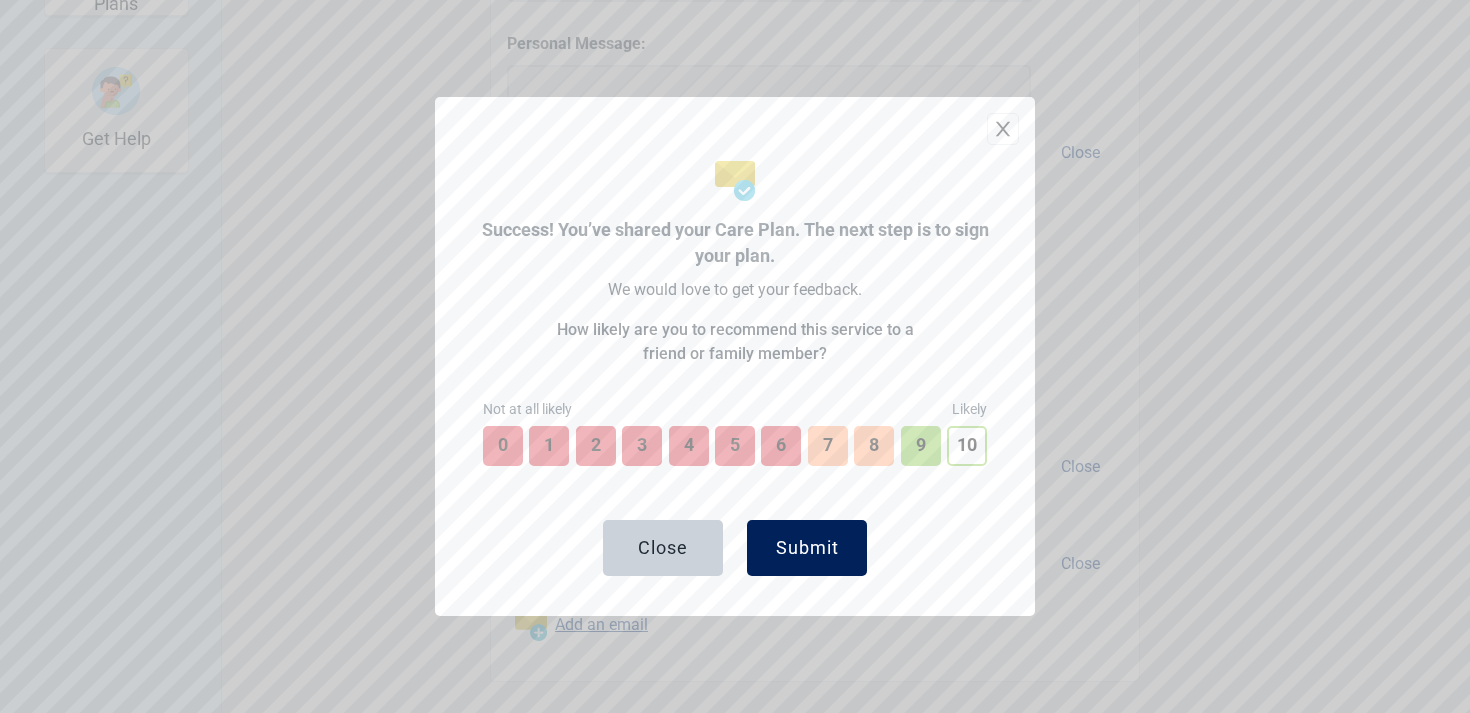 click on "Submit" at bounding box center (807, 548) 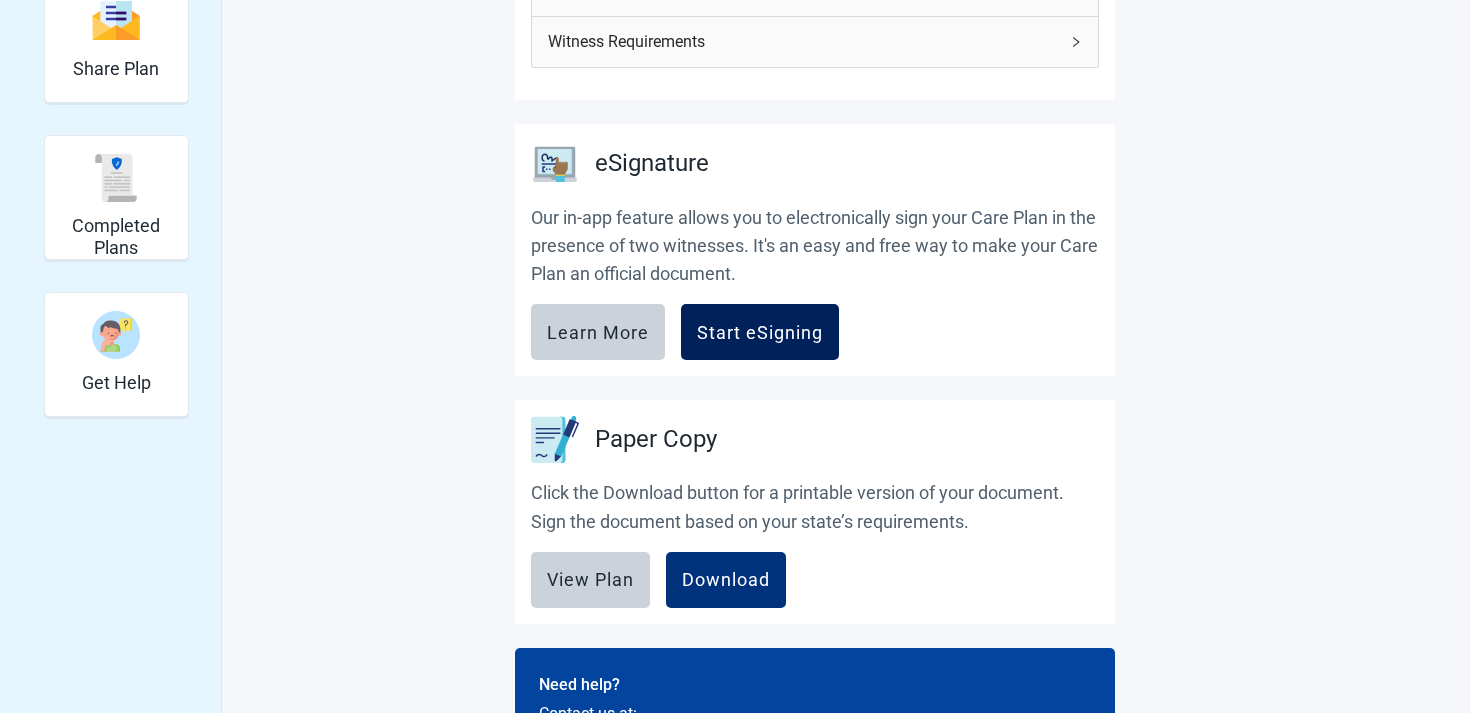 scroll, scrollTop: 393, scrollLeft: 0, axis: vertical 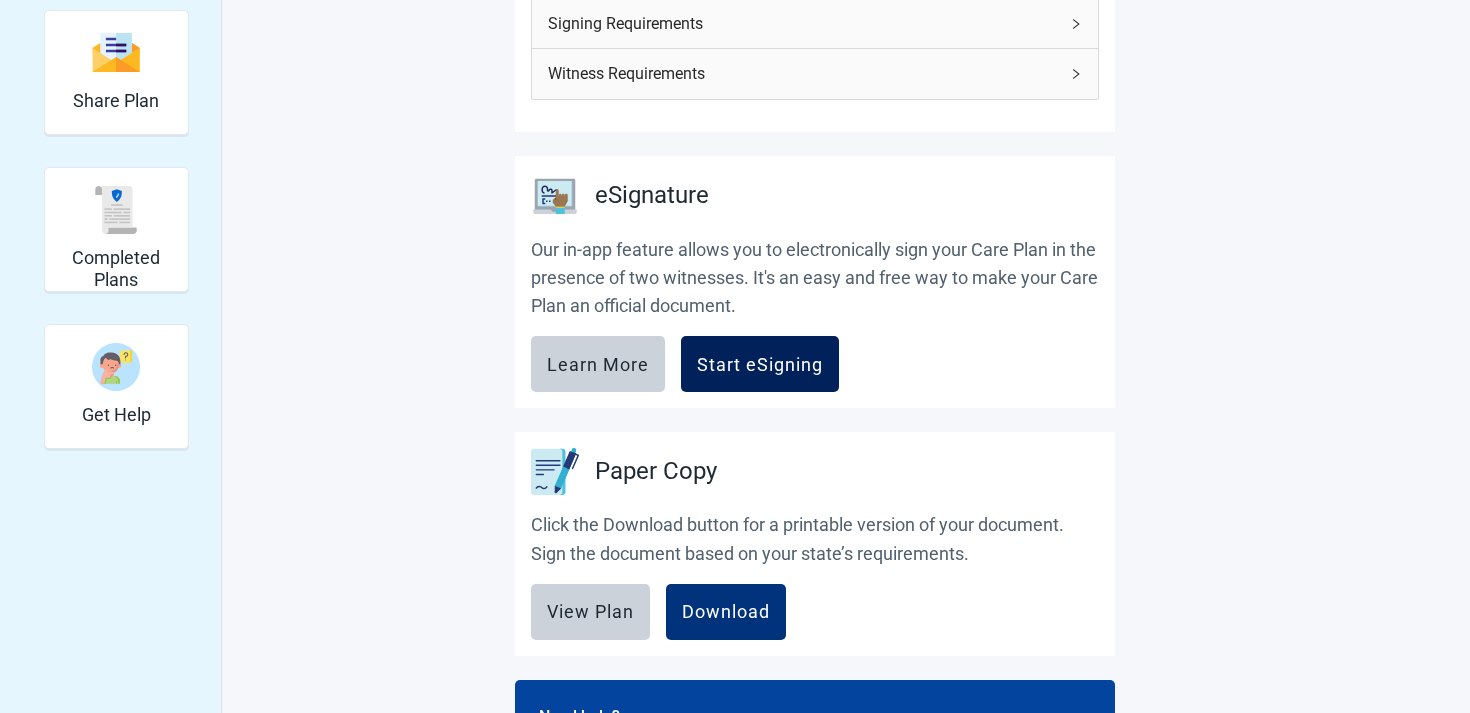 click on "Start eSigning" at bounding box center [760, 364] 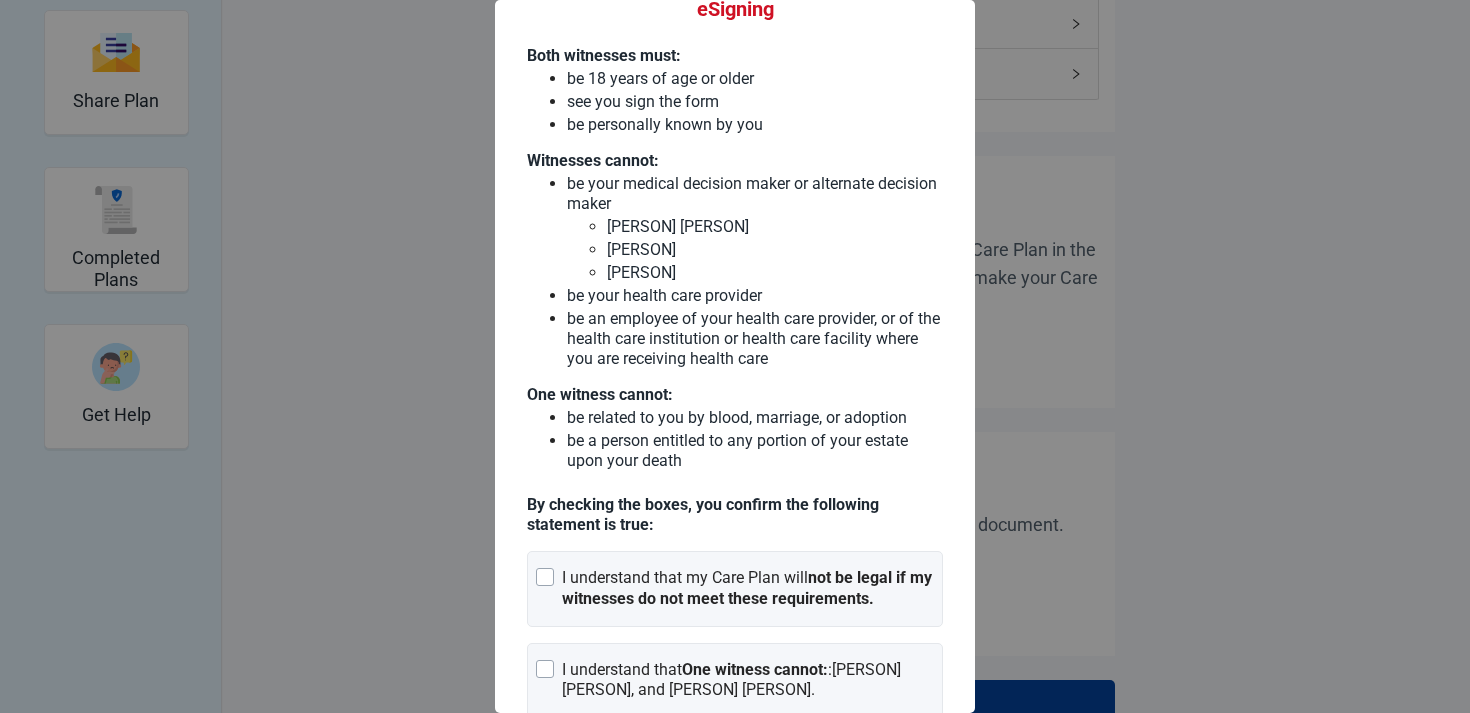 scroll, scrollTop: 296, scrollLeft: 0, axis: vertical 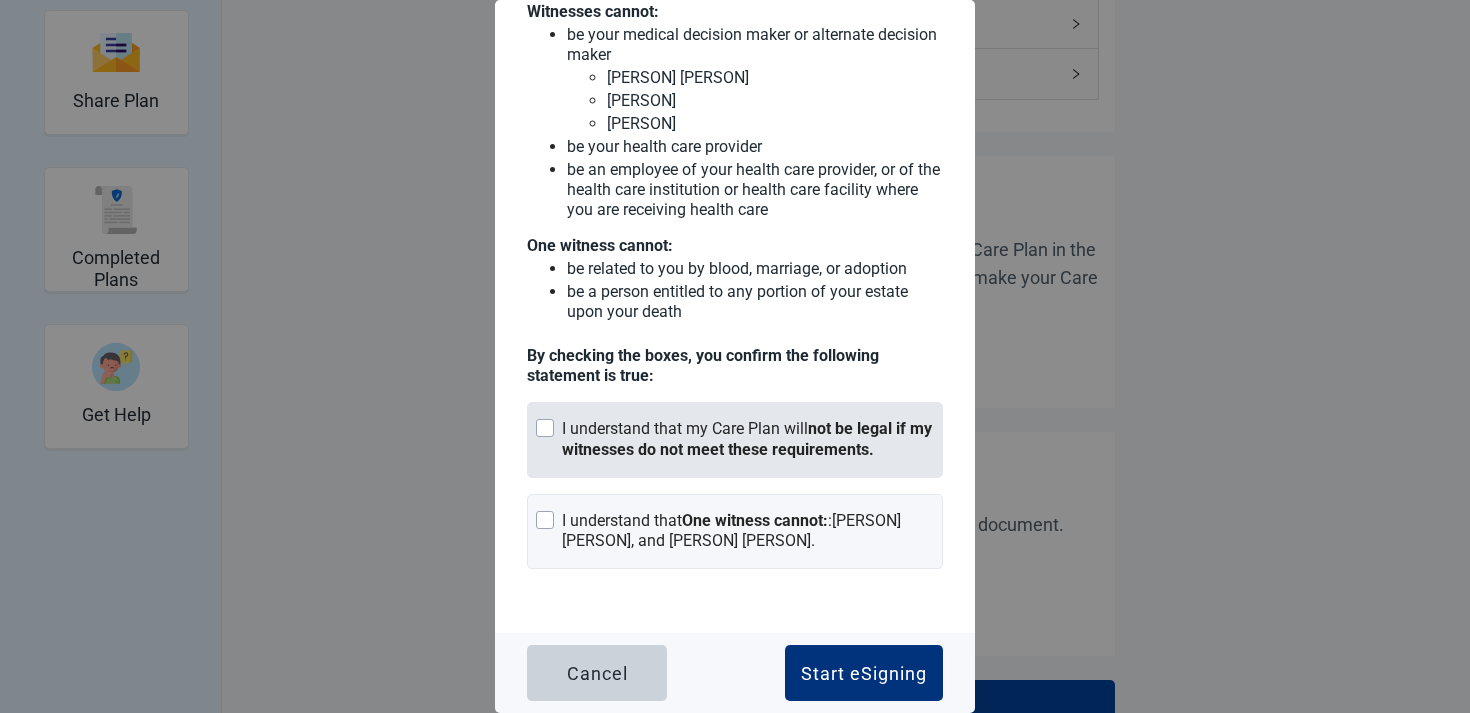 click on "I understand that my Care Plan will  not be legal if my witnesses do not meet these requirements." at bounding box center (735, 440) 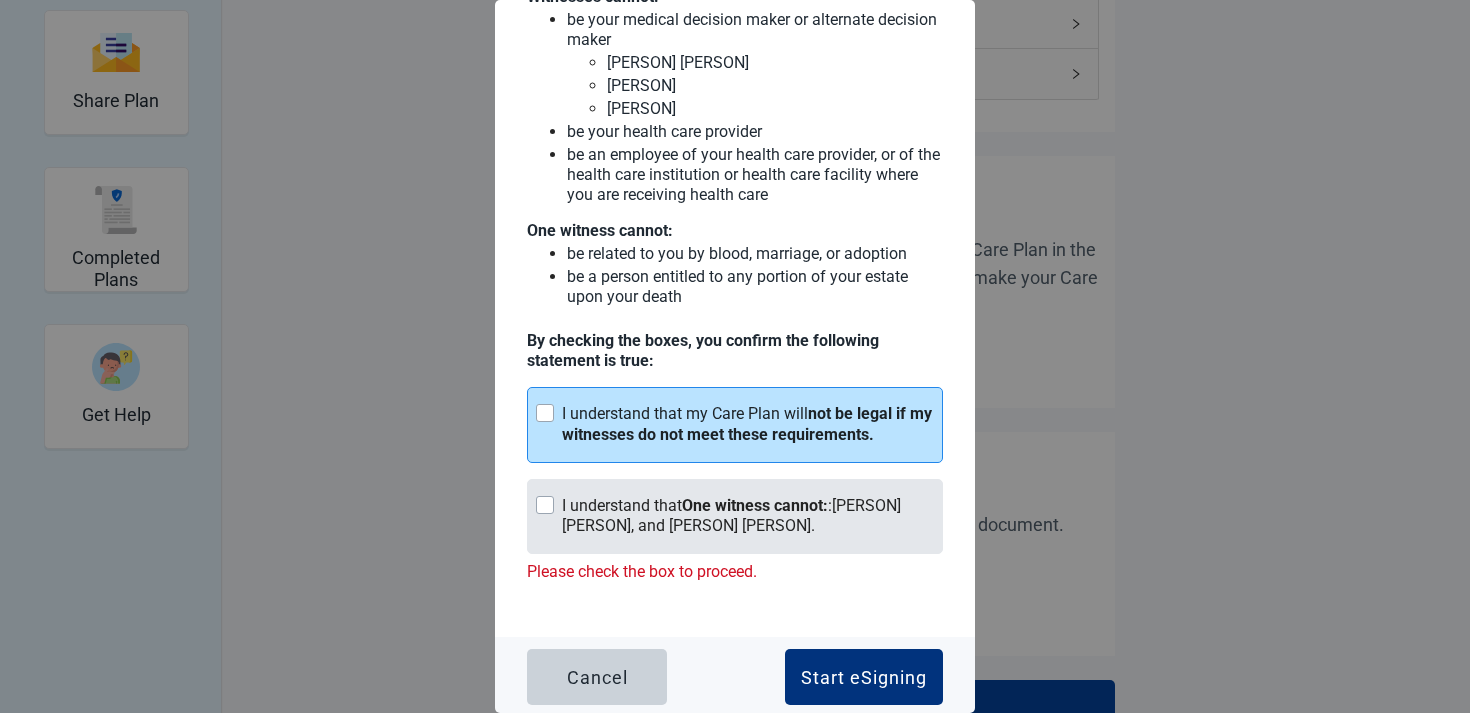 click on "I understand that both witnesses CANNOT be my medical decision makers : [PERSON], [PERSON], [PERSON]." at bounding box center [748, 517] 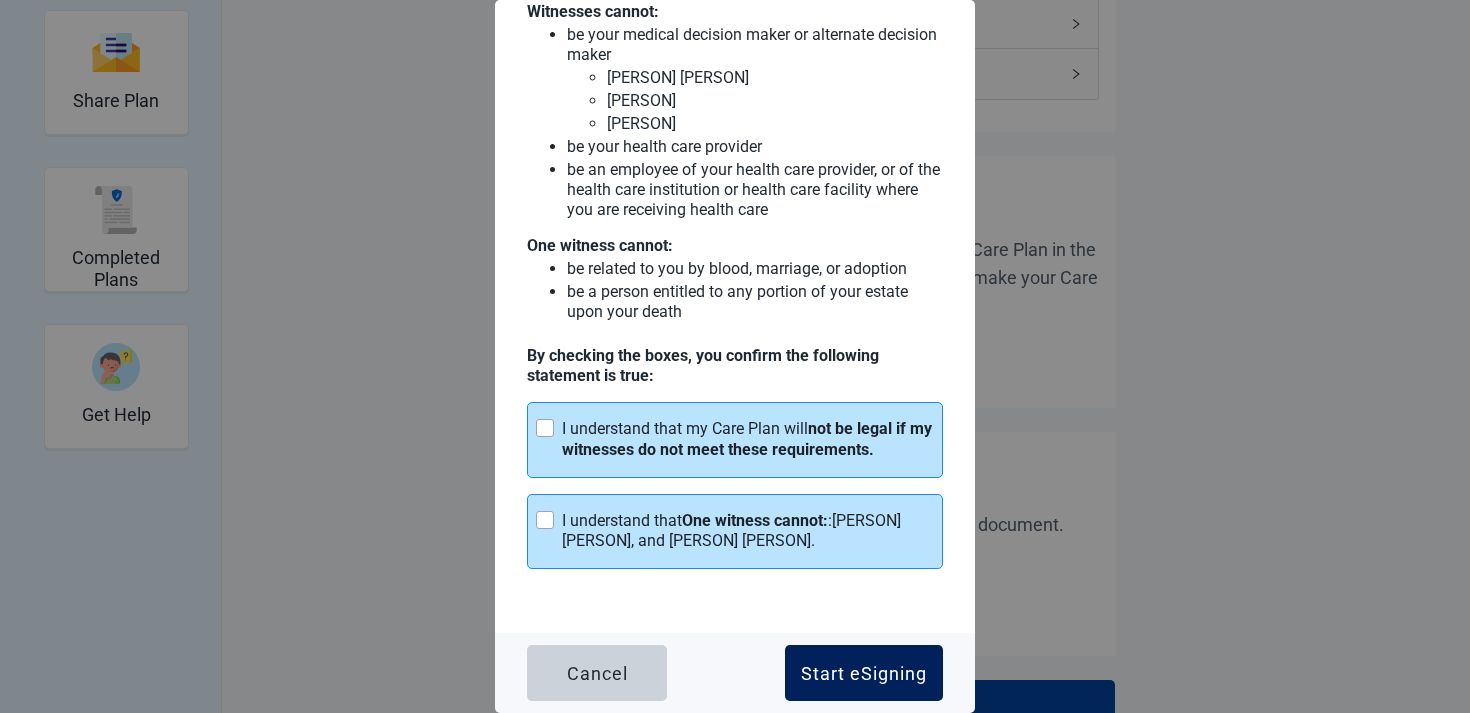 click on "Start eSigning" at bounding box center (864, 673) 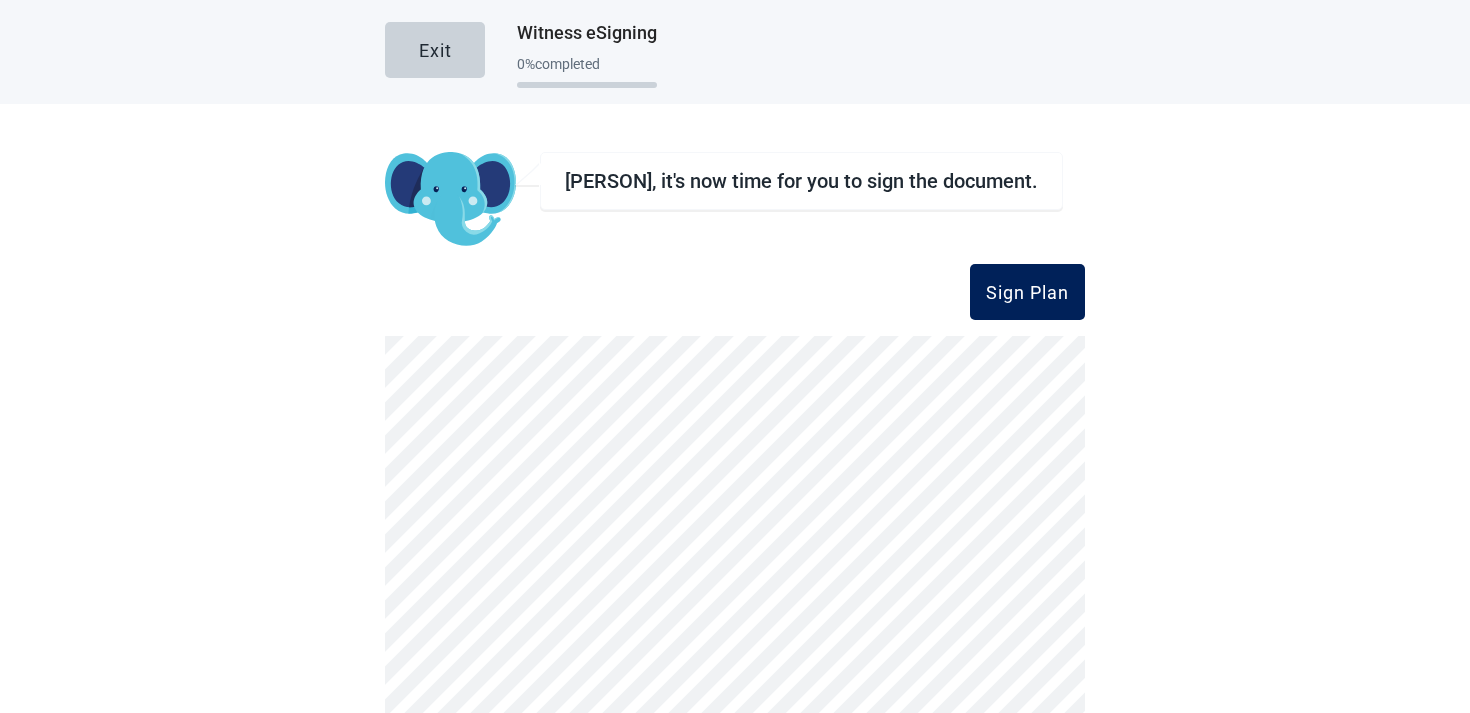 click on "Sign Plan" at bounding box center (1027, 292) 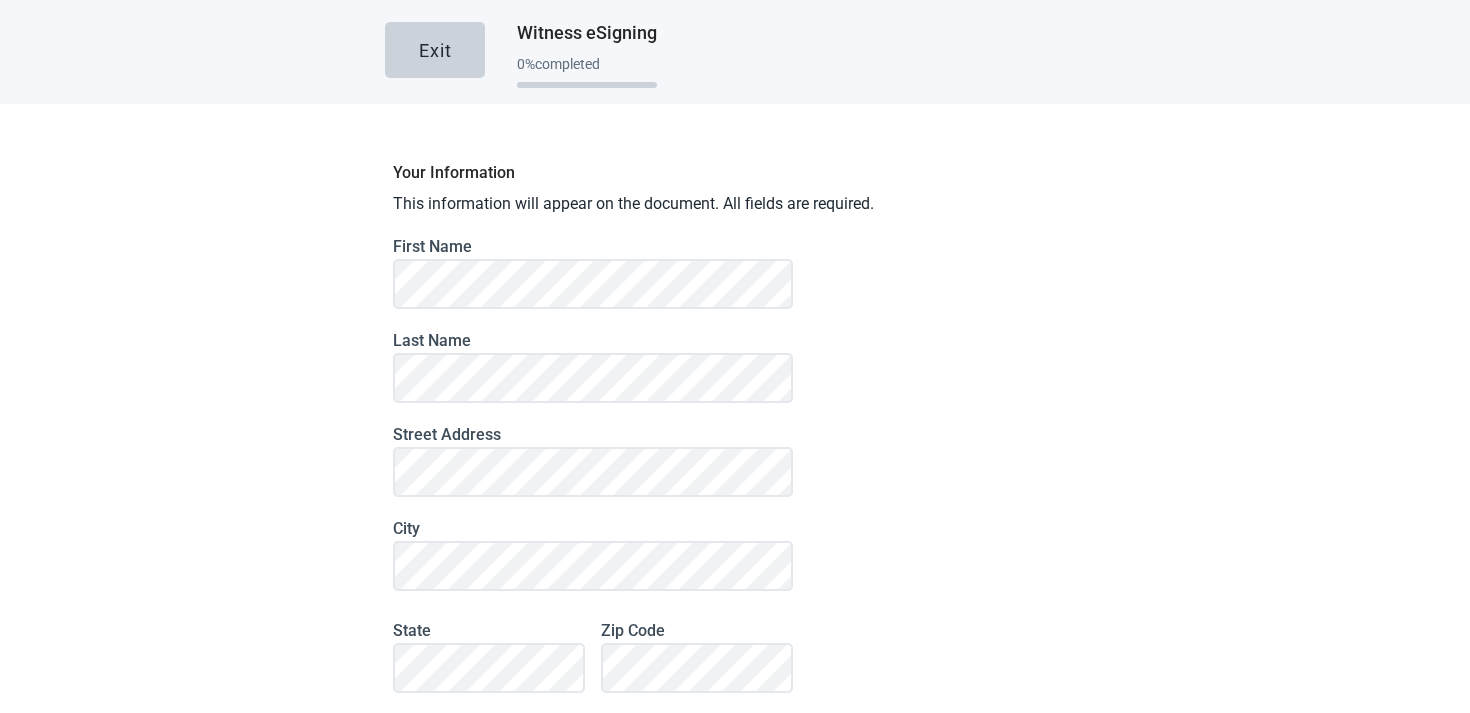 scroll, scrollTop: 141, scrollLeft: 0, axis: vertical 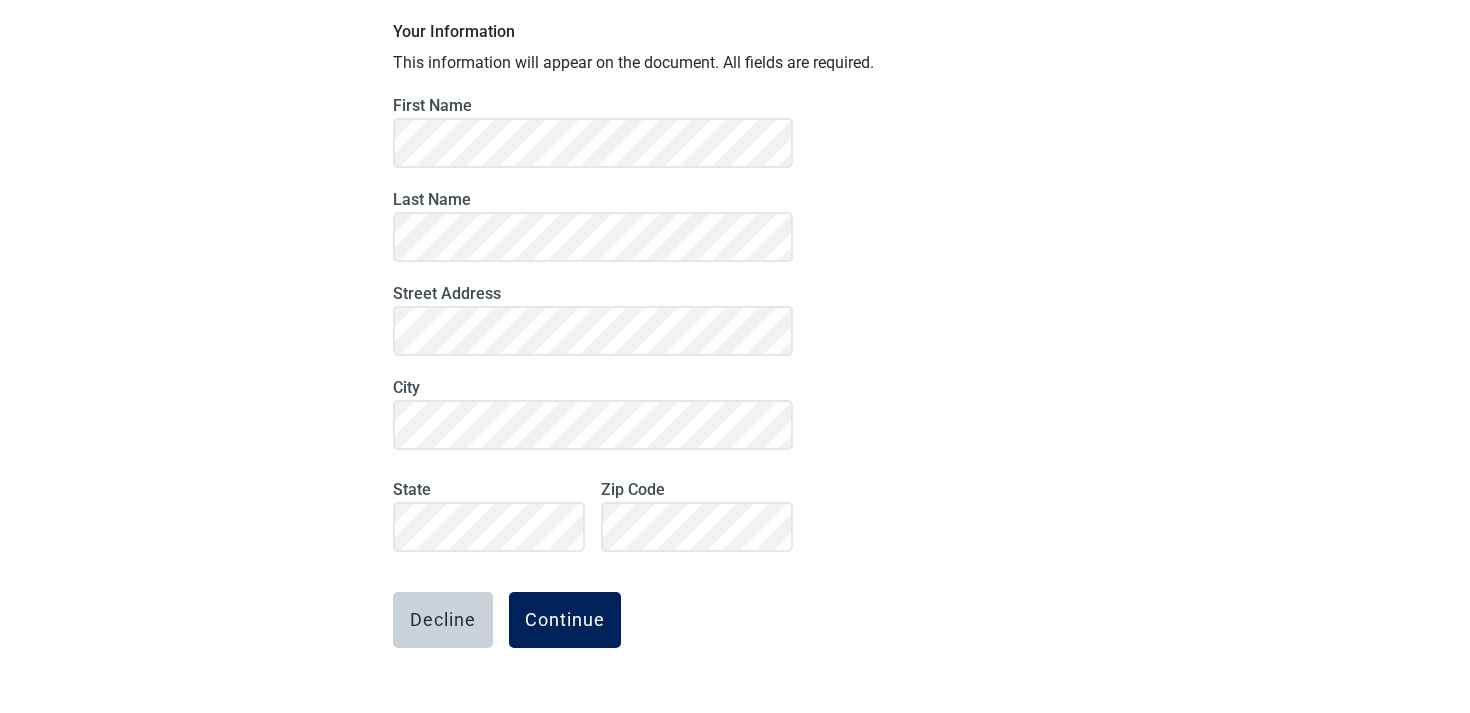 click on "Continue" at bounding box center (565, 620) 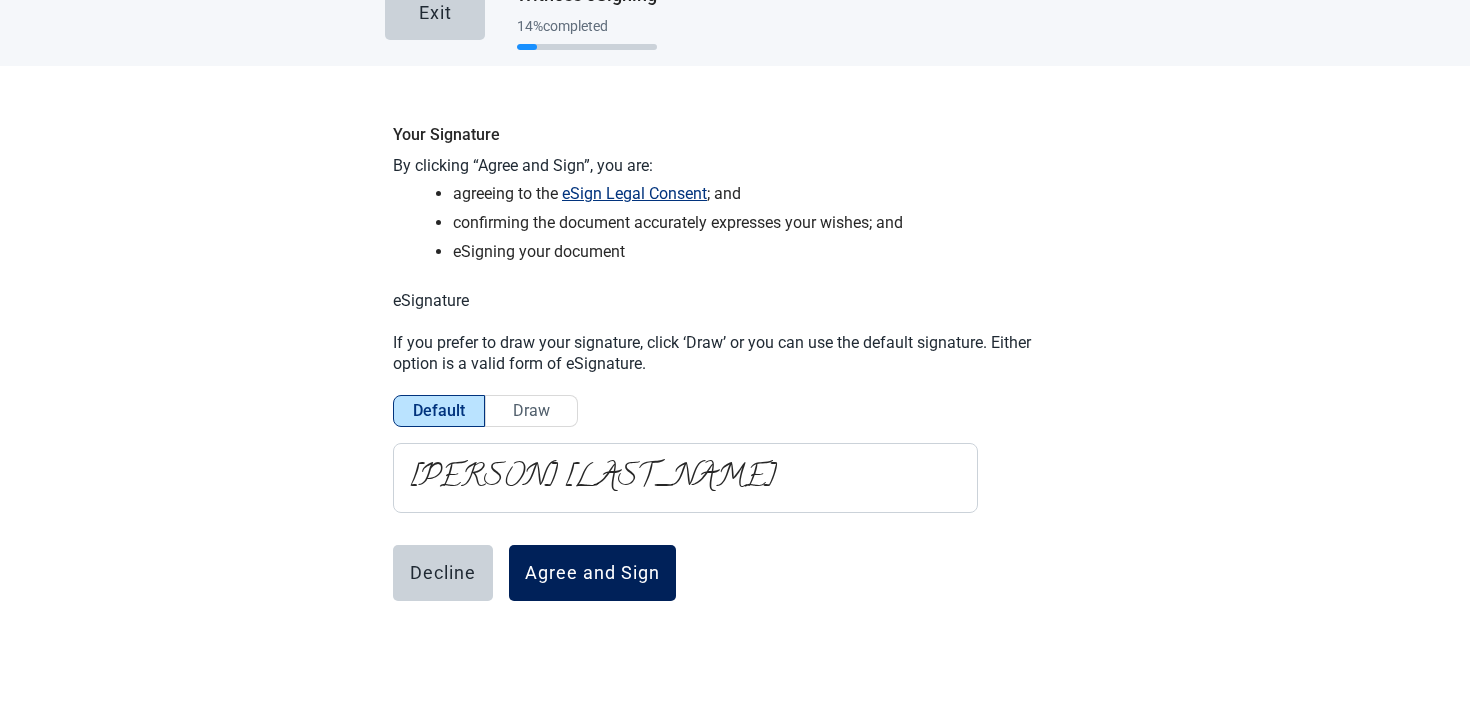 scroll, scrollTop: 38, scrollLeft: 0, axis: vertical 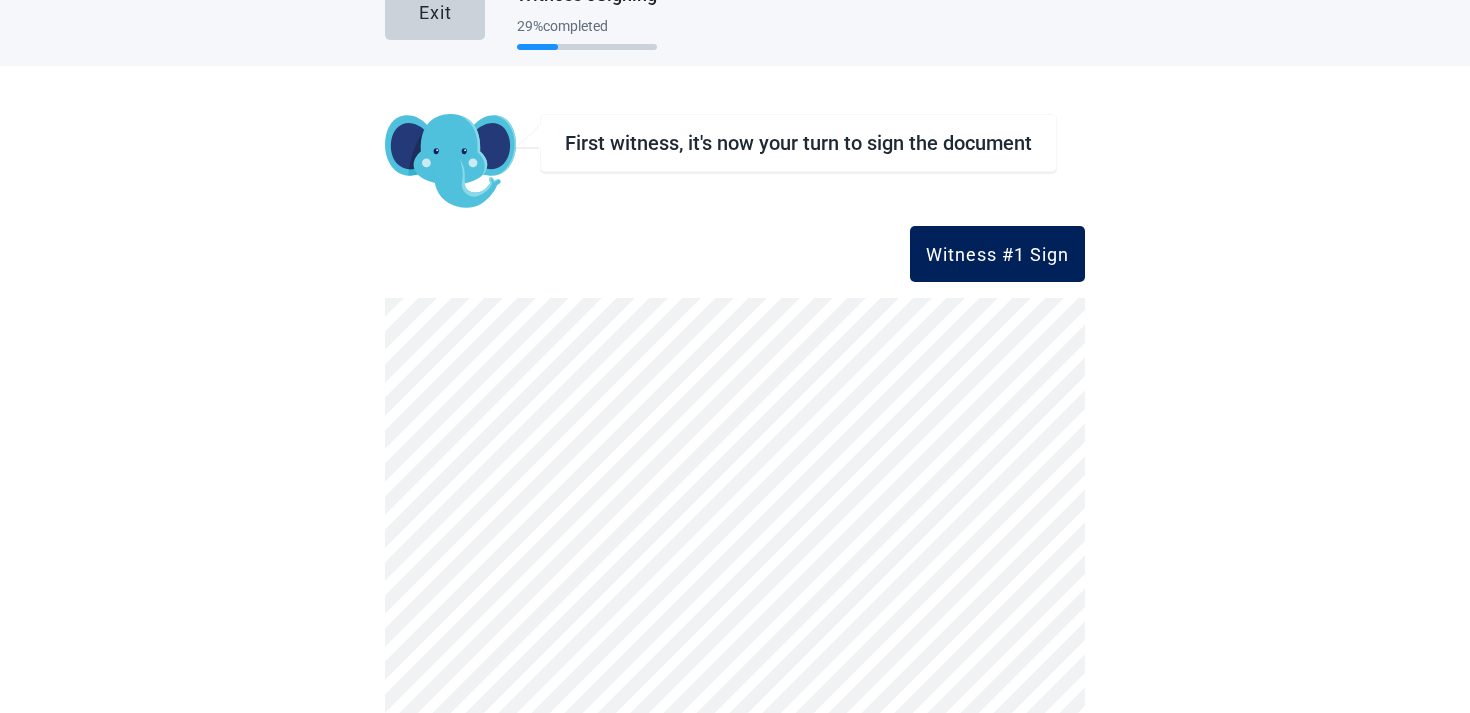 click on "Witness #1 Sign" at bounding box center [997, 254] 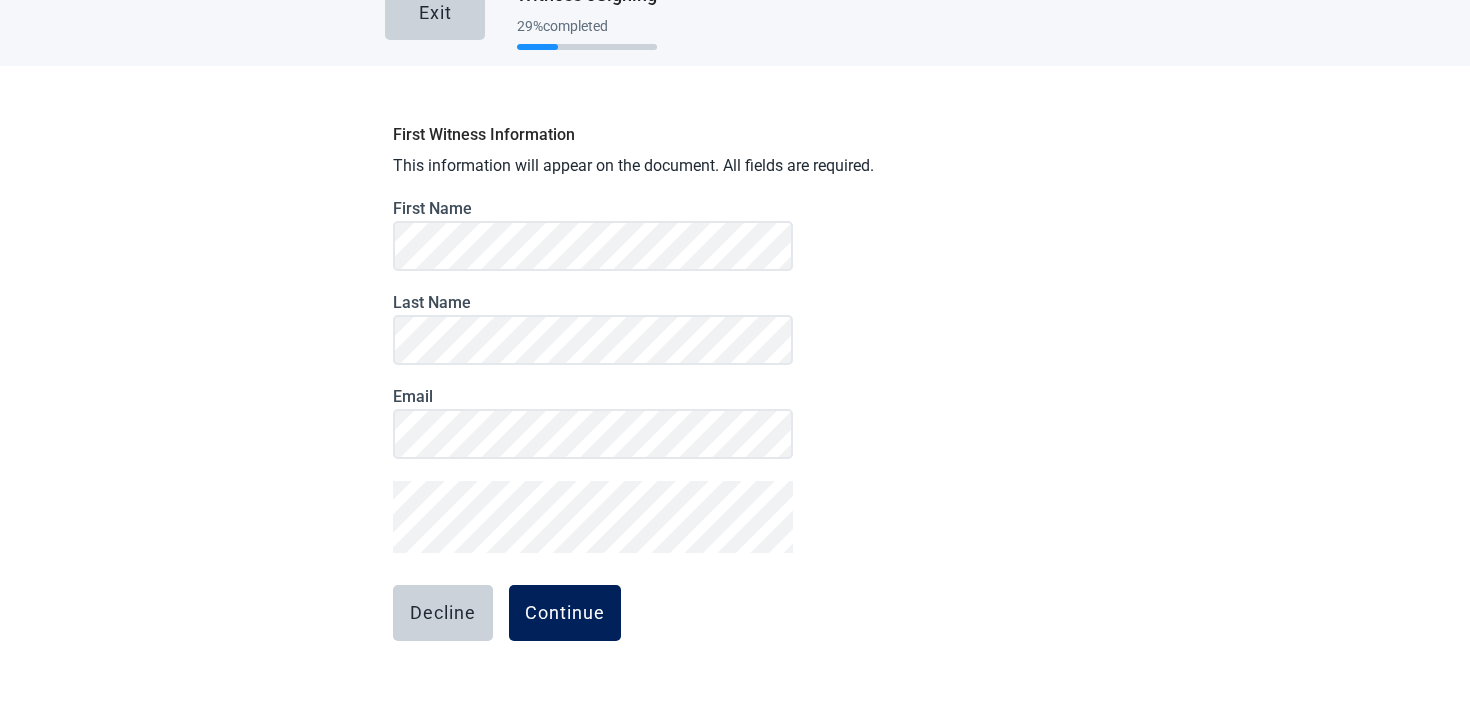 click on "Continue" at bounding box center (565, 613) 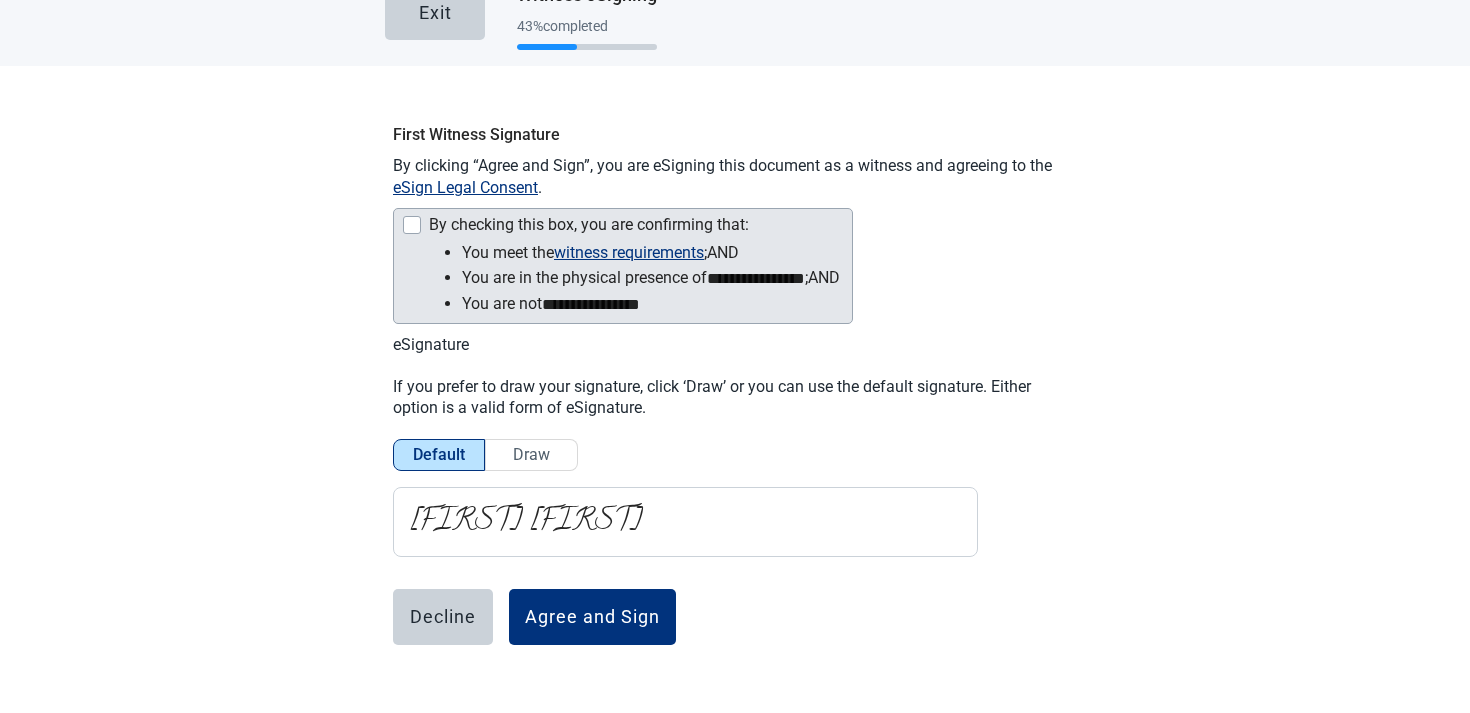 click on "By checking this box, you are confirming that:" at bounding box center (621, 227) 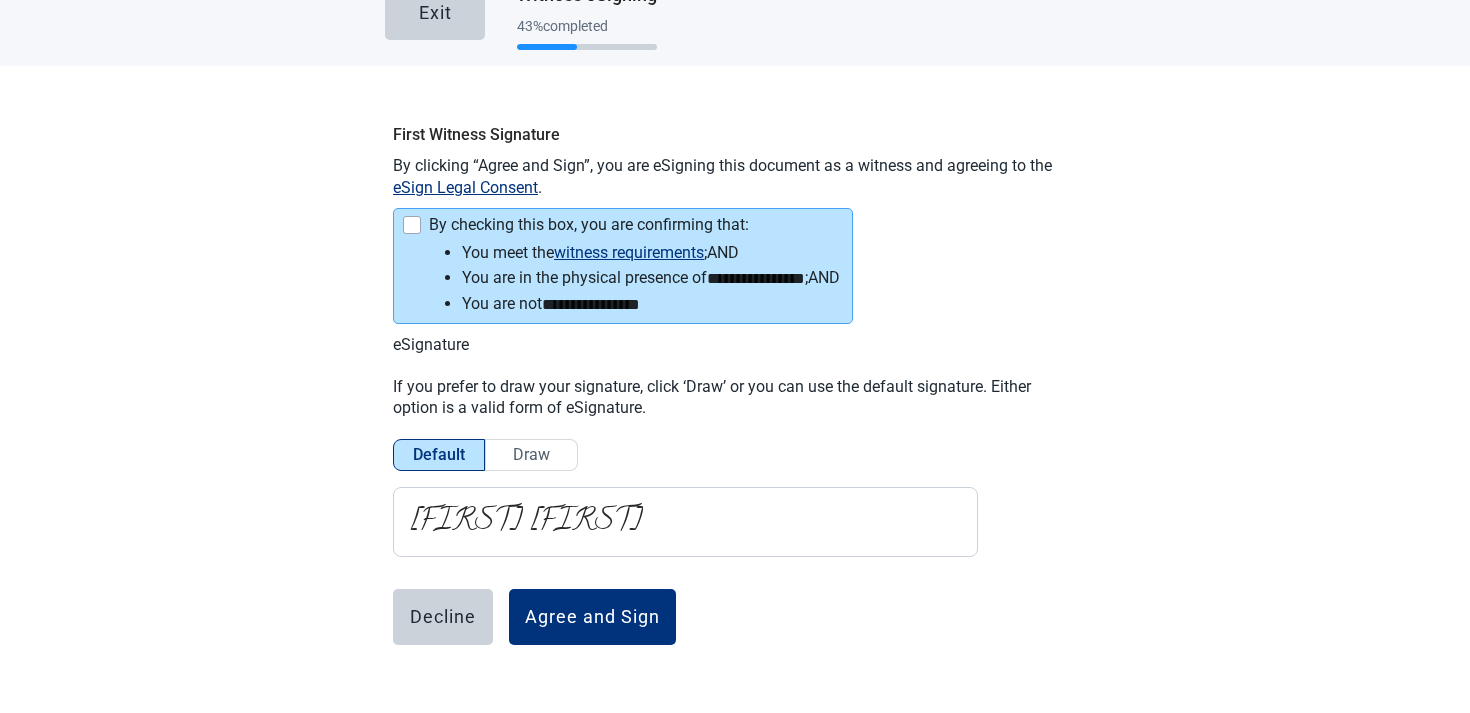 click on "First Witness Signature By clicking “Agree and Sign”, you are eSigning this document as a witness and agreeing to the  eSign Legal Consent . By checking this box, you are confirming that: You meet the  witness requirements ;  and You are in the physical presence of [NAME] ;  and You are not [NAME] eSignature If you prefer to draw your signature, click ‘Draw’ or you can use the default signature. Either option is a valid form of eSignature.
Default Draw [FIRST]   Joanne Decline Agree and Sign" at bounding box center [735, 435] 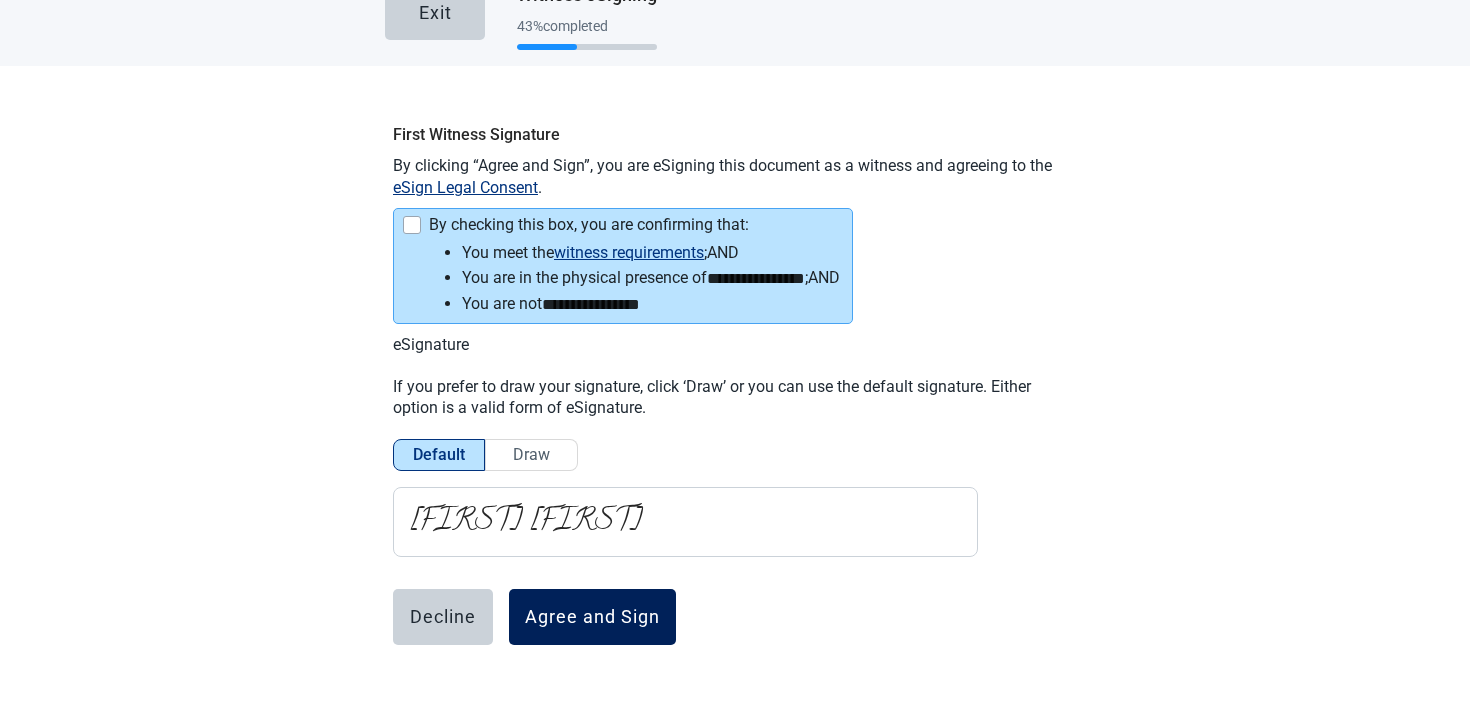 click on "Agree and Sign" at bounding box center [592, 617] 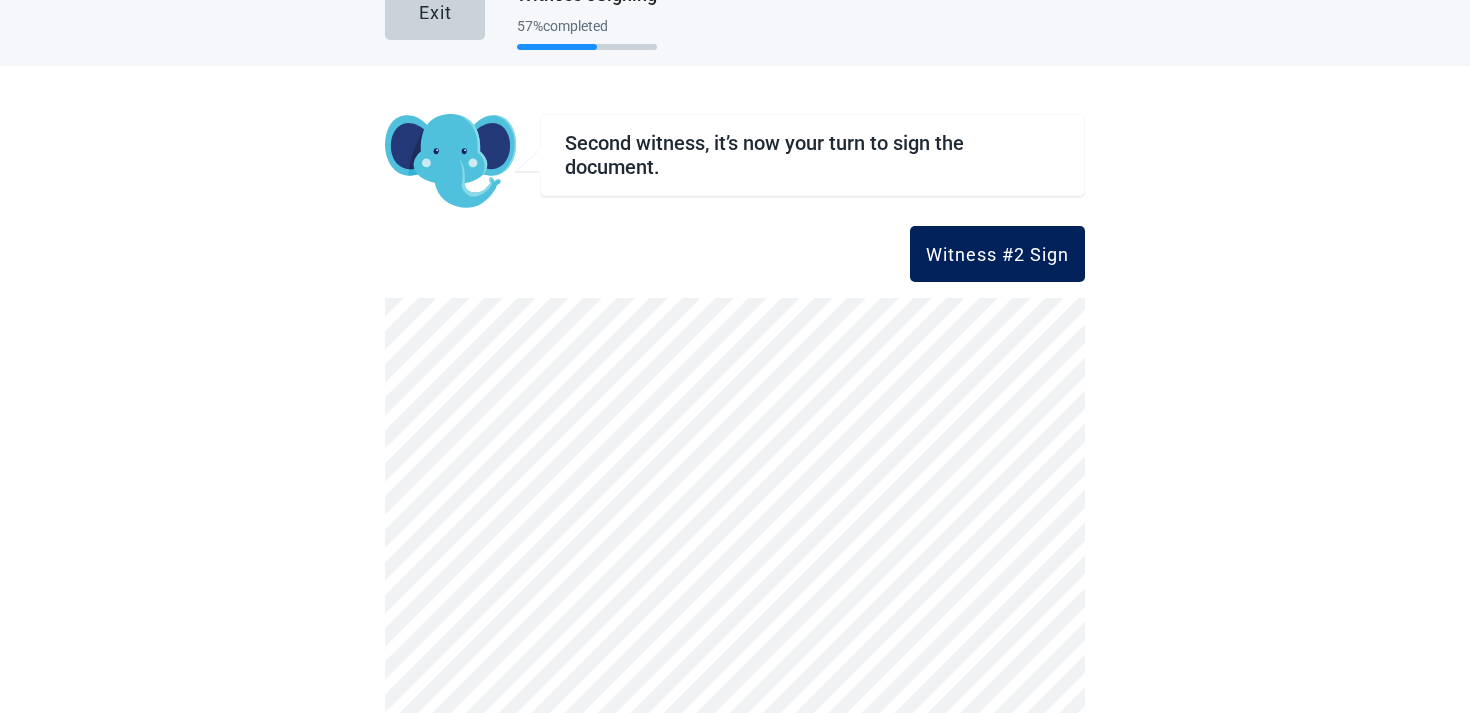 click on "Witness #2 Sign" at bounding box center (997, 254) 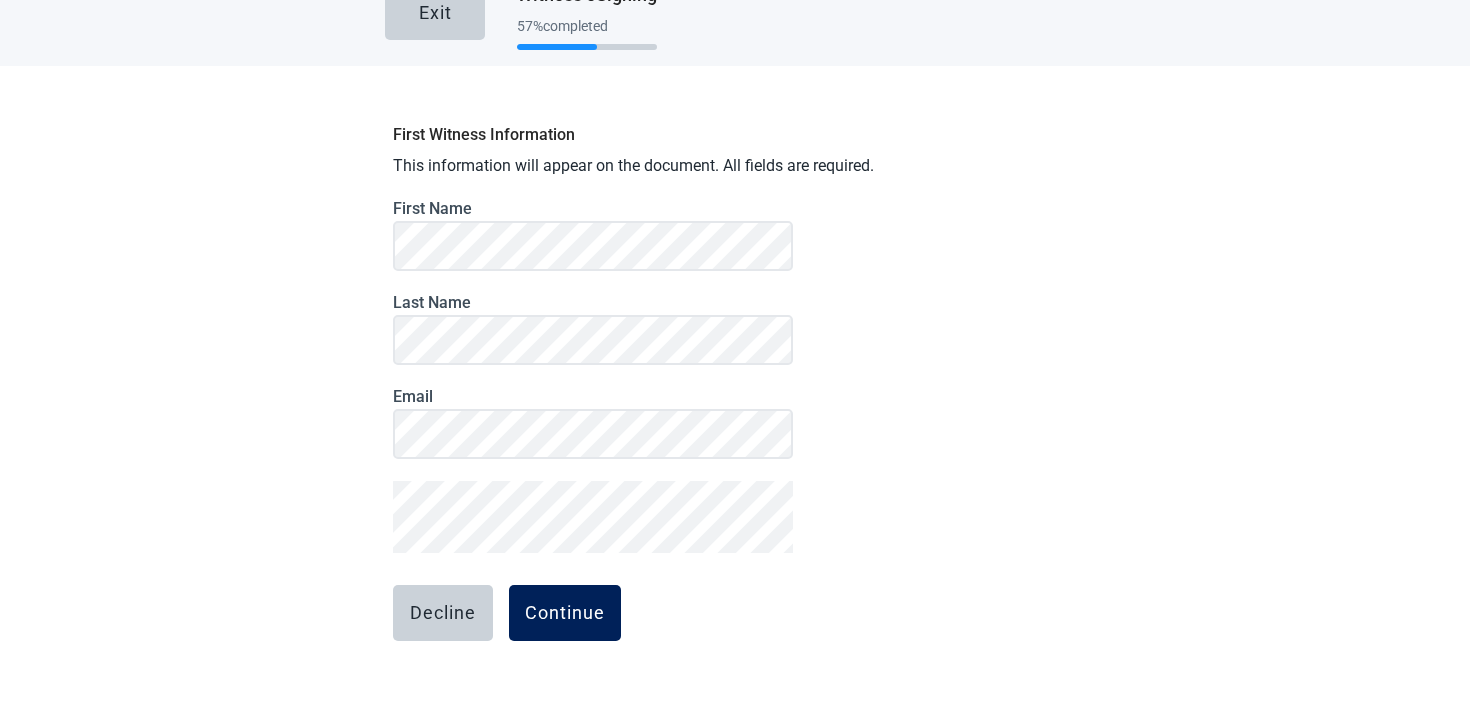 click on "Continue" at bounding box center [565, 613] 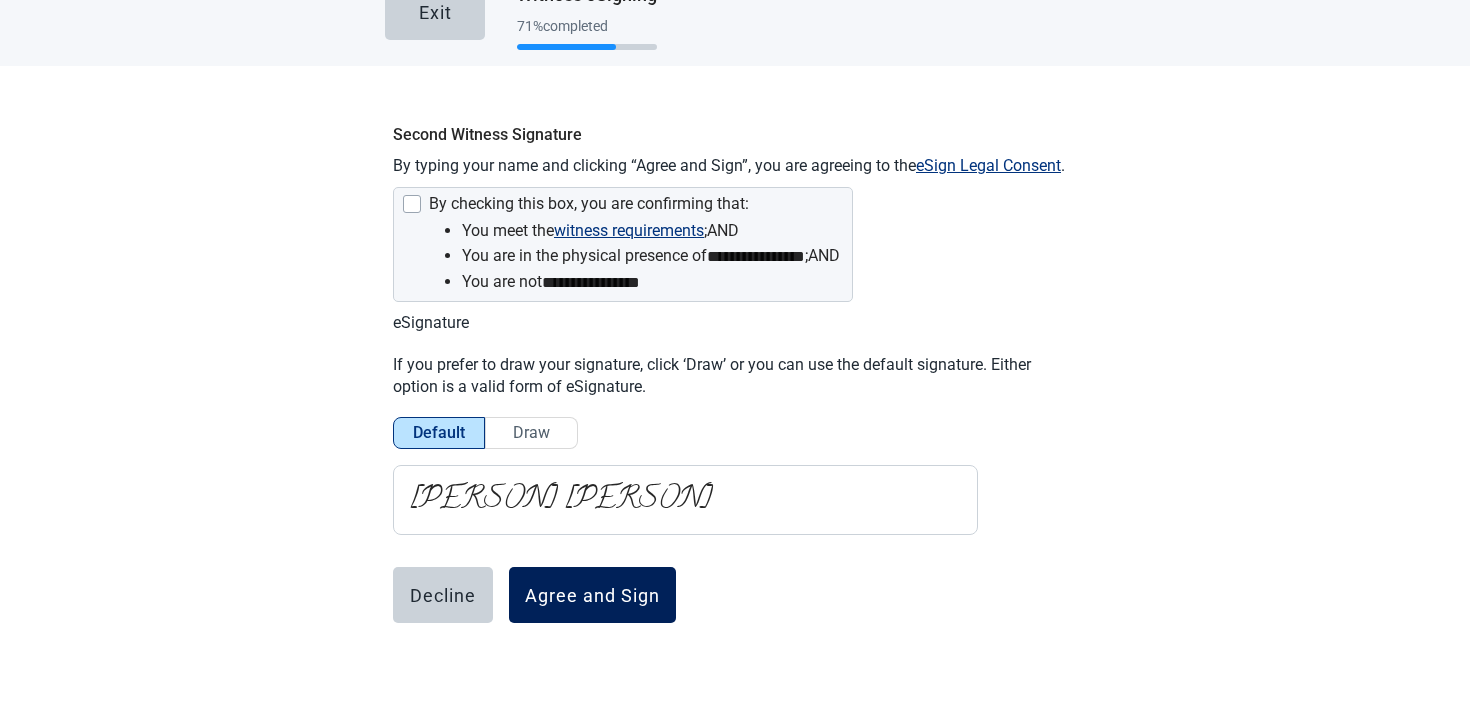 click on "Agree and Sign" at bounding box center (592, 595) 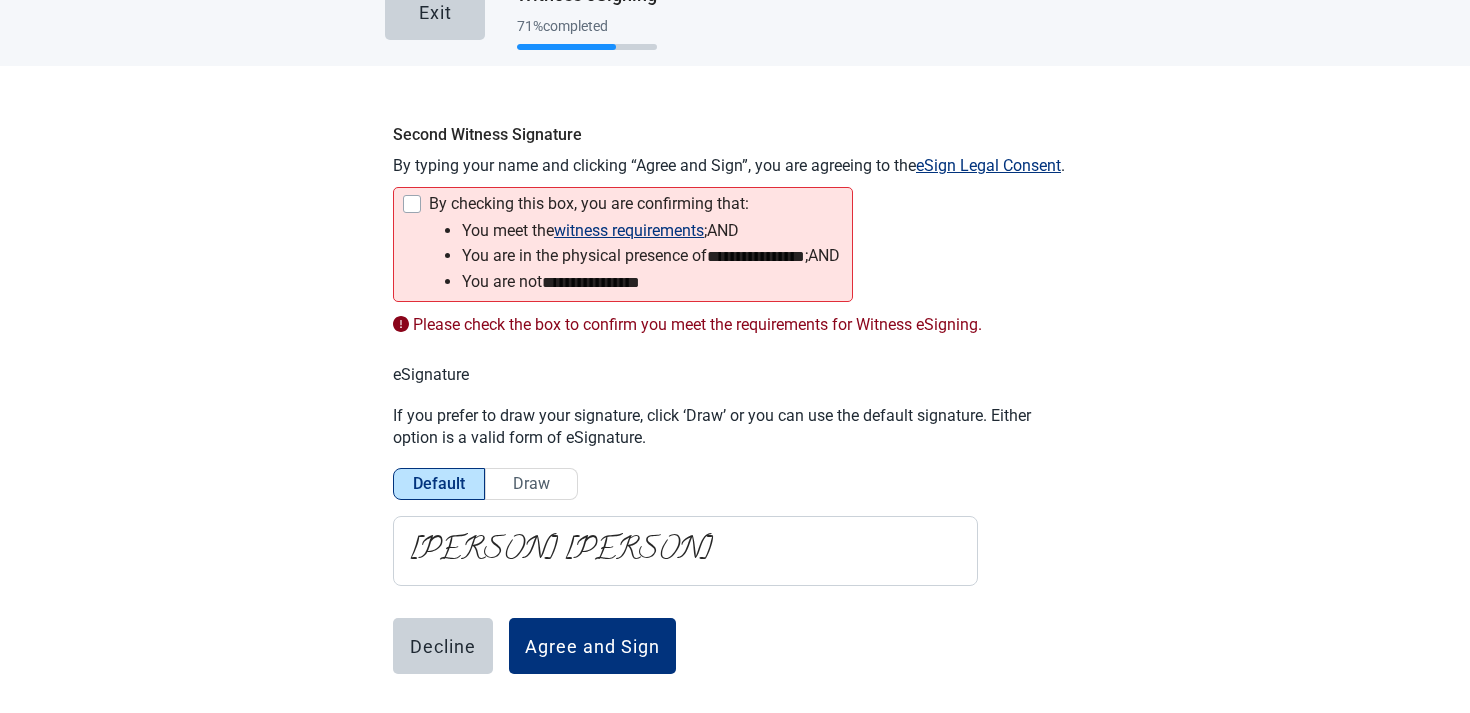 click on "By checking this box, you are confirming that:" at bounding box center [589, 204] 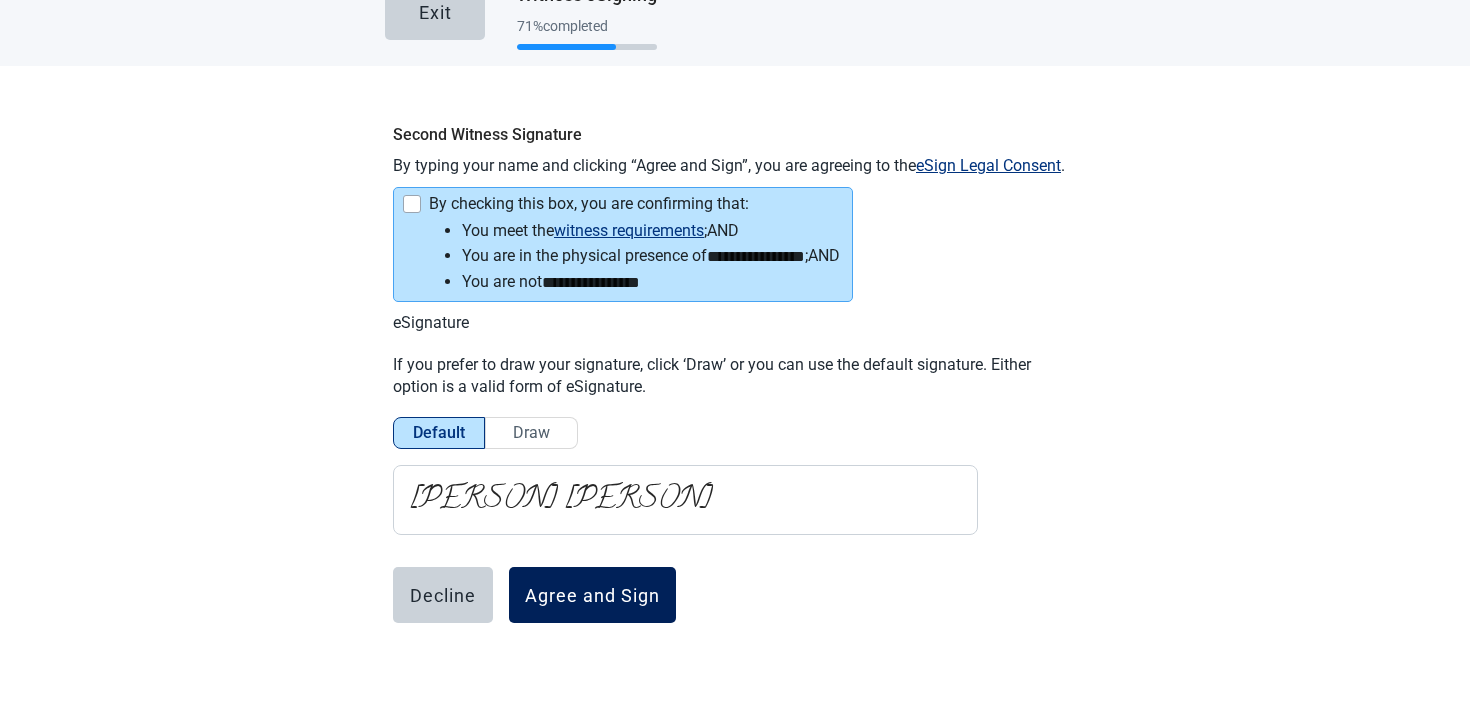 click on "Agree and Sign" at bounding box center (592, 595) 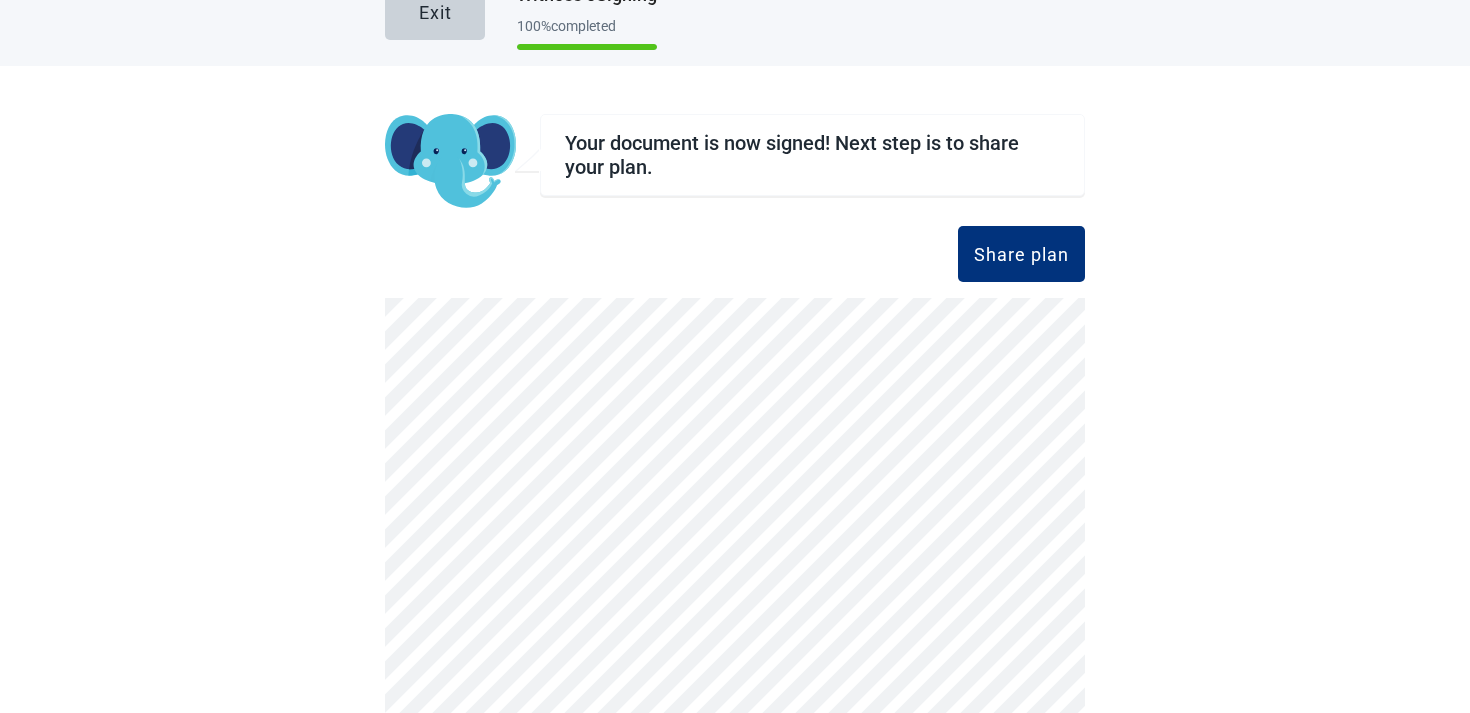scroll, scrollTop: 195, scrollLeft: 0, axis: vertical 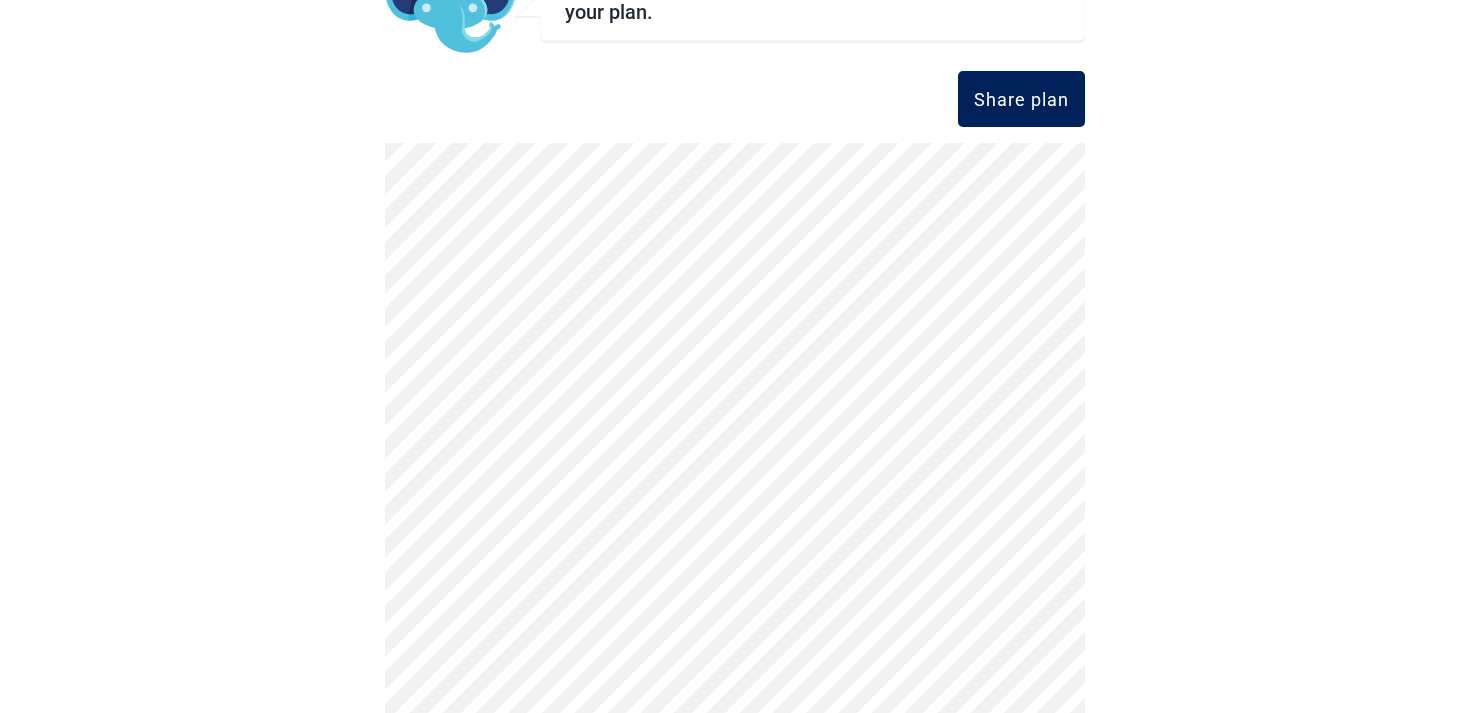 click on "Share plan" at bounding box center (1021, 99) 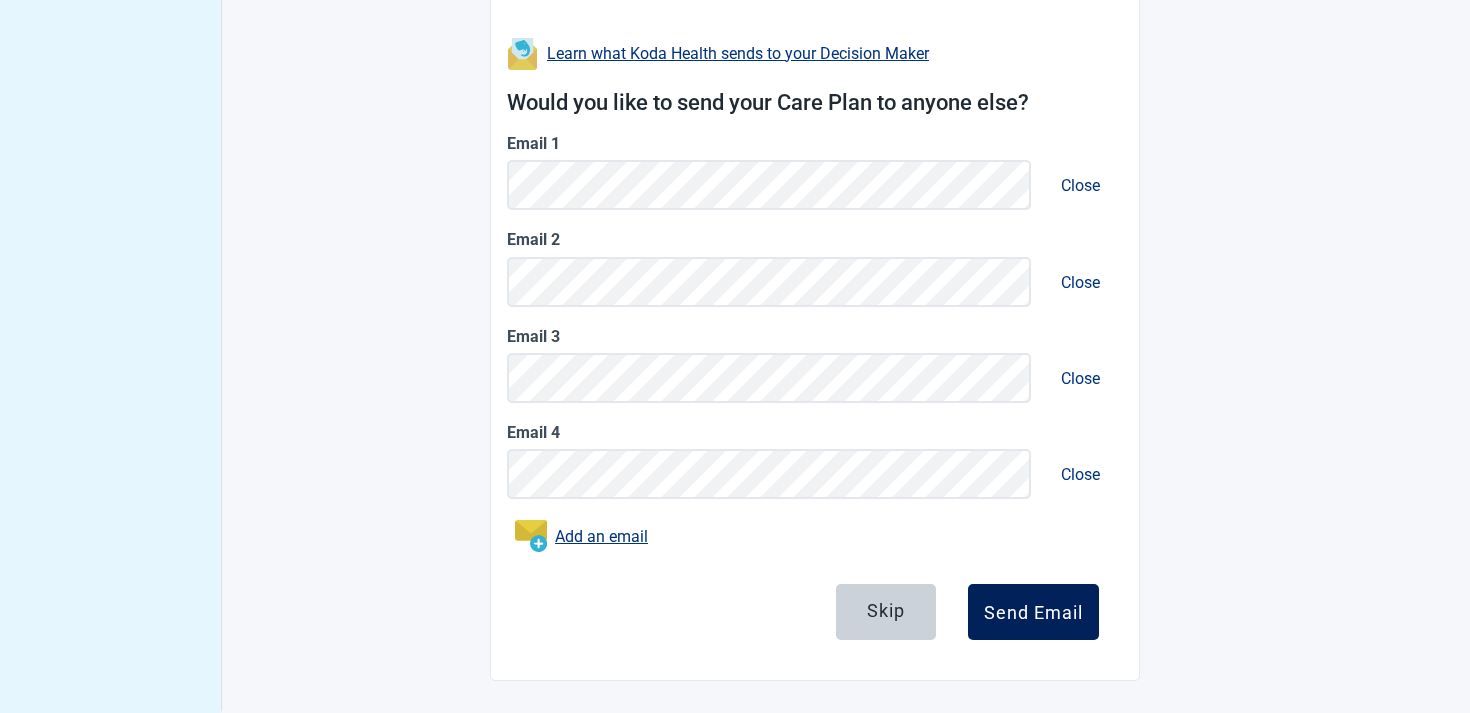 click on "Send Email" at bounding box center (1033, 612) 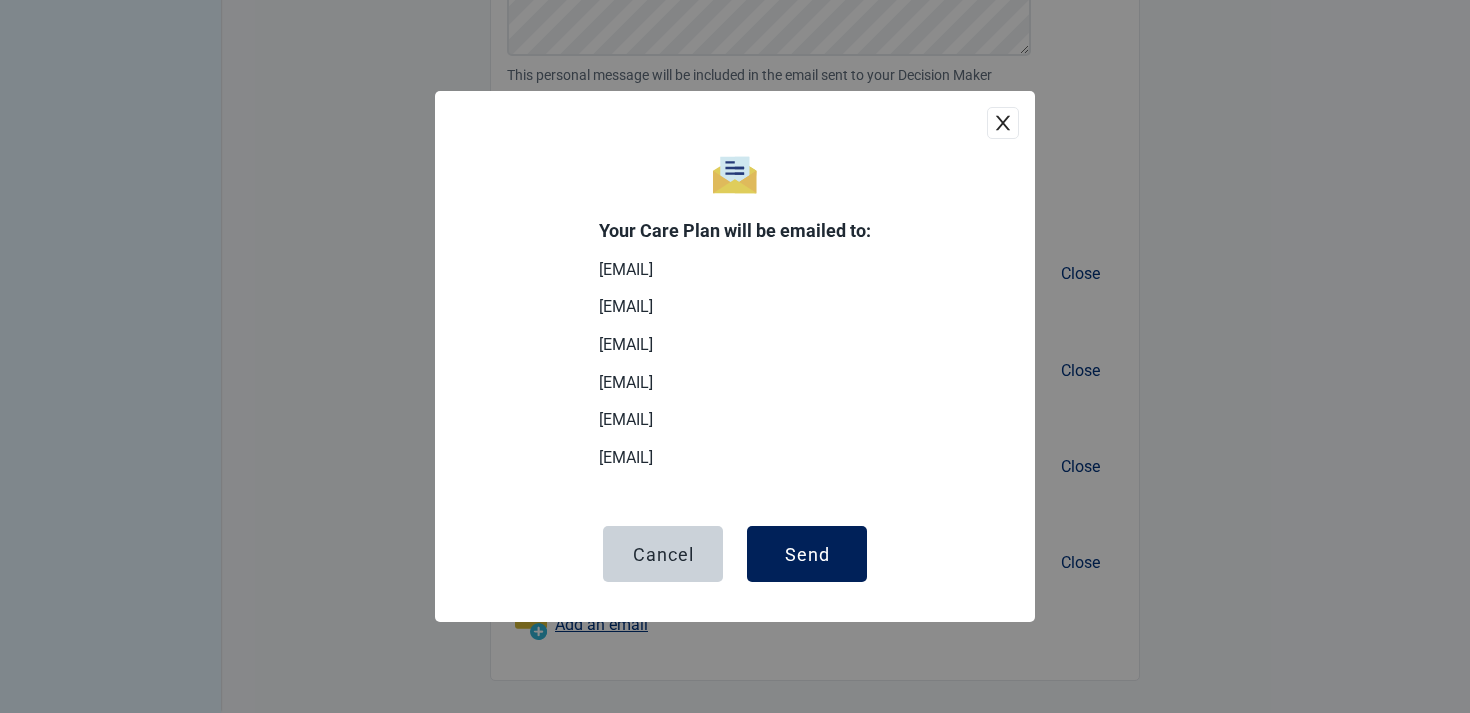 click on "Send" at bounding box center (807, 554) 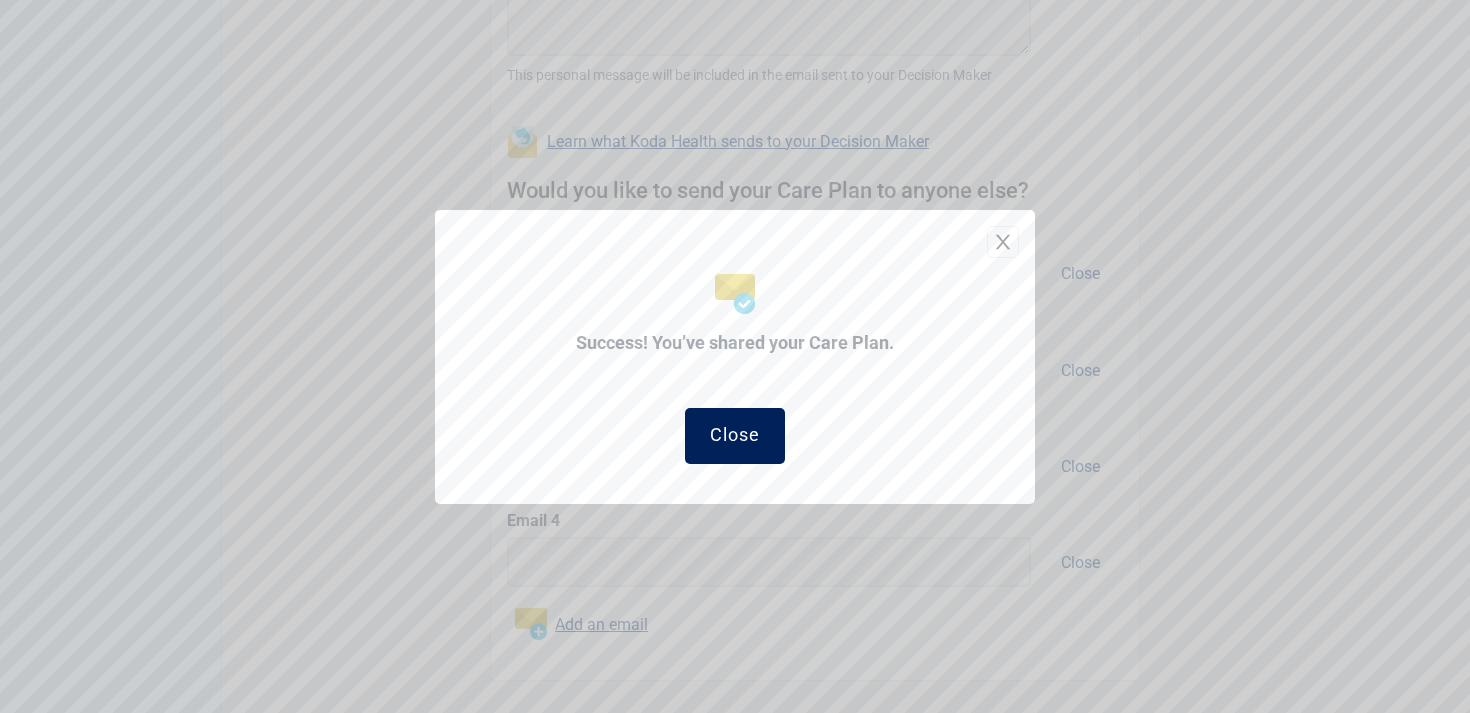 click on "Close" at bounding box center [735, 436] 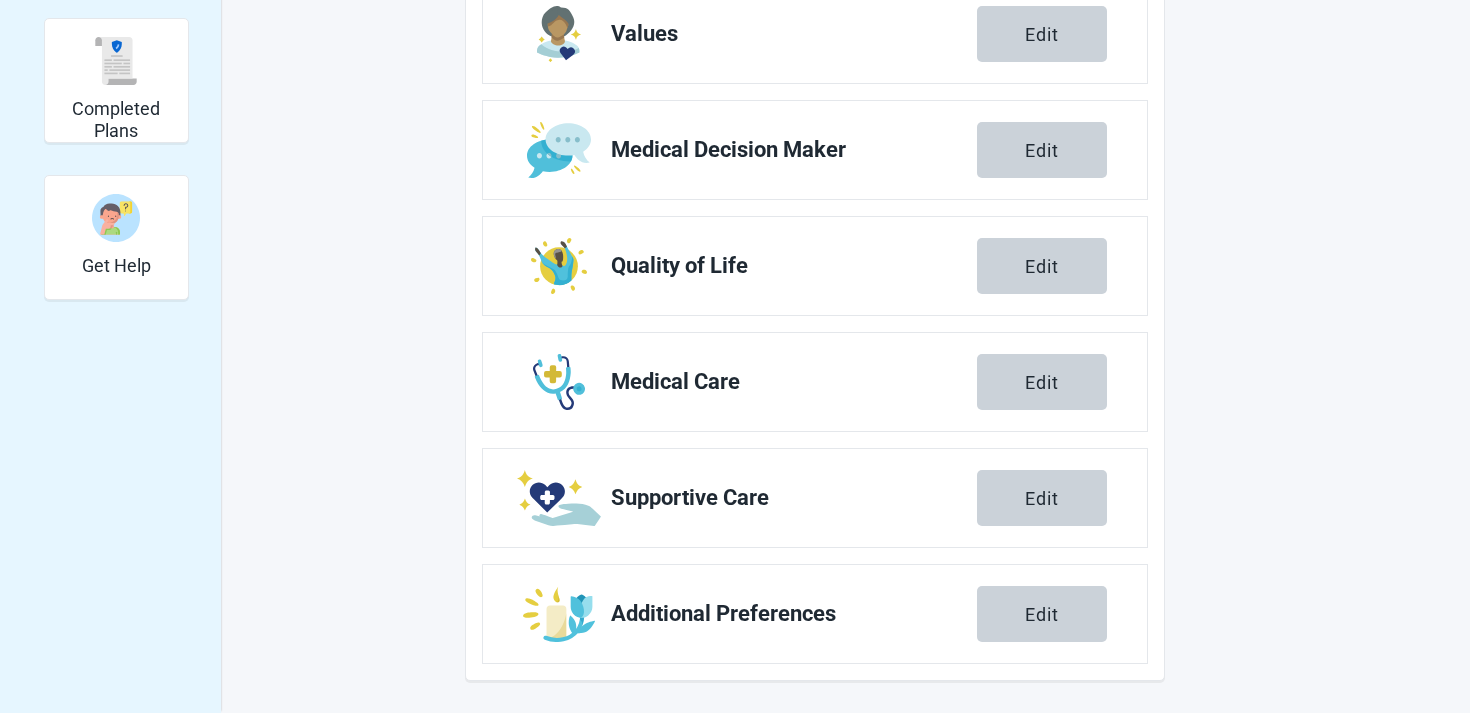 scroll, scrollTop: 542, scrollLeft: 0, axis: vertical 